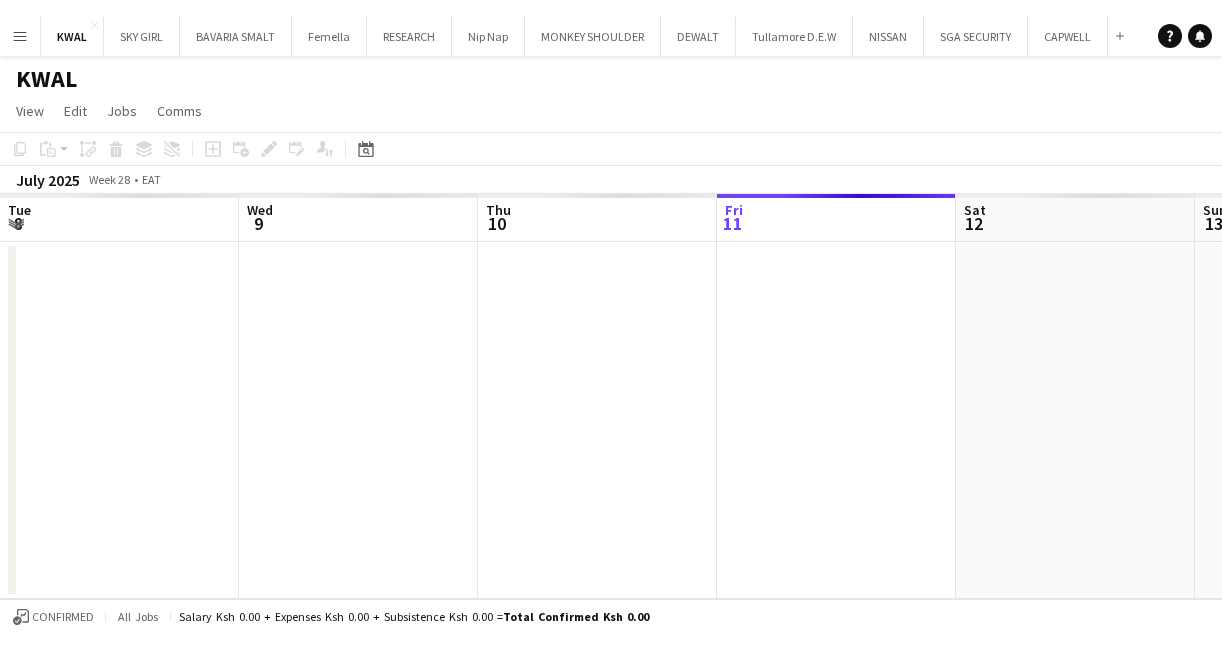 scroll, scrollTop: 0, scrollLeft: 0, axis: both 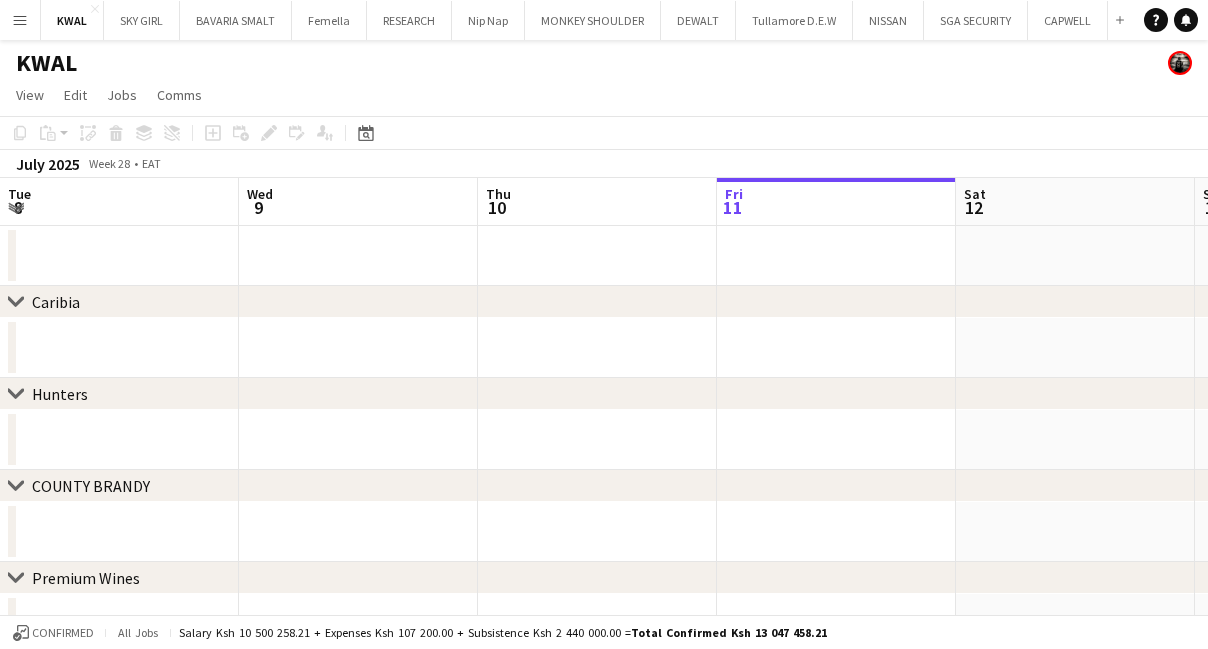 drag, startPoint x: 92, startPoint y: 352, endPoint x: 1045, endPoint y: 371, distance: 953.1894 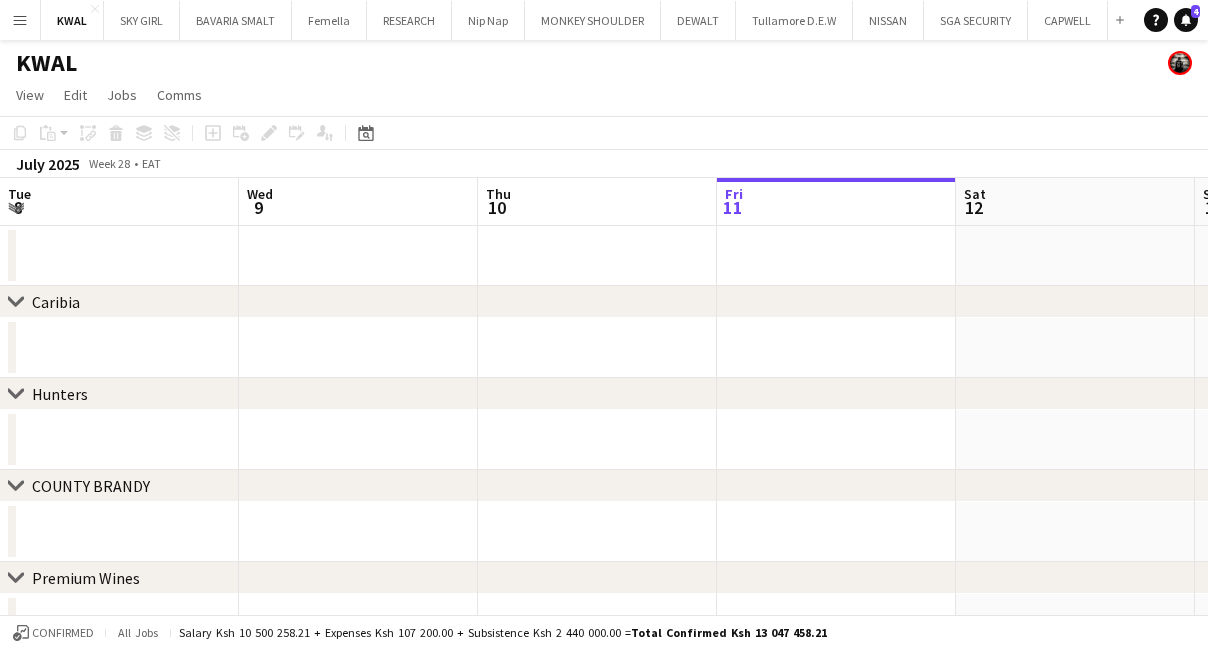 drag, startPoint x: 277, startPoint y: 278, endPoint x: 693, endPoint y: 276, distance: 416.00482 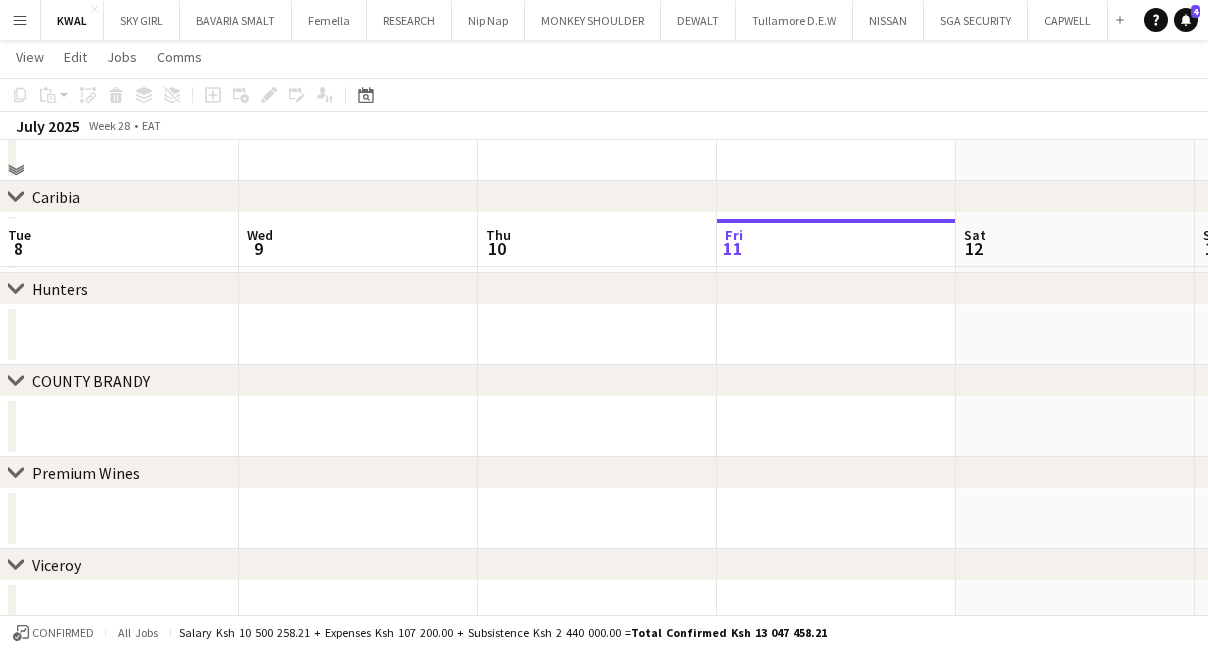 scroll, scrollTop: 181, scrollLeft: 0, axis: vertical 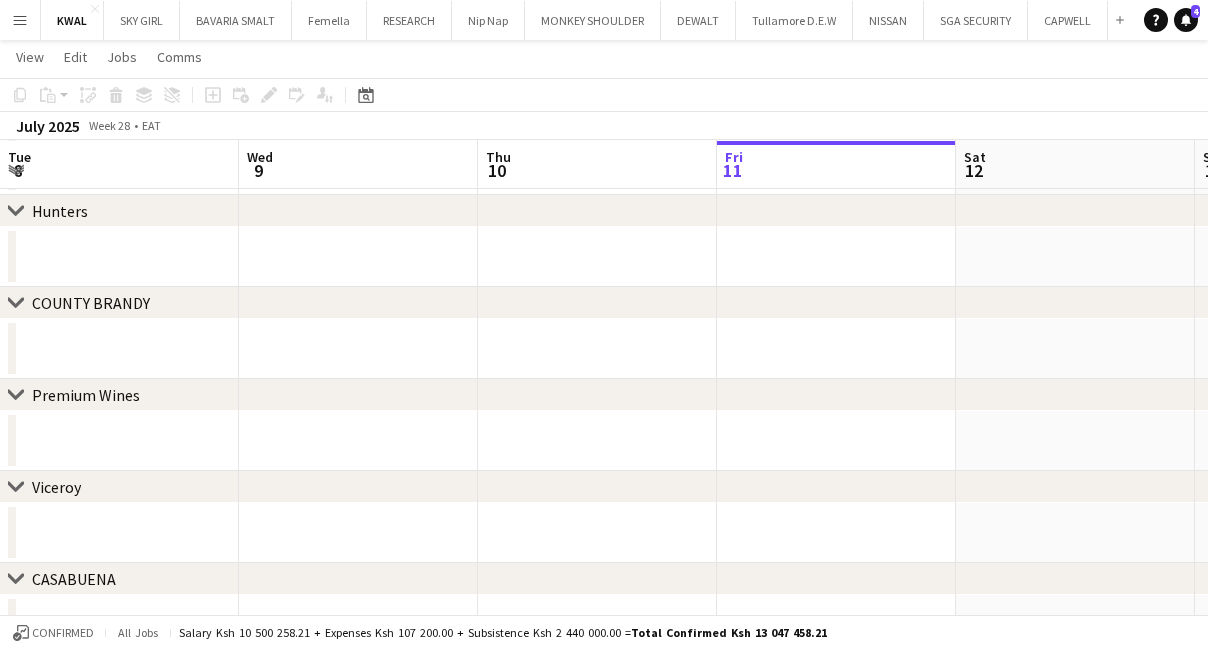 drag, startPoint x: 102, startPoint y: 444, endPoint x: 808, endPoint y: 426, distance: 706.22943 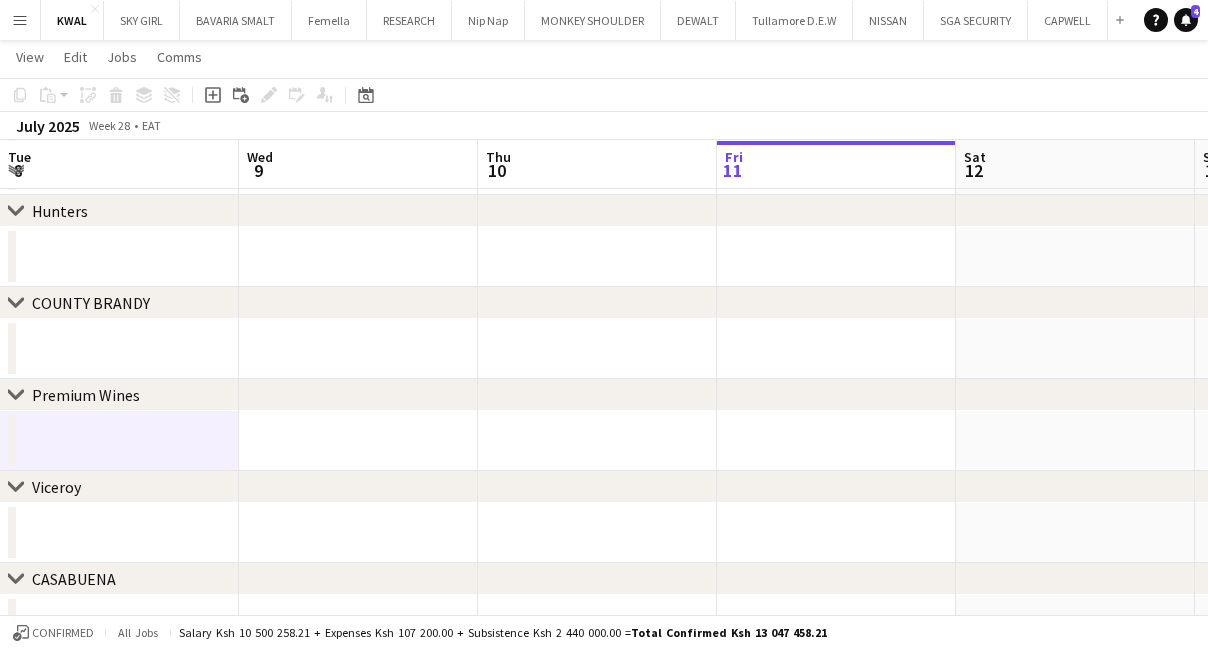 drag, startPoint x: 31, startPoint y: 448, endPoint x: 314, endPoint y: 443, distance: 283.04416 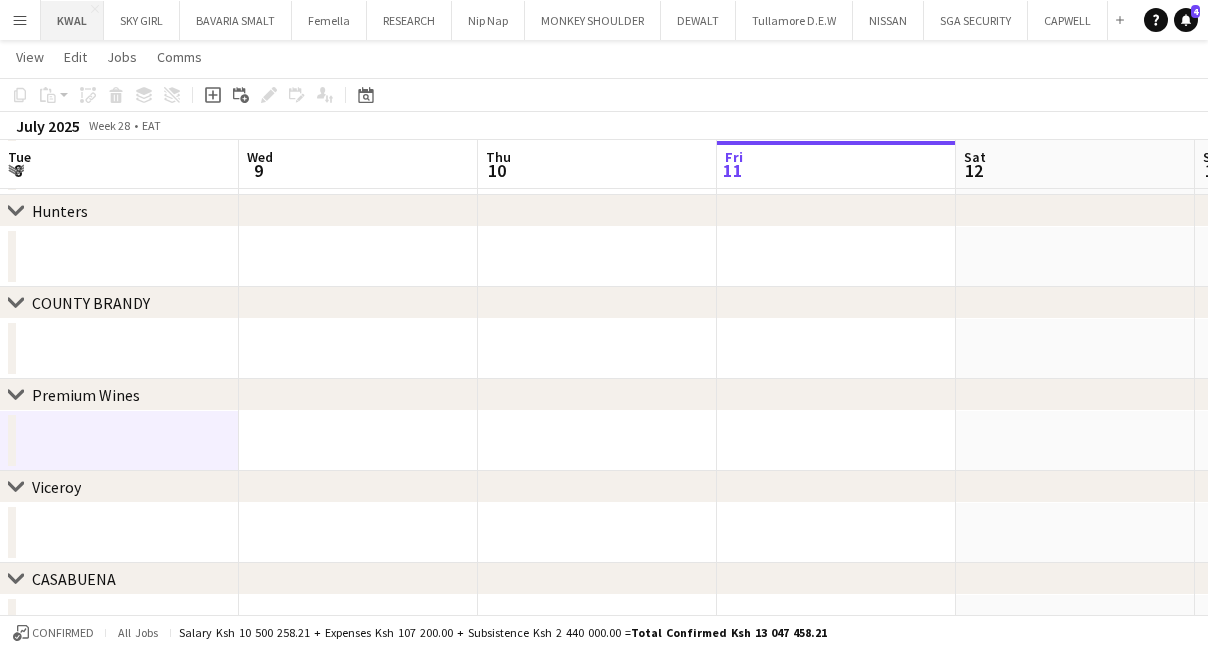 click on "KWAL
Close" at bounding box center (72, 20) 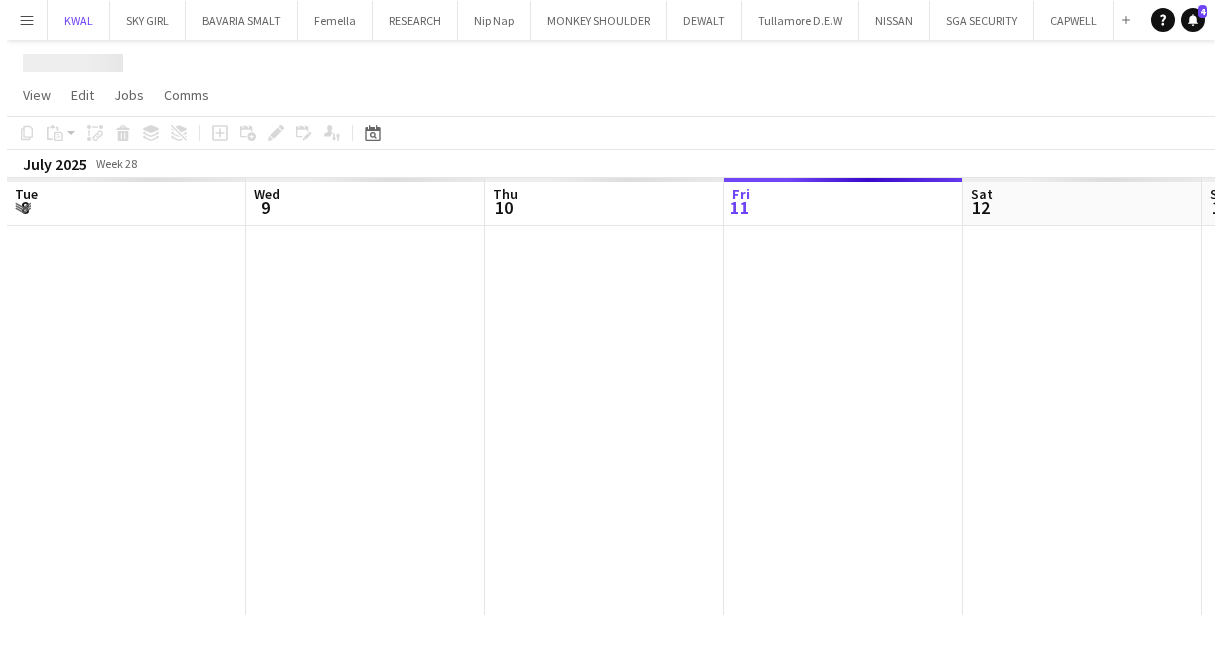 scroll, scrollTop: 0, scrollLeft: 0, axis: both 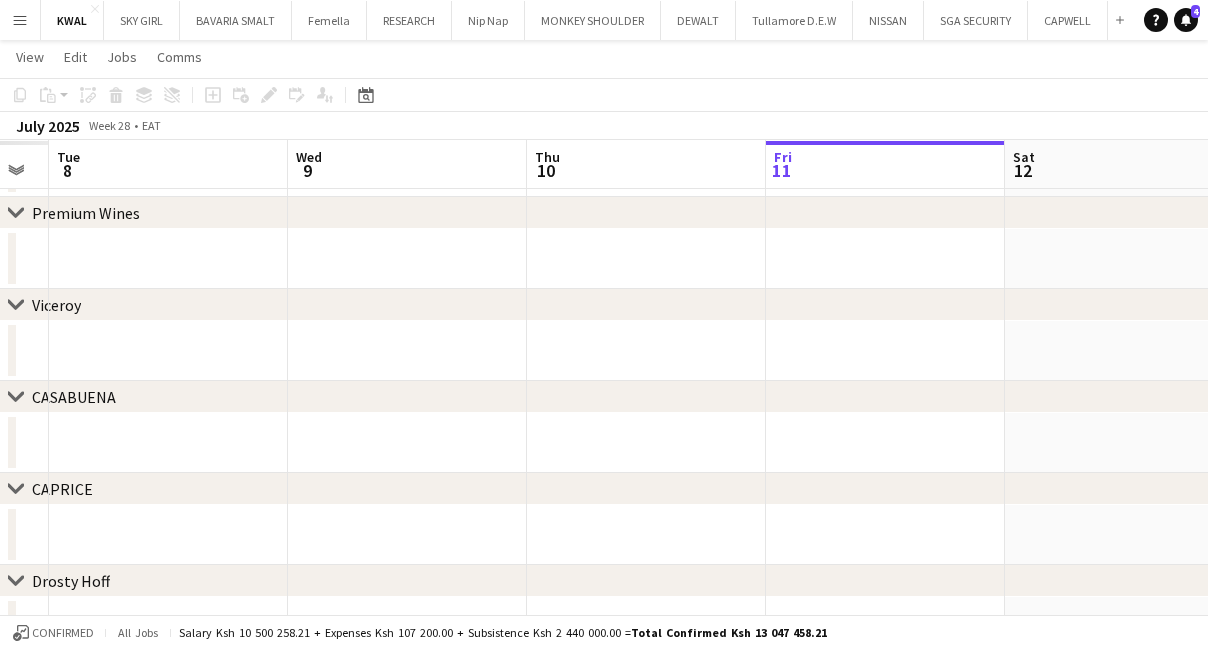 drag, startPoint x: 37, startPoint y: 244, endPoint x: 563, endPoint y: 238, distance: 526.03424 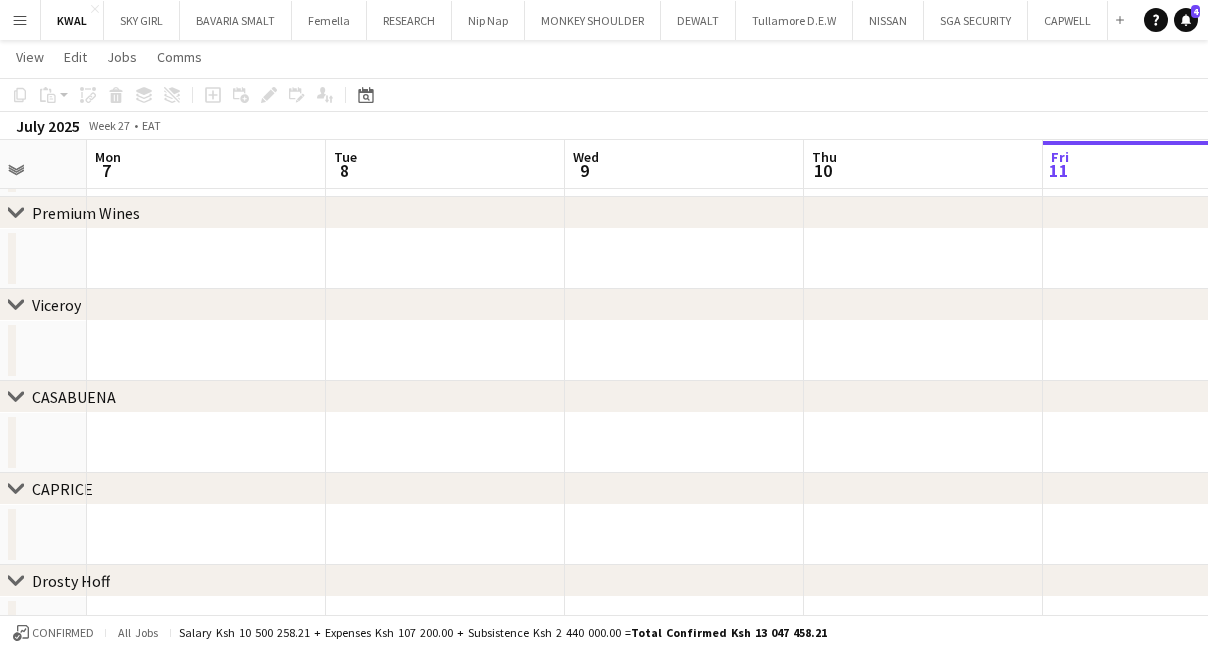 drag, startPoint x: 22, startPoint y: 259, endPoint x: 538, endPoint y: 248, distance: 516.11725 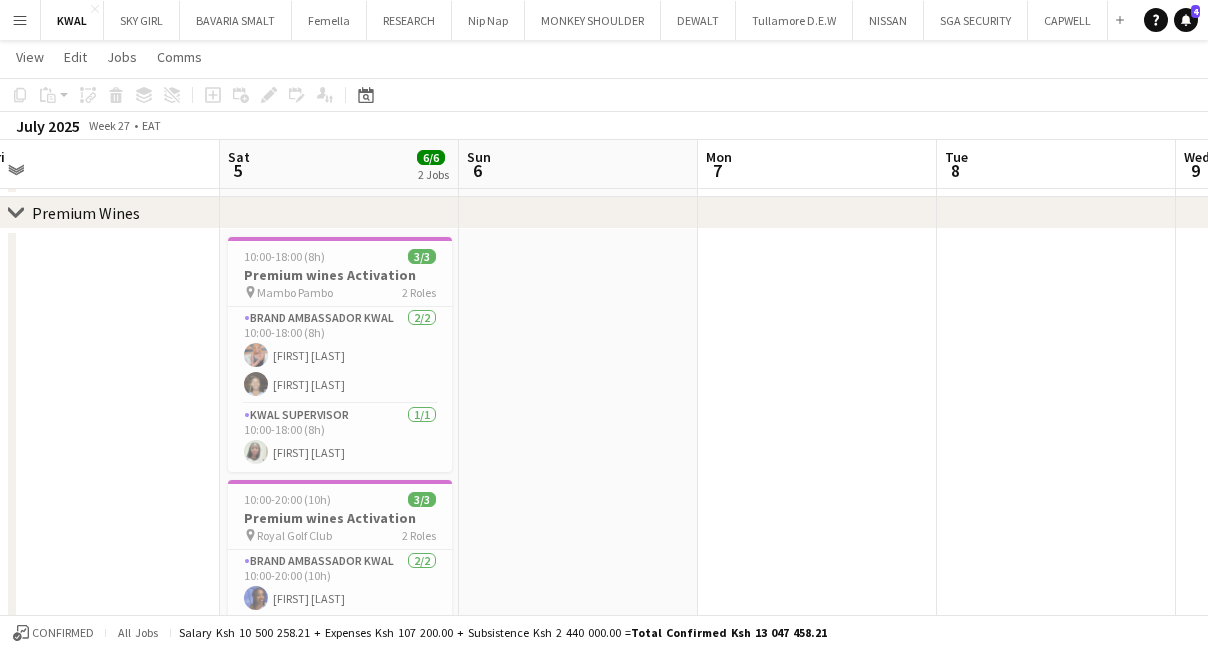 drag, startPoint x: 251, startPoint y: 334, endPoint x: 514, endPoint y: 328, distance: 263.06842 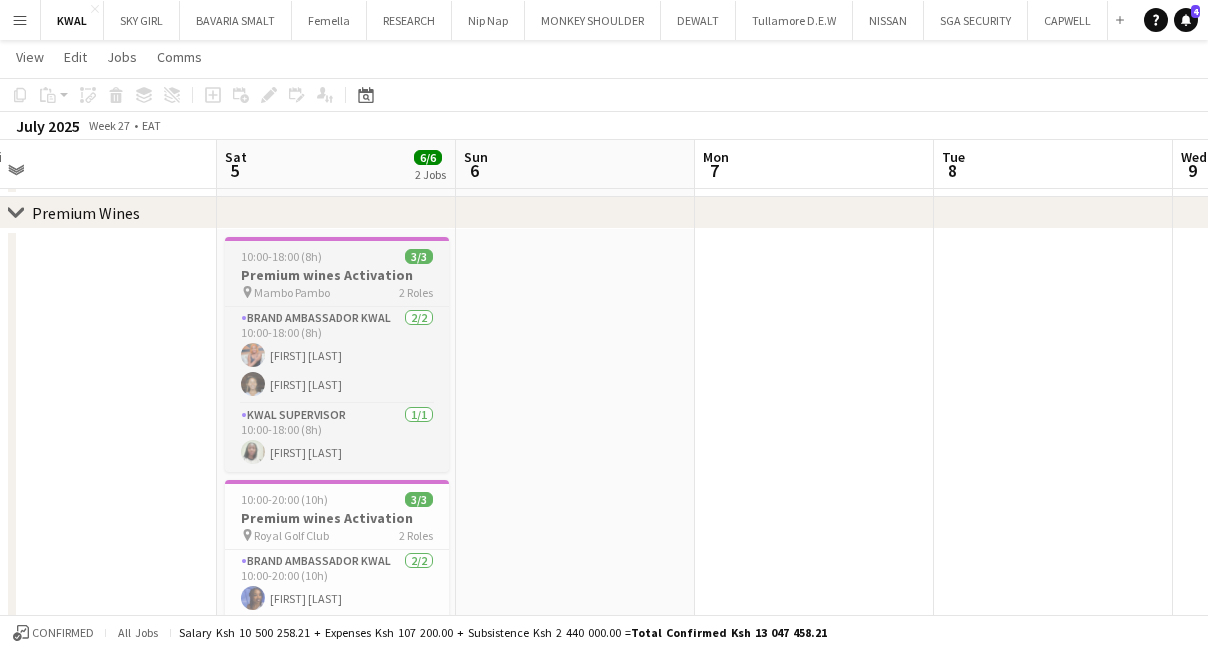 click on "10:00-18:00 (8h)" at bounding box center (281, 256) 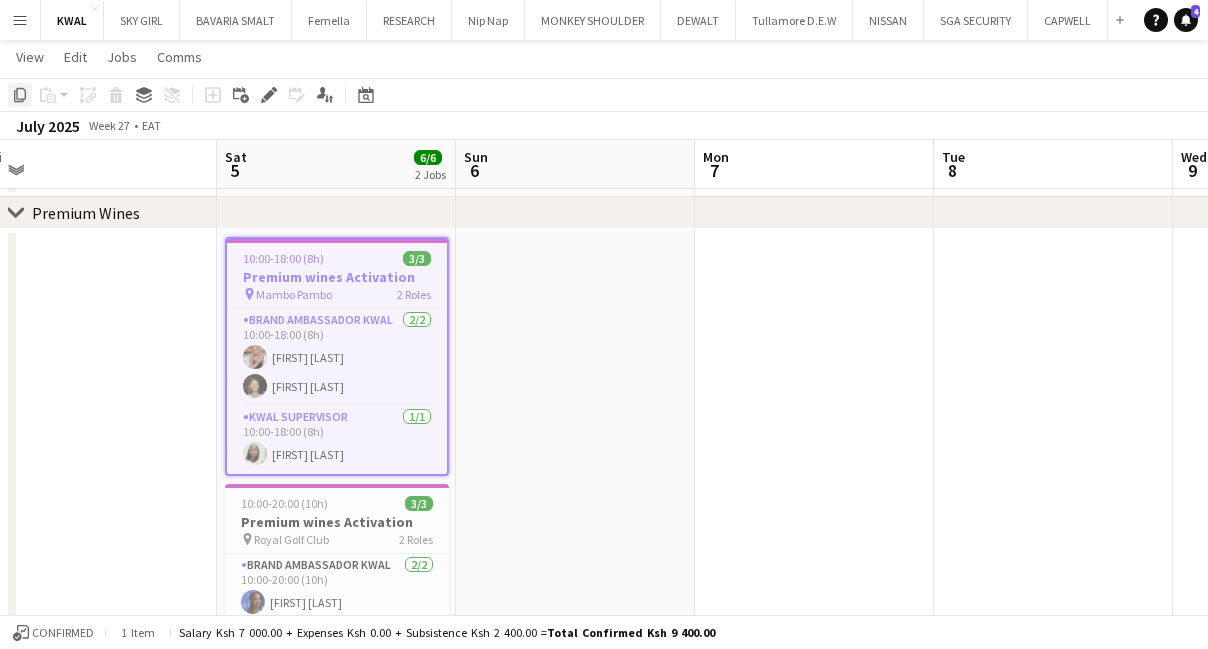 click on "Copy" 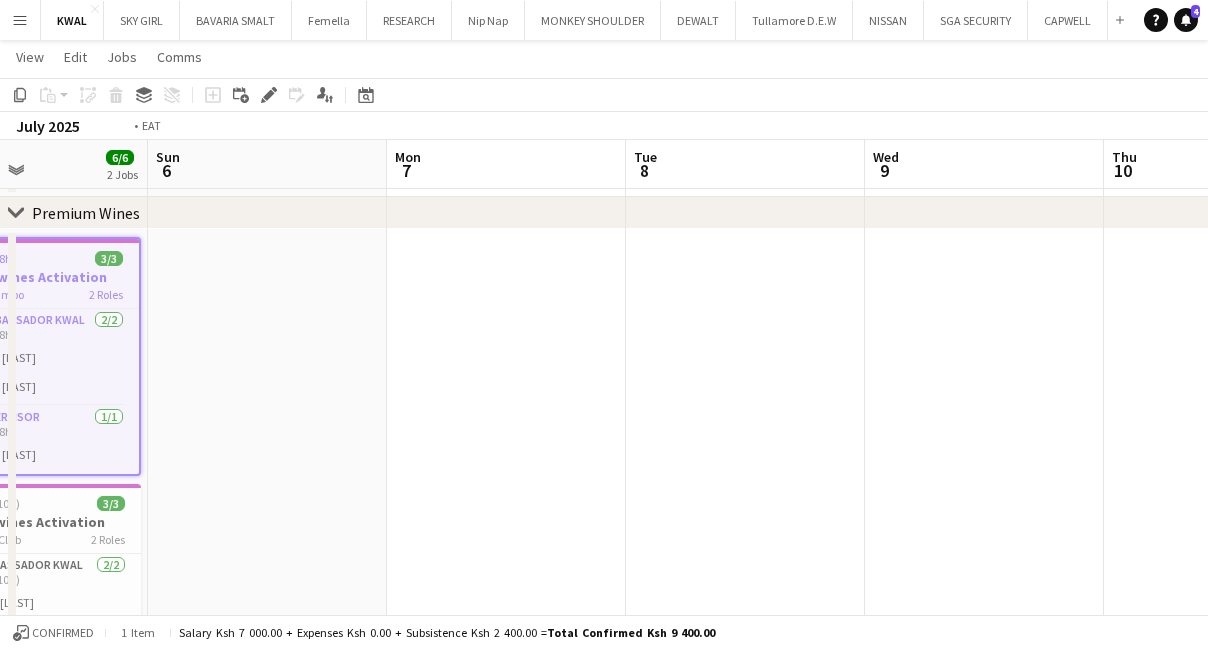 drag, startPoint x: 1141, startPoint y: 375, endPoint x: 101, endPoint y: 419, distance: 1040.9303 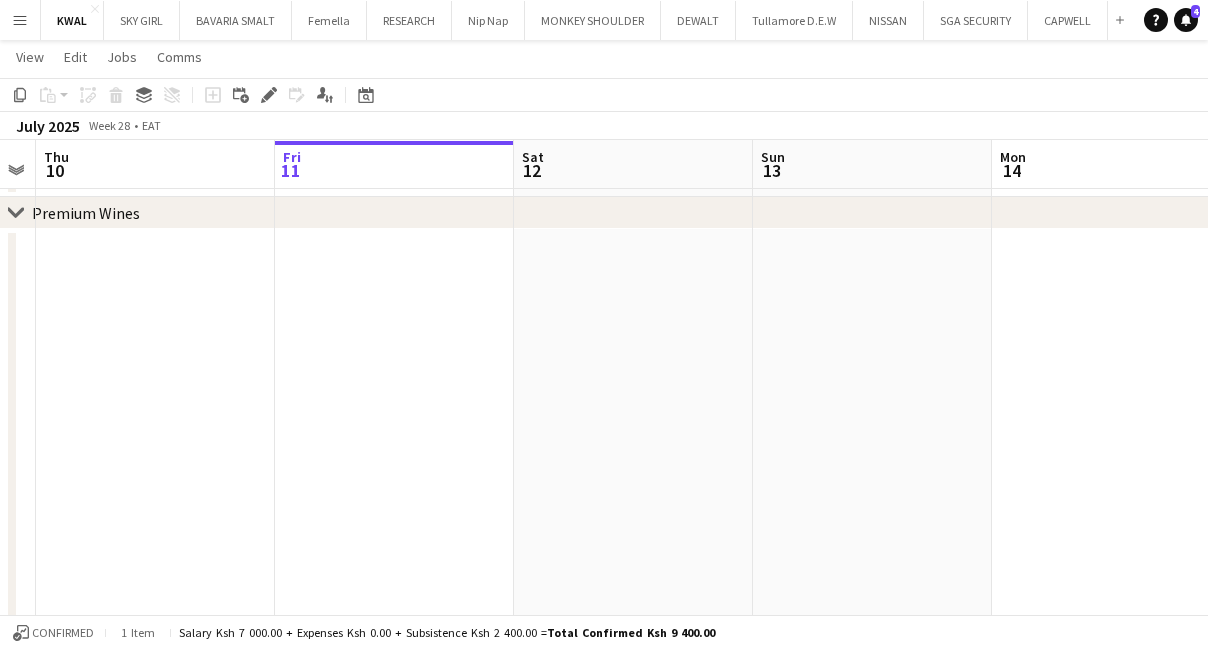 drag, startPoint x: 652, startPoint y: 372, endPoint x: 477, endPoint y: 389, distance: 175.82378 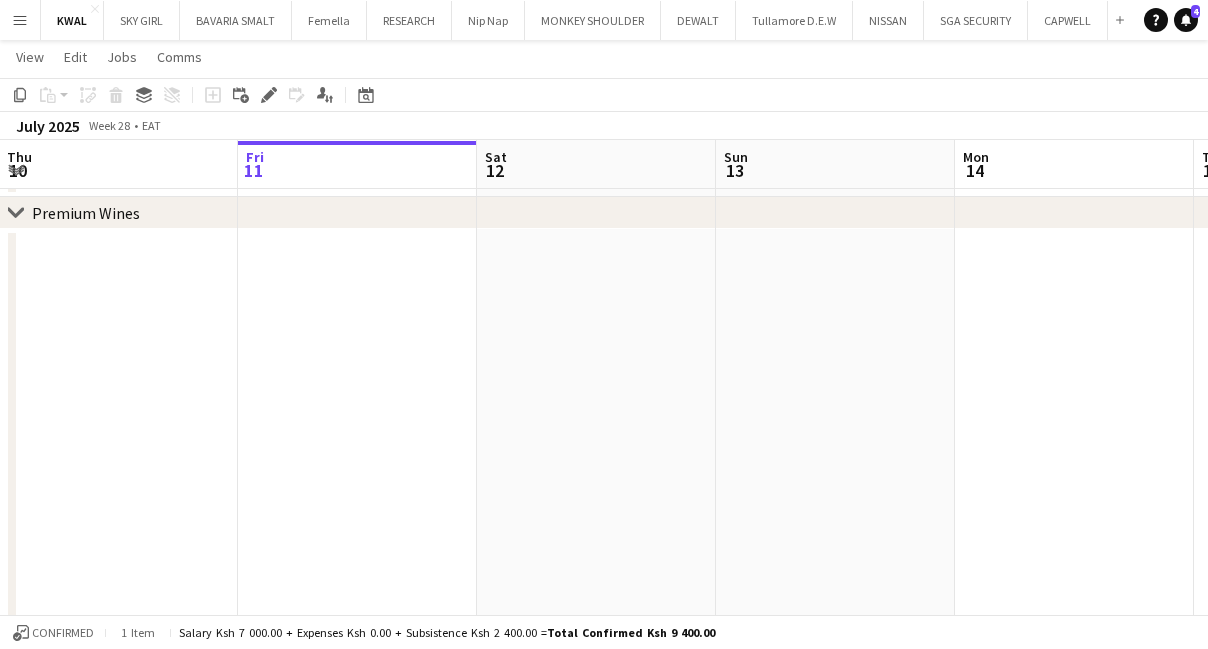 click at bounding box center (357, 511) 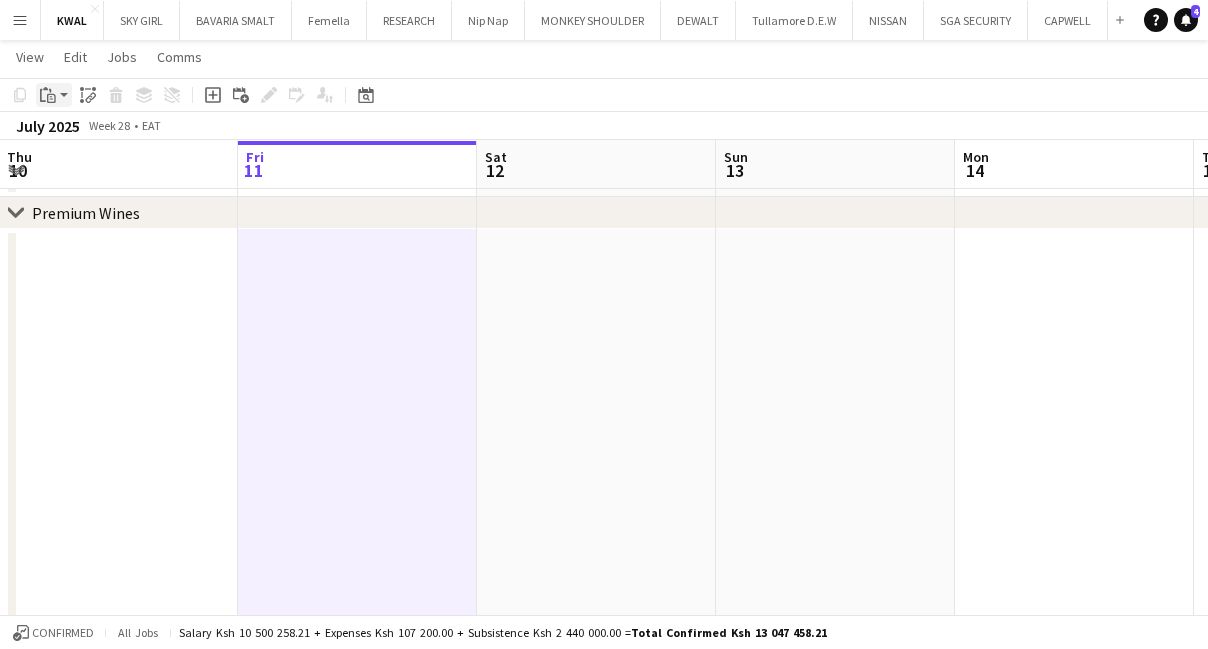click on "Paste" at bounding box center [54, 95] 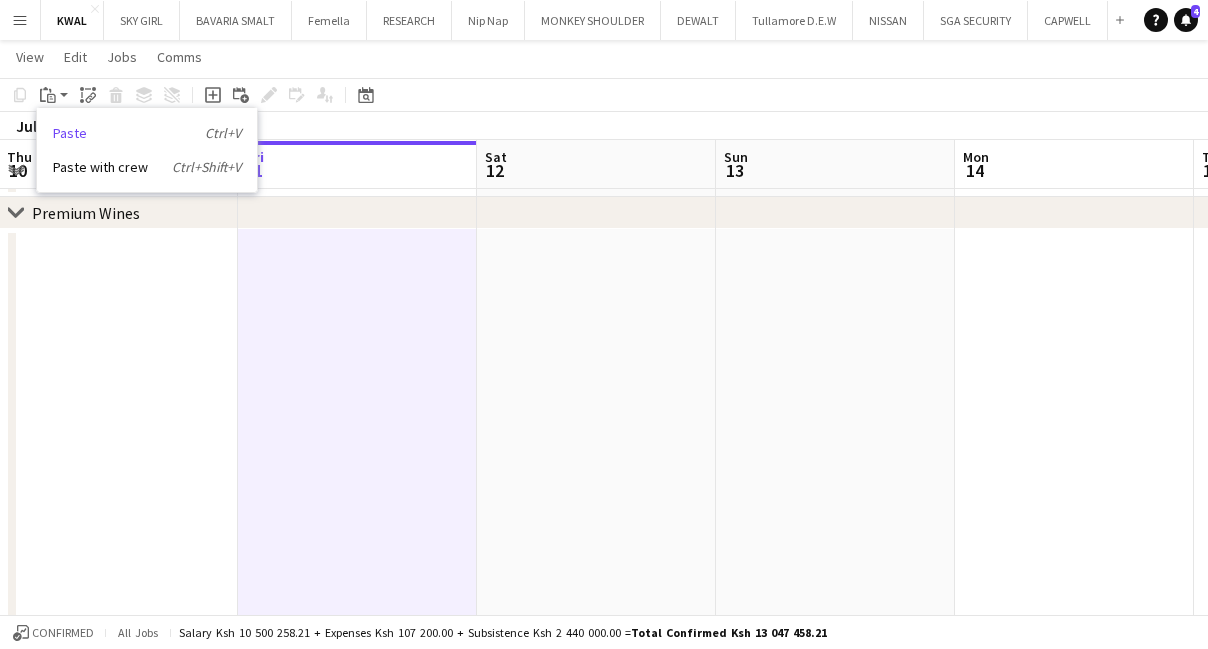 click on "Paste   Ctrl+V" at bounding box center [147, 133] 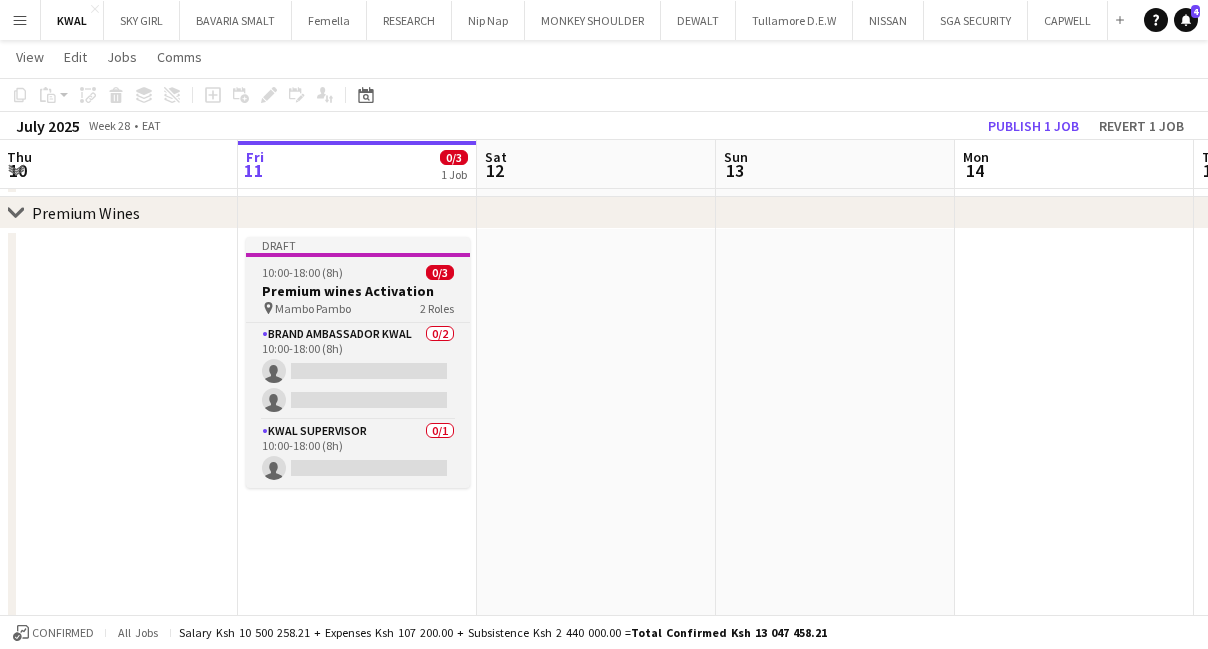 click on "Premium wines Activation" at bounding box center [358, 291] 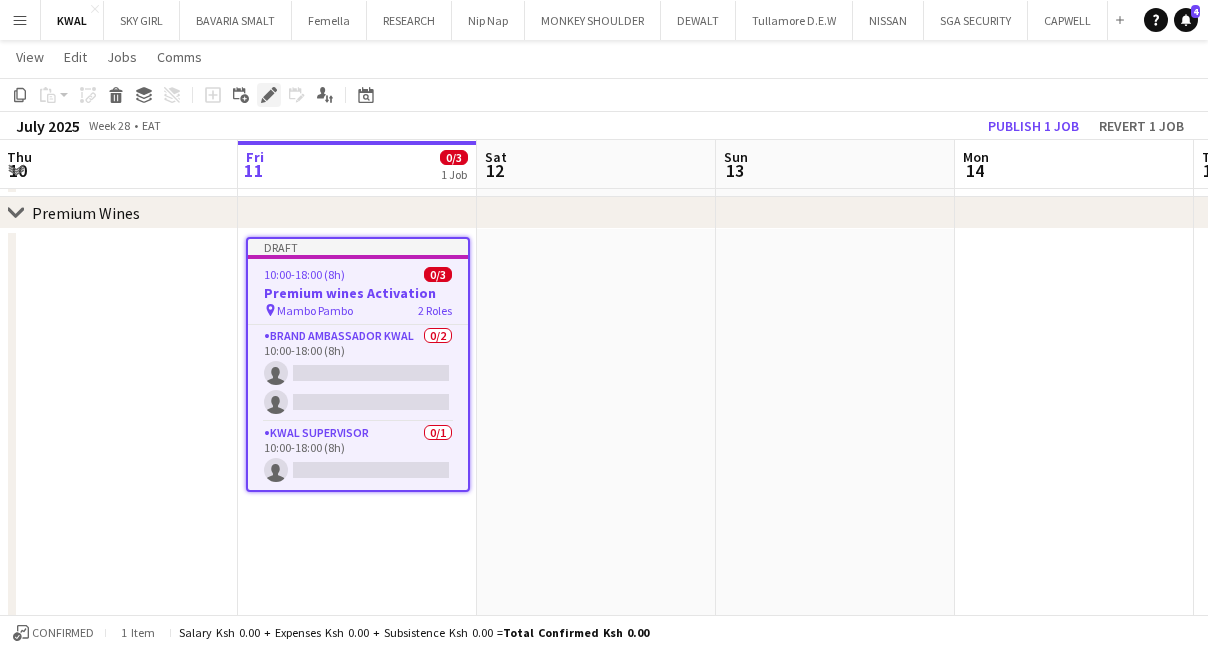 click 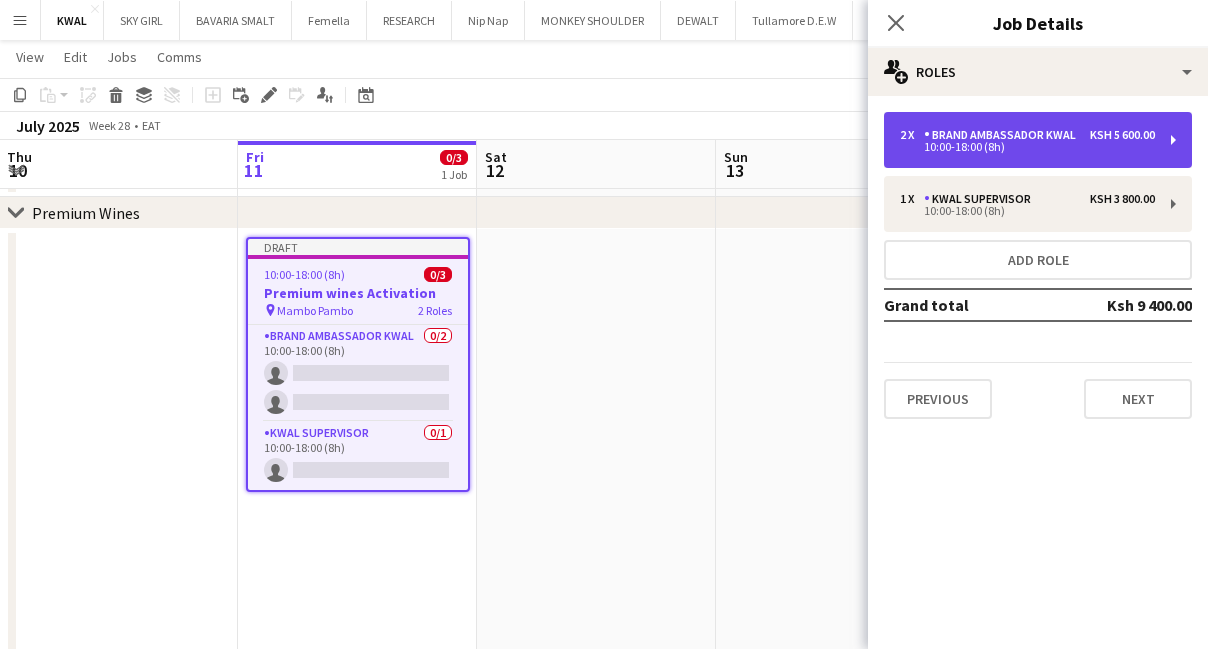 click on "10:00-18:00 (8h)" at bounding box center [1027, 147] 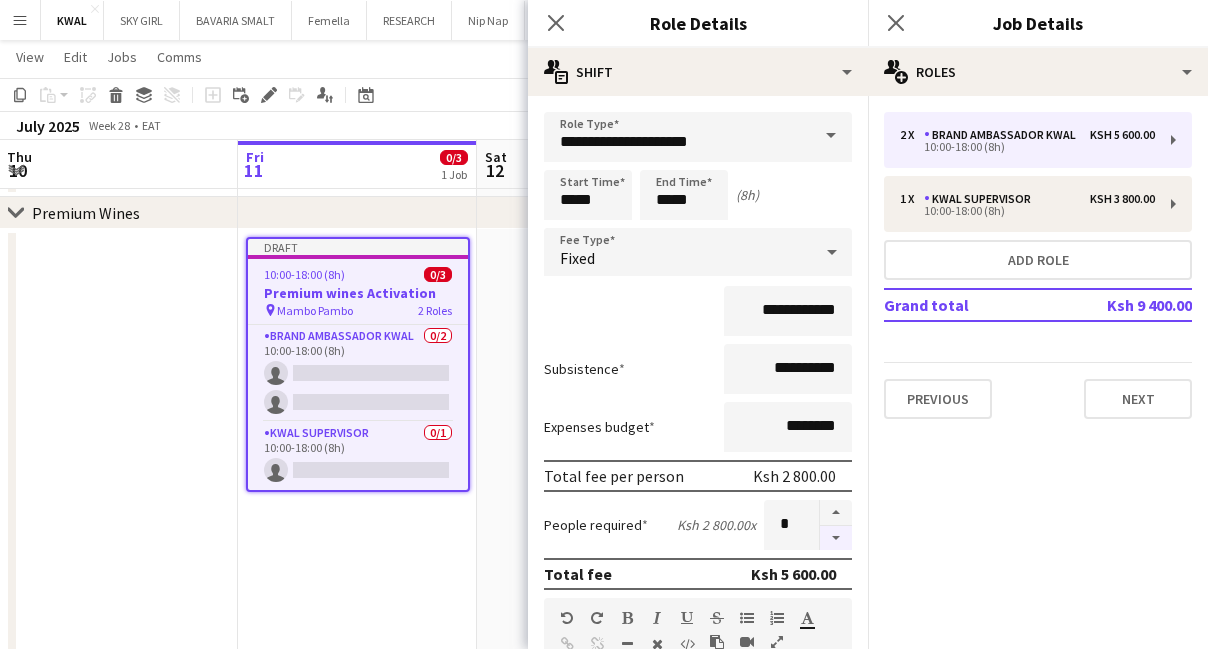 click at bounding box center [836, 538] 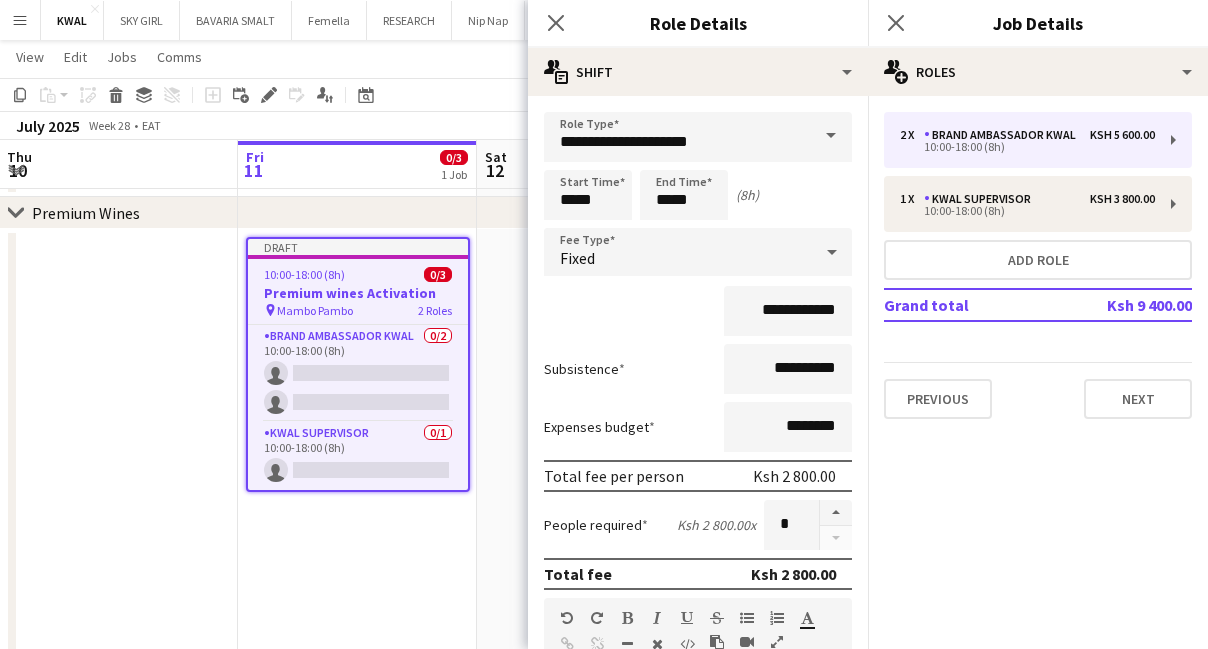 click on "Draft   10:00-18:00 (8h)    0/3   Premium wines Activation
pin
Mambo Pambo   2 Roles   Brand Ambassador kwal   0/2   10:00-18:00 (8h)
single-neutral-actions
single-neutral-actions
KWAL SUPERVISOR   0/1   10:00-18:00 (8h)
single-neutral-actions" at bounding box center [357, 511] 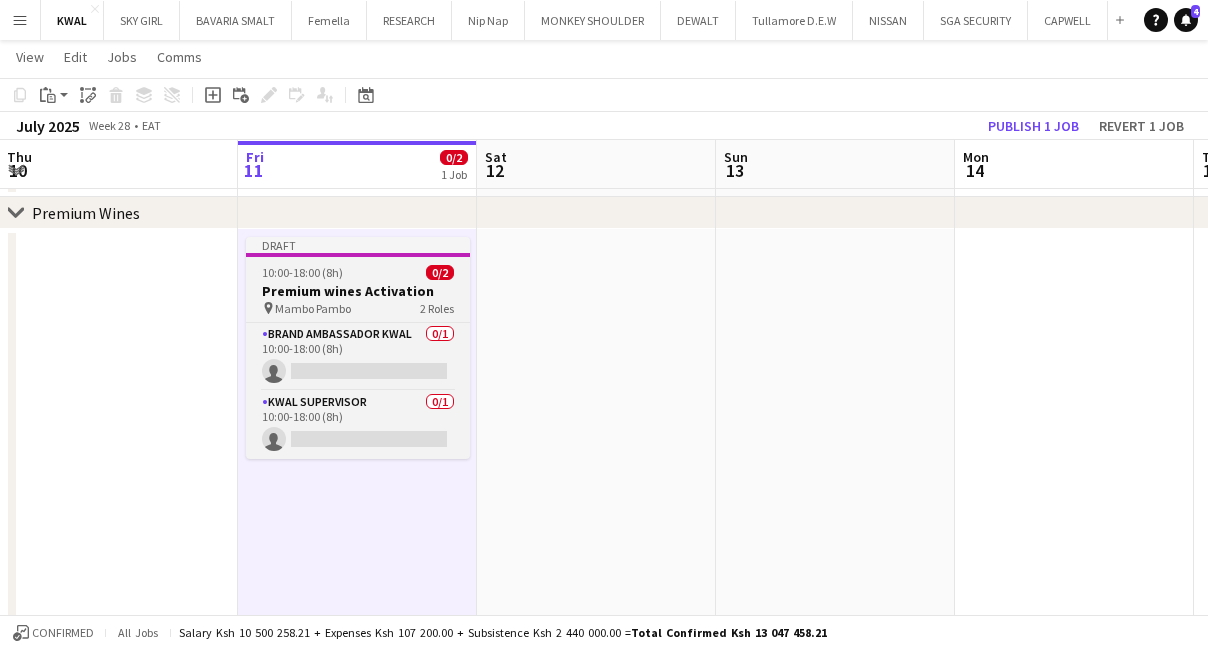 click on "Mambo Pambo" at bounding box center (313, 308) 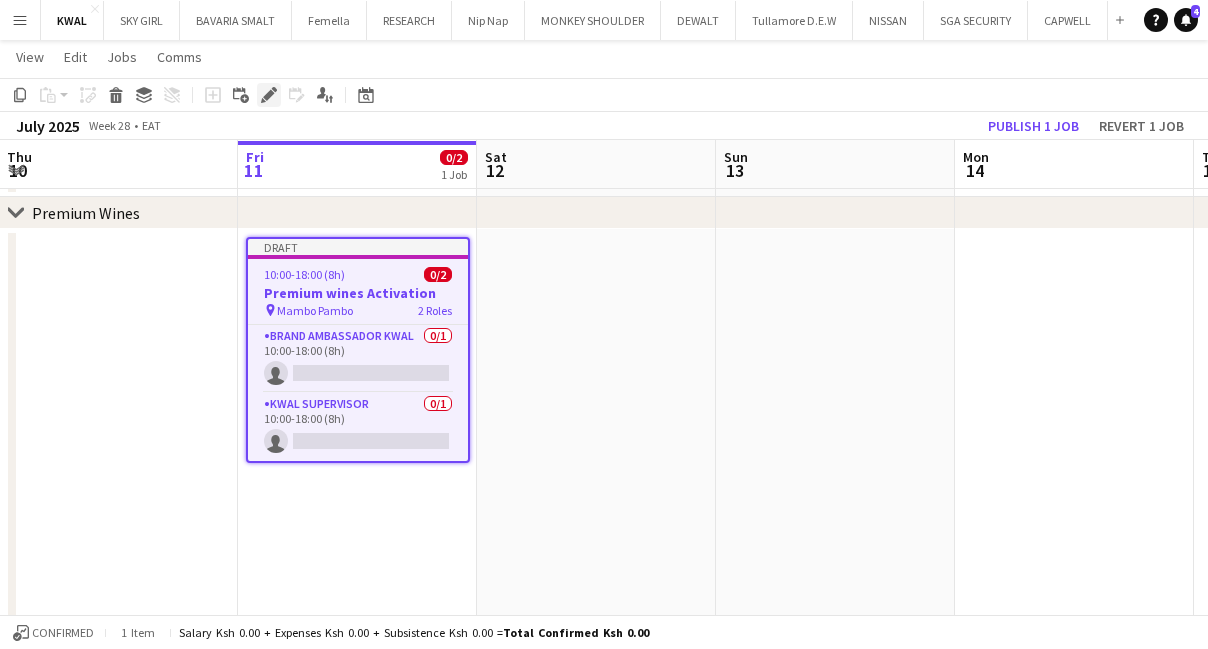 click on "Edit" 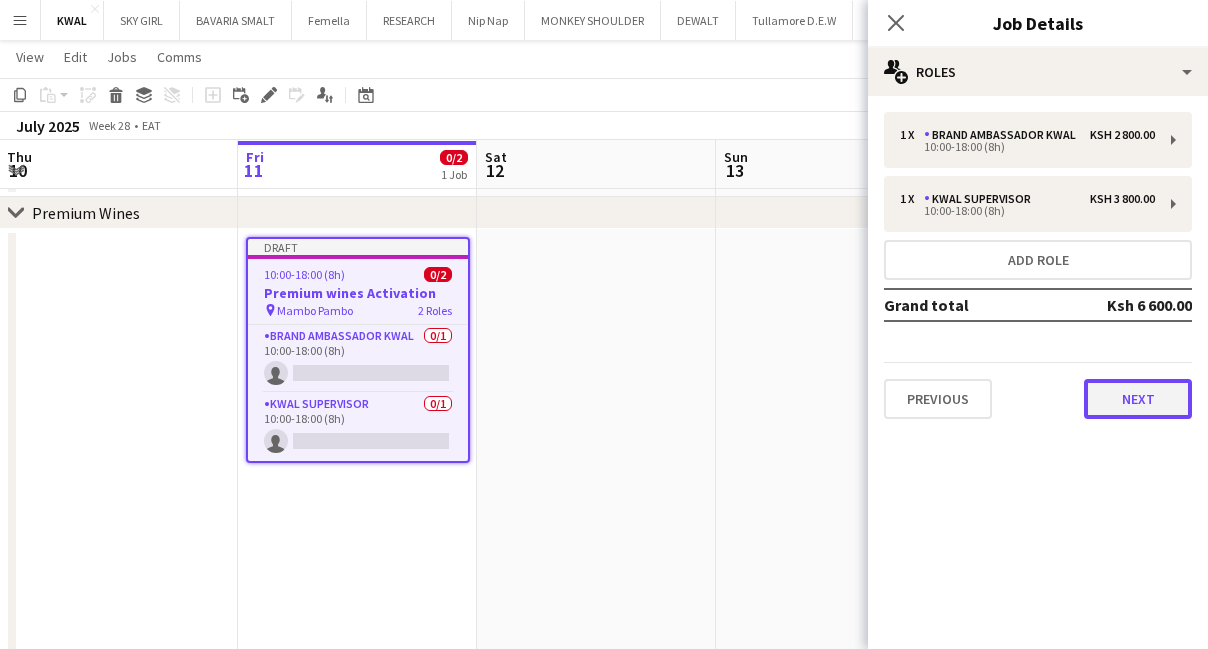 drag, startPoint x: 1151, startPoint y: 408, endPoint x: 1141, endPoint y: 416, distance: 12.806249 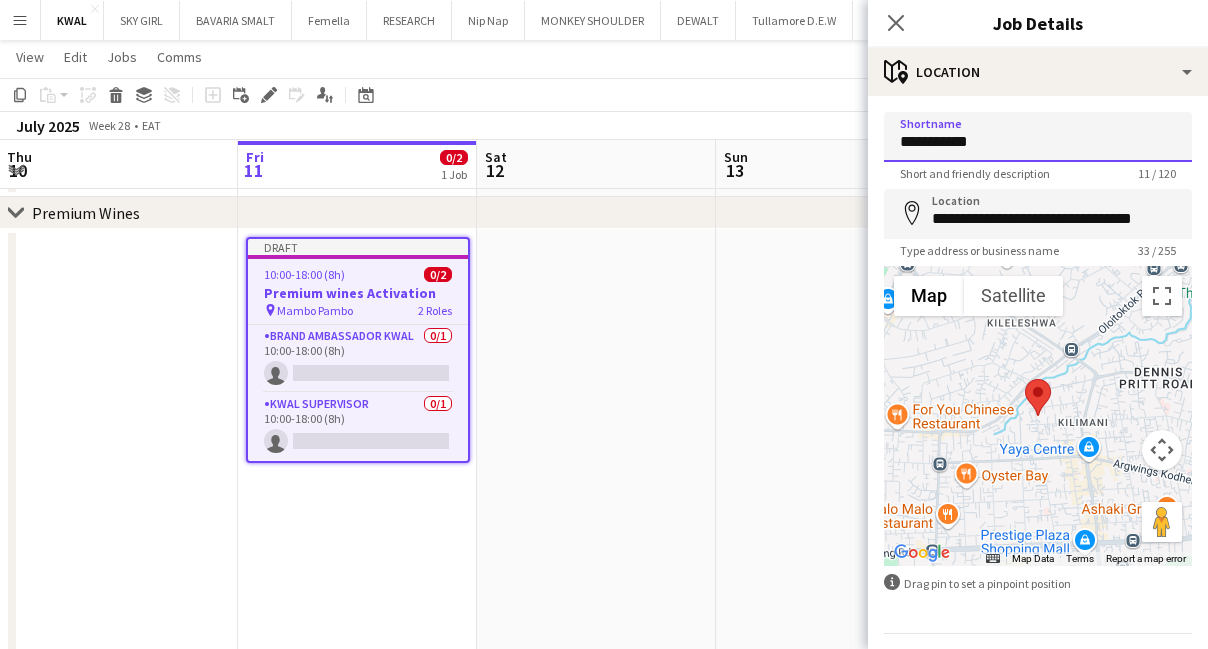 drag, startPoint x: 1020, startPoint y: 144, endPoint x: 827, endPoint y: 152, distance: 193.16573 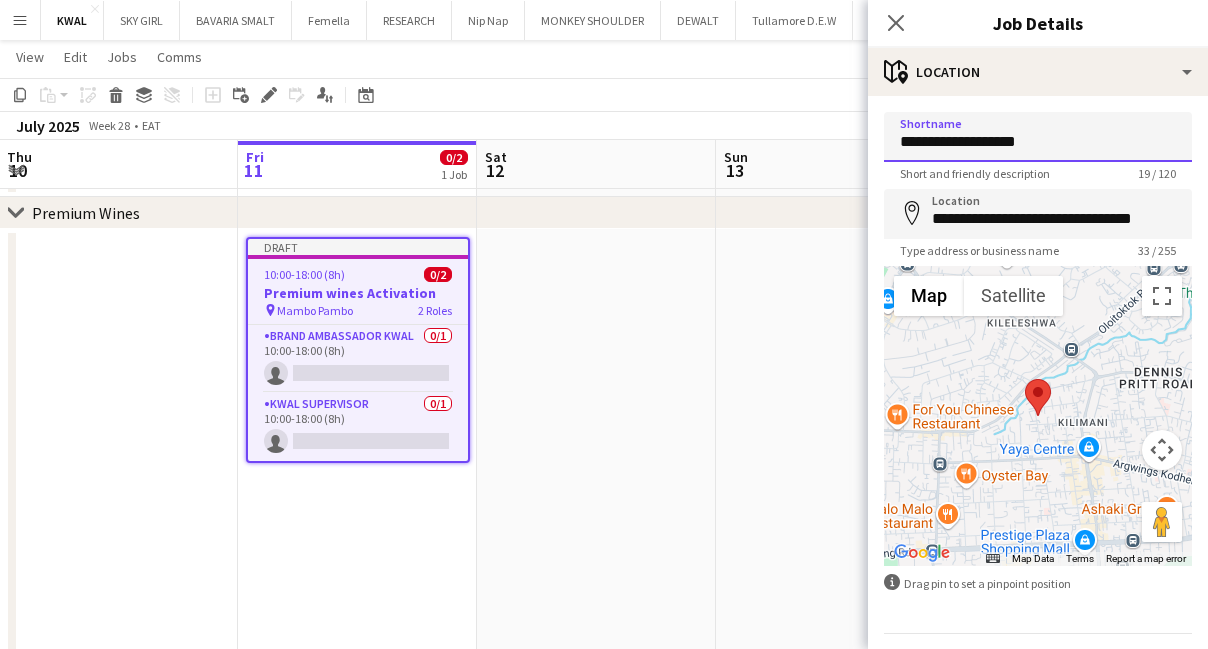 type on "**********" 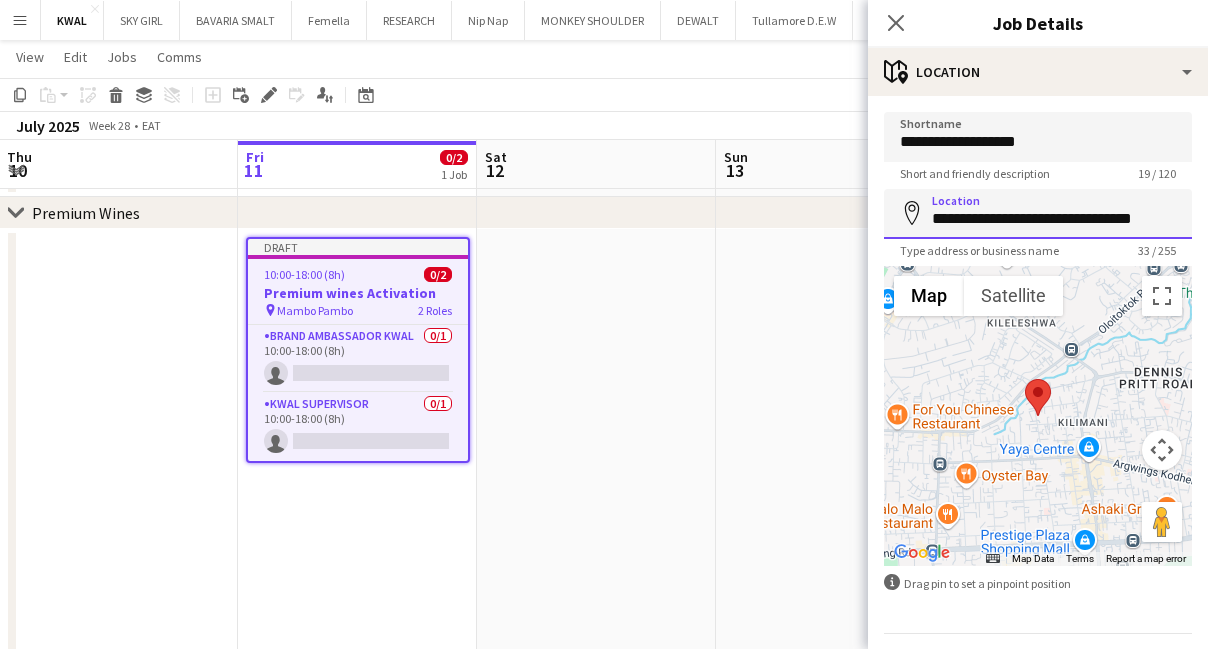 scroll, scrollTop: 0, scrollLeft: 18, axis: horizontal 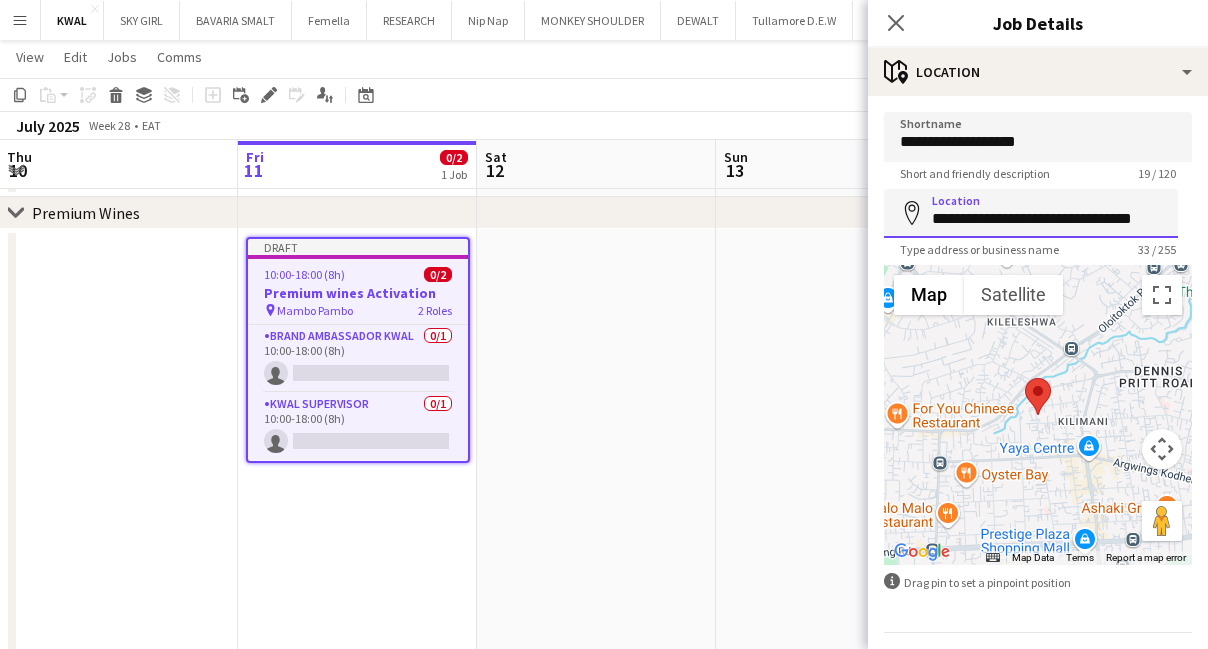 drag, startPoint x: 929, startPoint y: 213, endPoint x: 1221, endPoint y: 204, distance: 292.13867 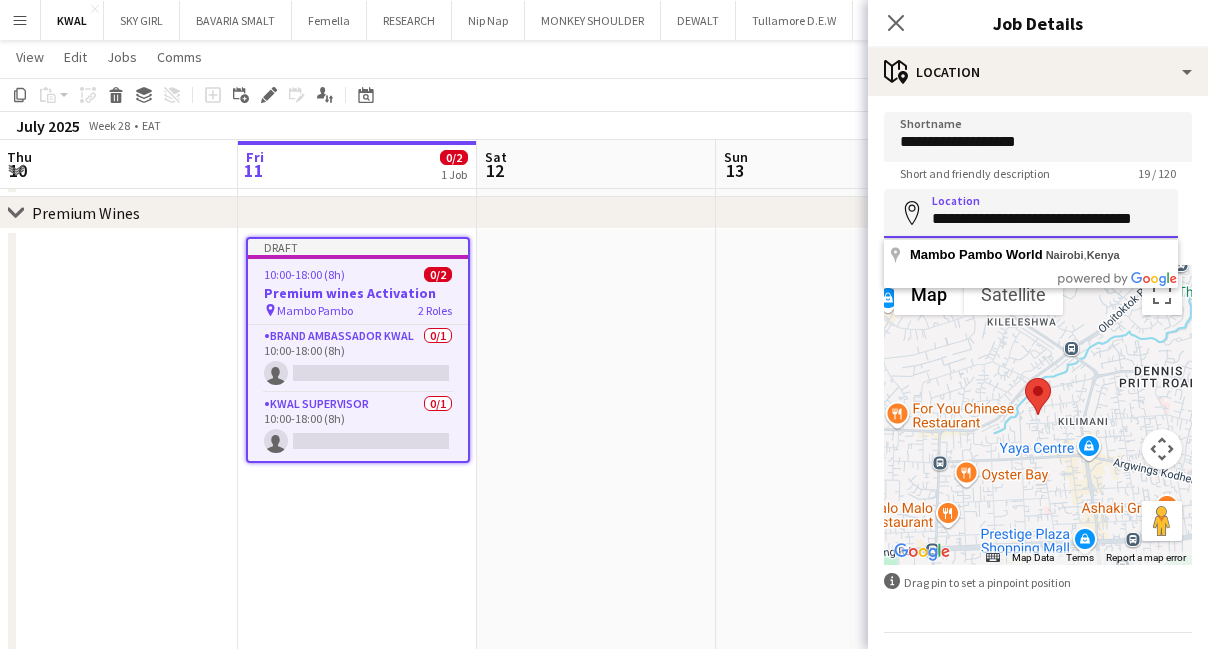 paste 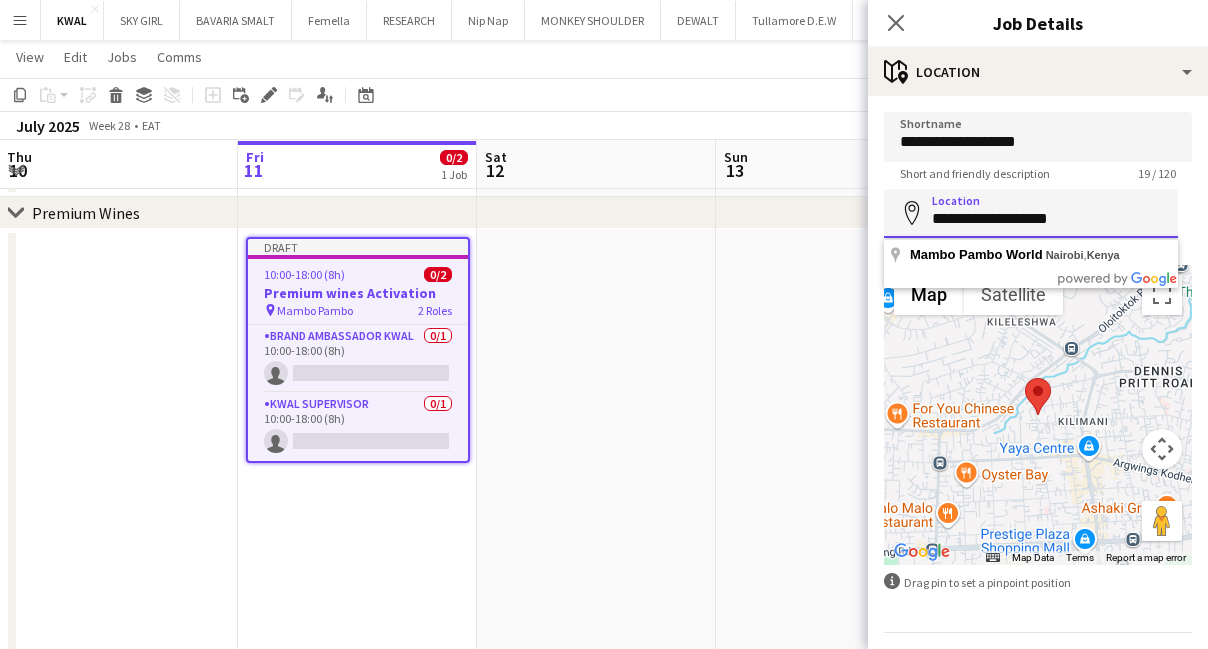scroll, scrollTop: 0, scrollLeft: 0, axis: both 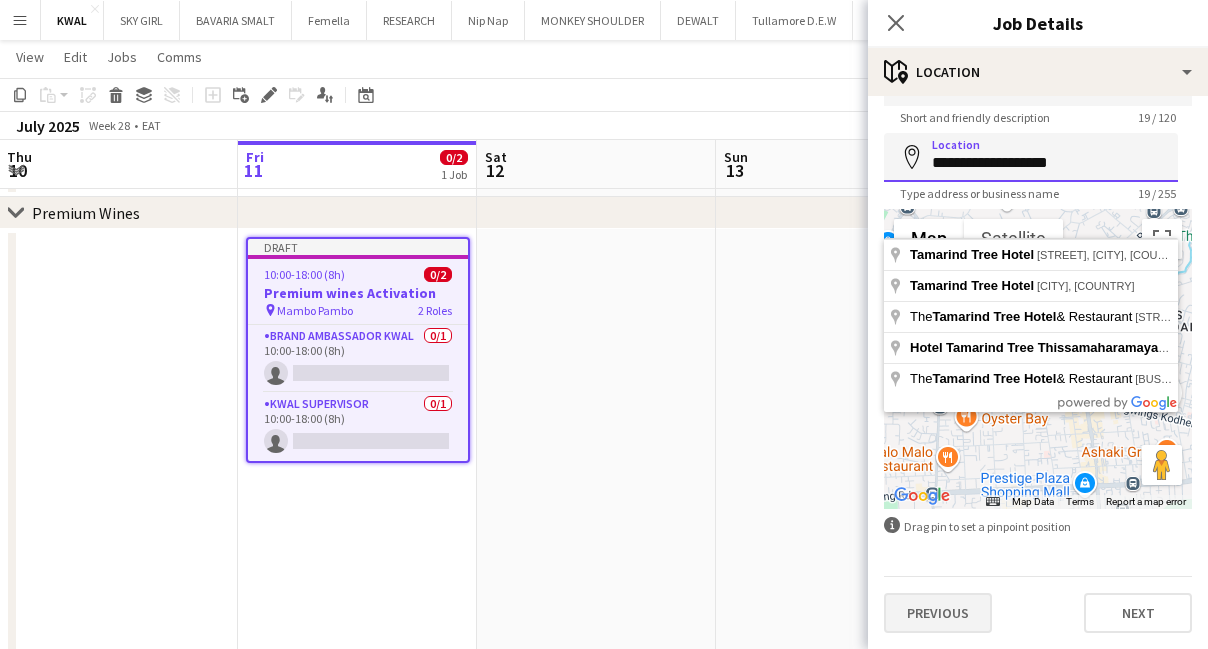 type on "**********" 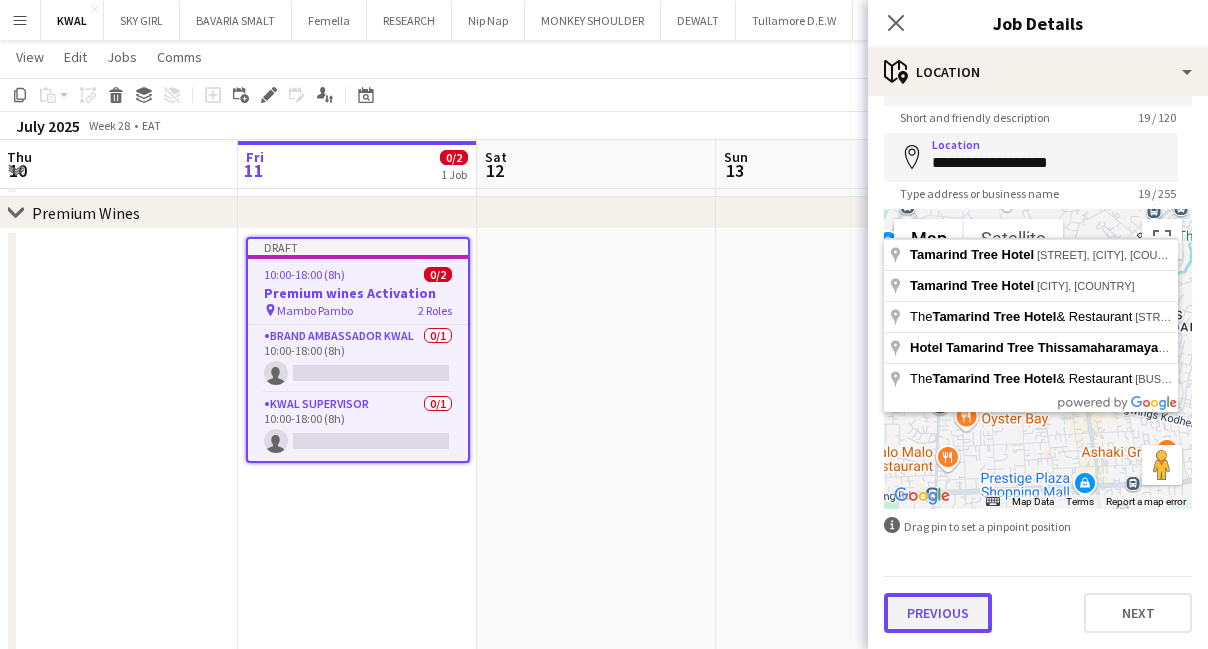 click on "Previous" at bounding box center [938, 613] 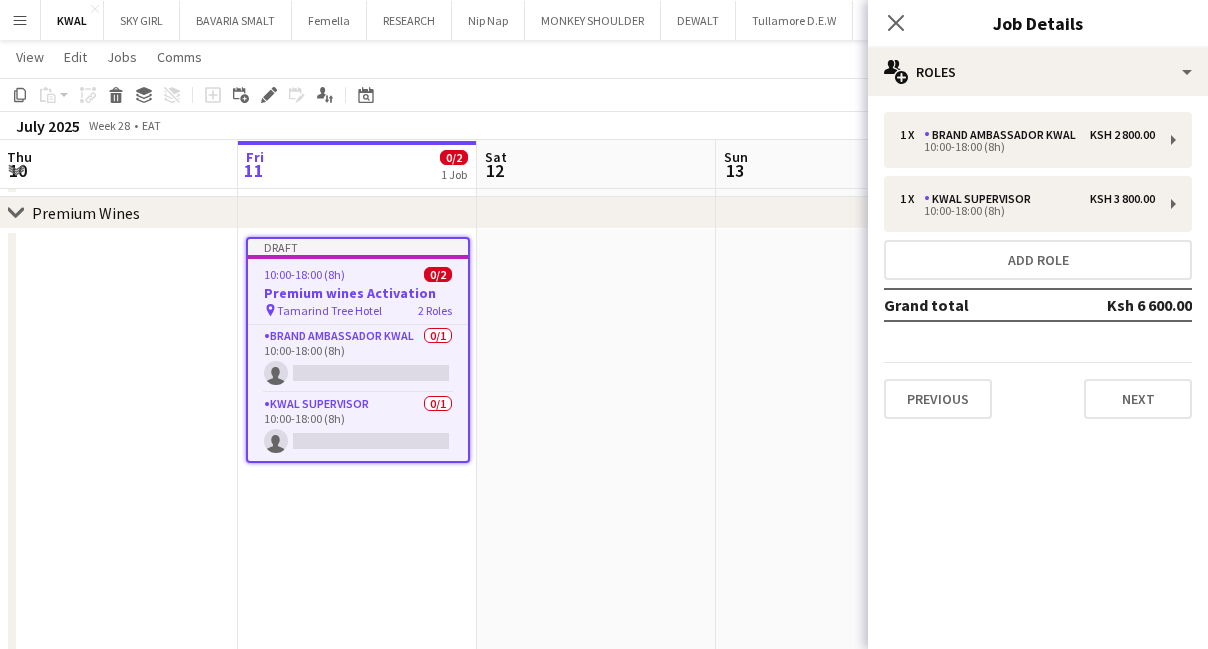 scroll, scrollTop: 0, scrollLeft: 0, axis: both 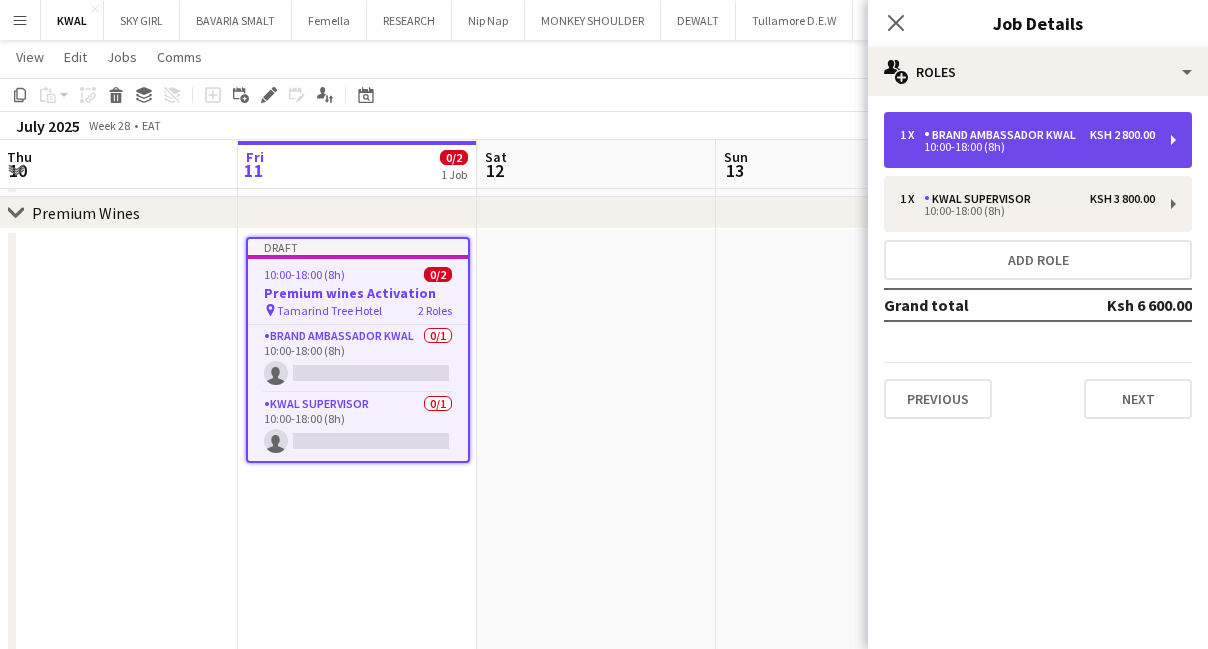 click on "Brand Ambassador kwal" at bounding box center (1004, 135) 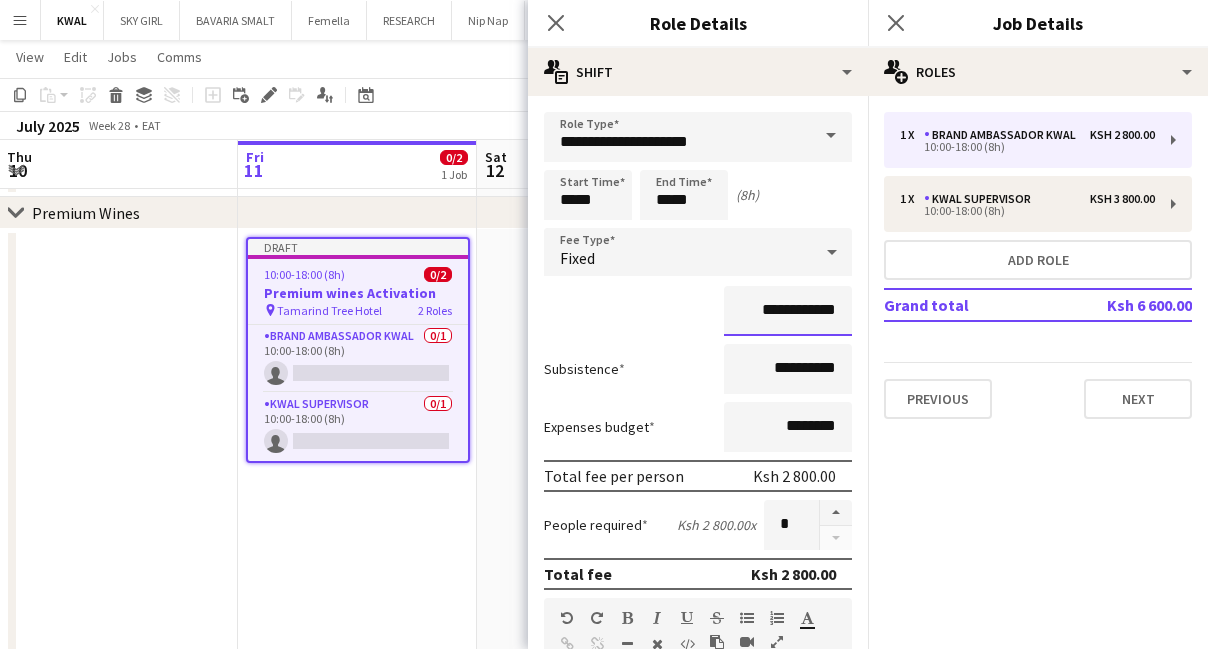 click on "**********" at bounding box center (788, 311) 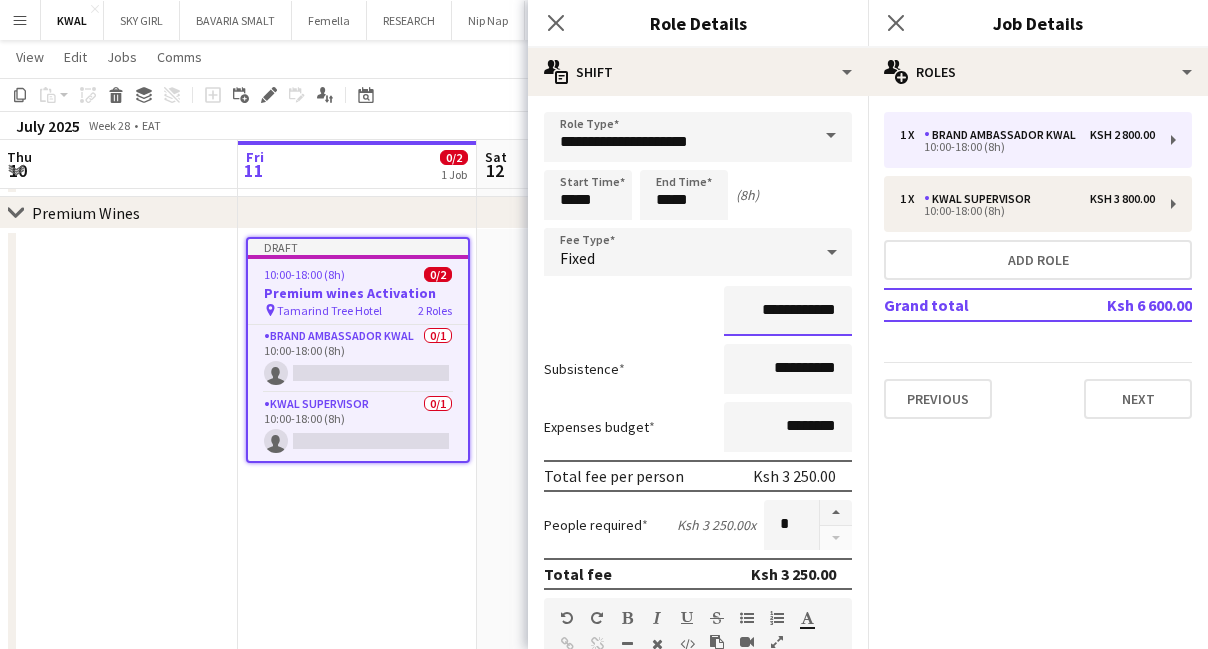 type on "**********" 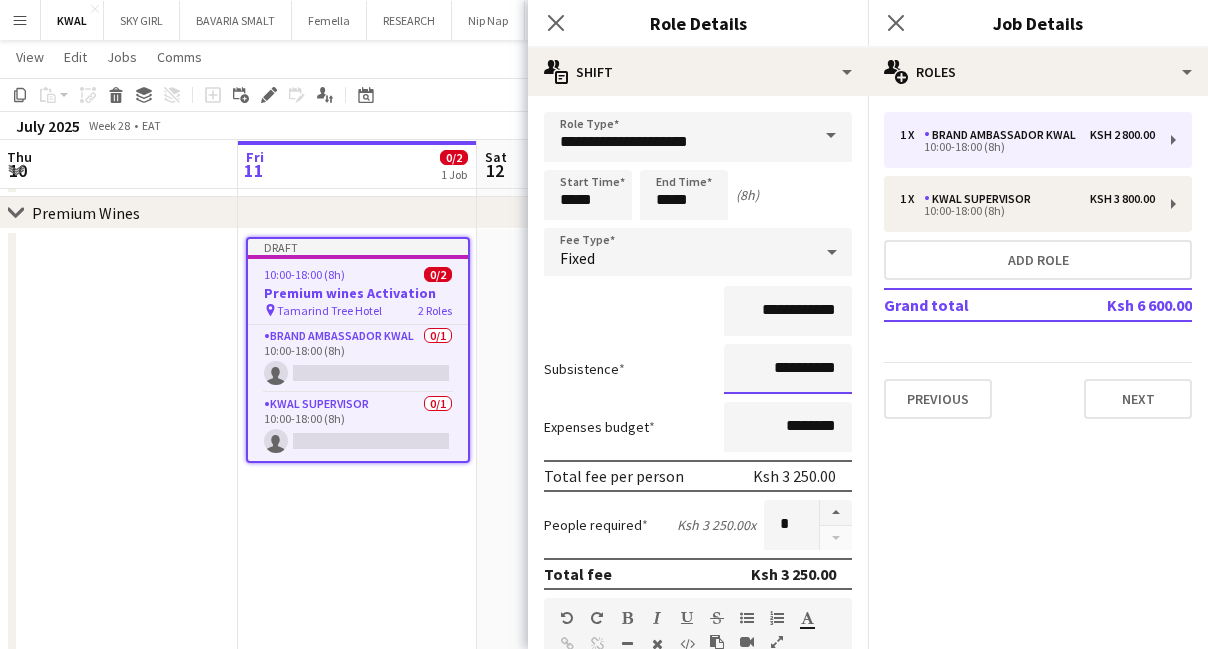 click on "**********" at bounding box center [788, 369] 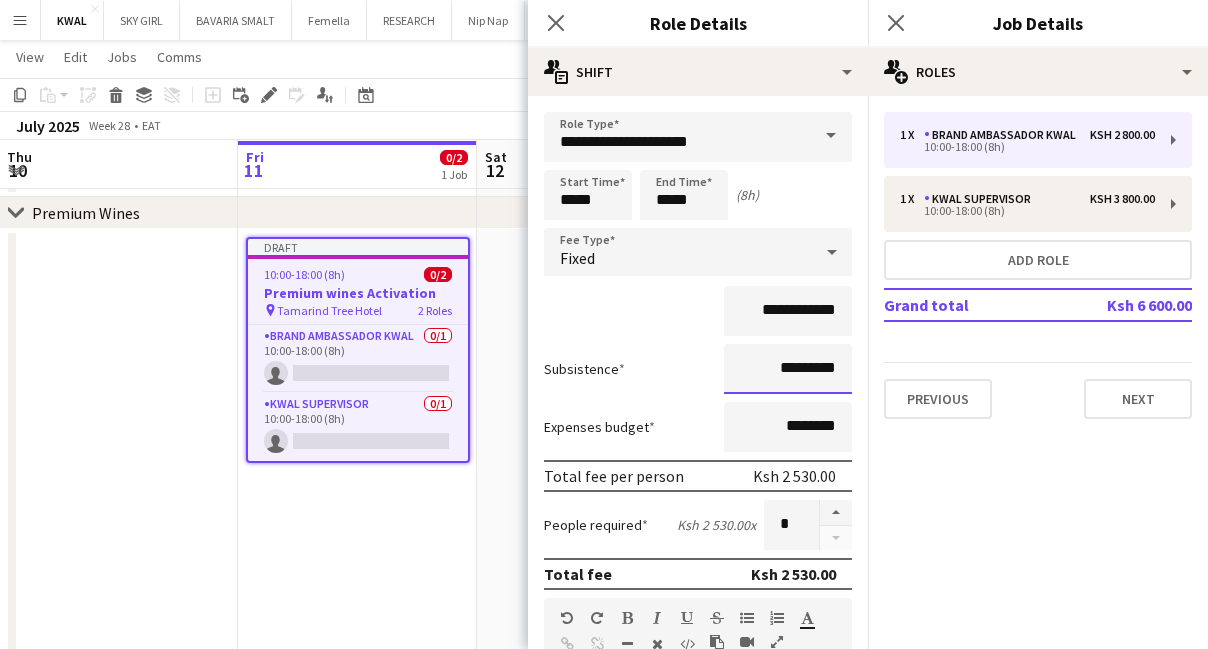 type on "**********" 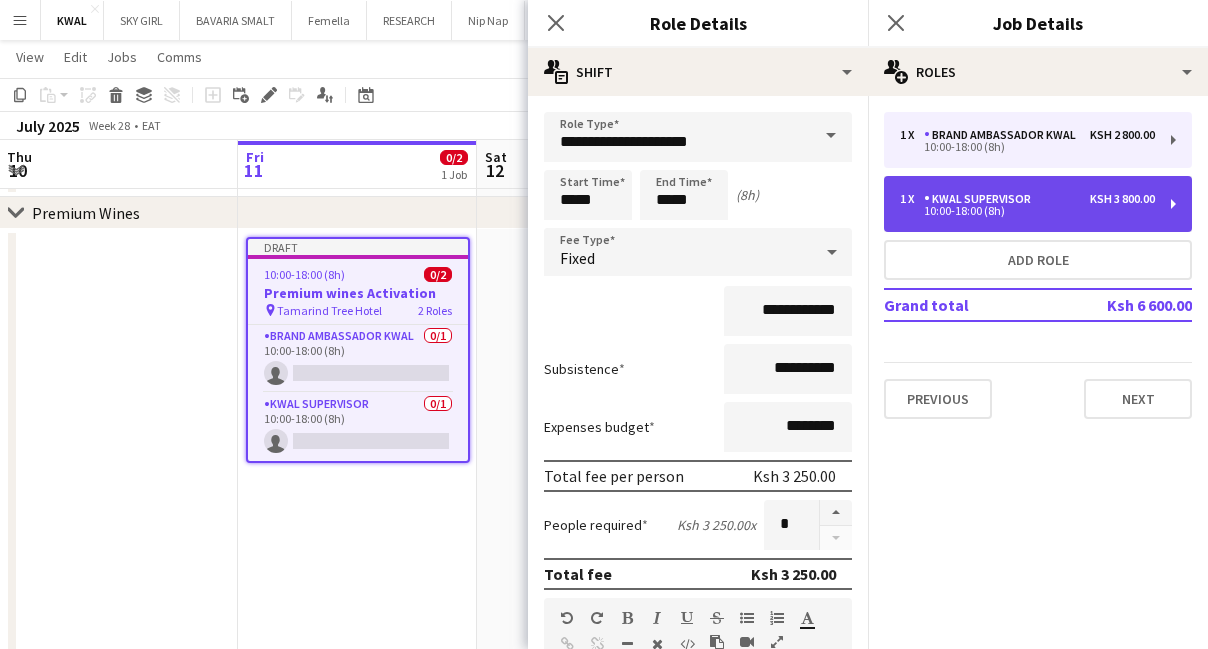 click on "10:00-18:00 (8h)" at bounding box center (1027, 211) 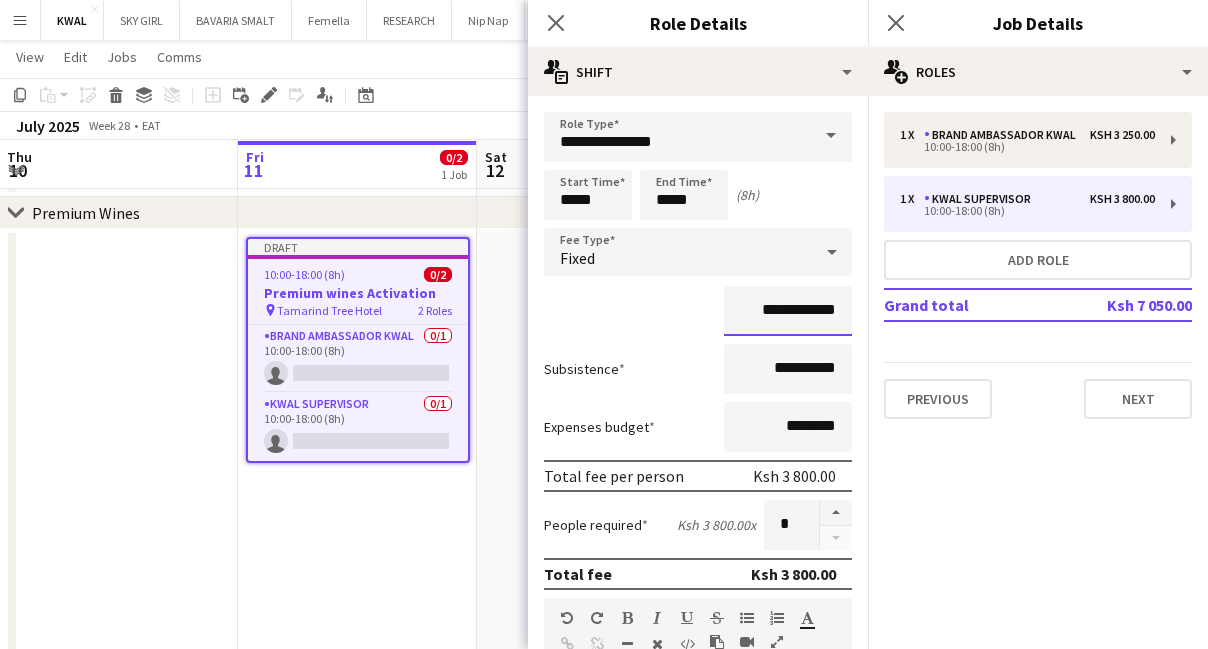 click on "**********" at bounding box center (788, 311) 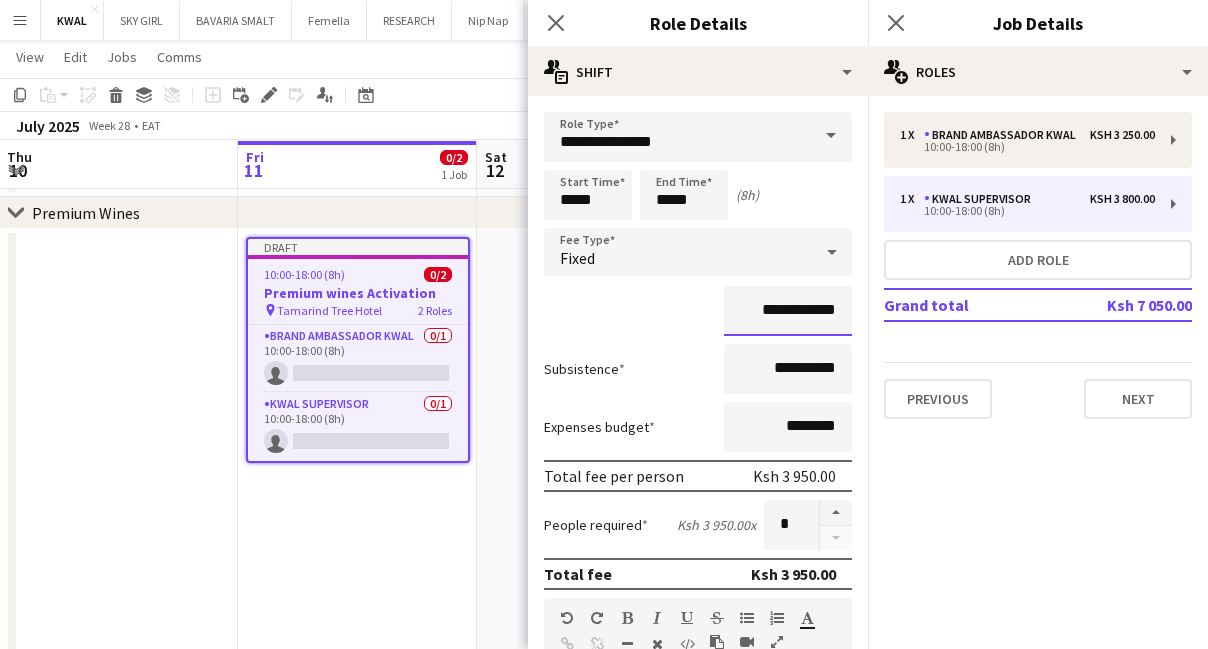 type on "**********" 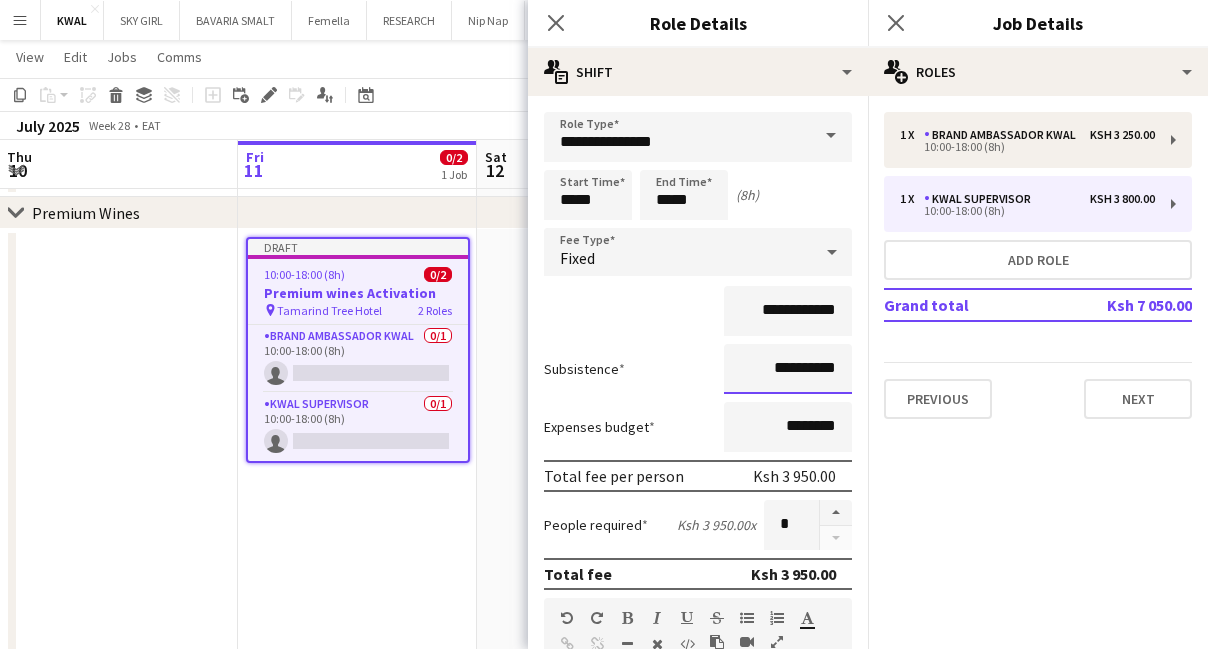 click on "**********" at bounding box center (788, 369) 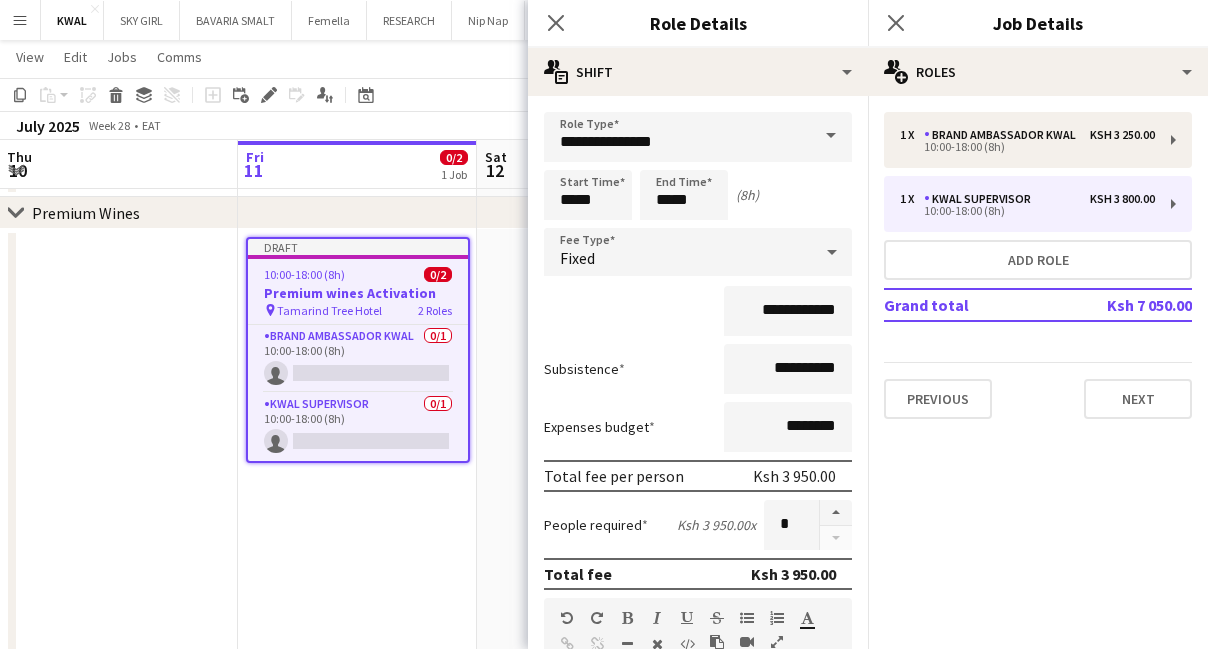 click on "pencil3
General details   1 x   Brand Ambassador kwal   Ksh 3 250.00   10:00-18:00 (8h)   1 x   KWAL SUPERVISOR   Ksh 3 800.00   10:00-18:00 (8h)   Add role   Grand total   Ksh 7 050.00   Previous   Next" 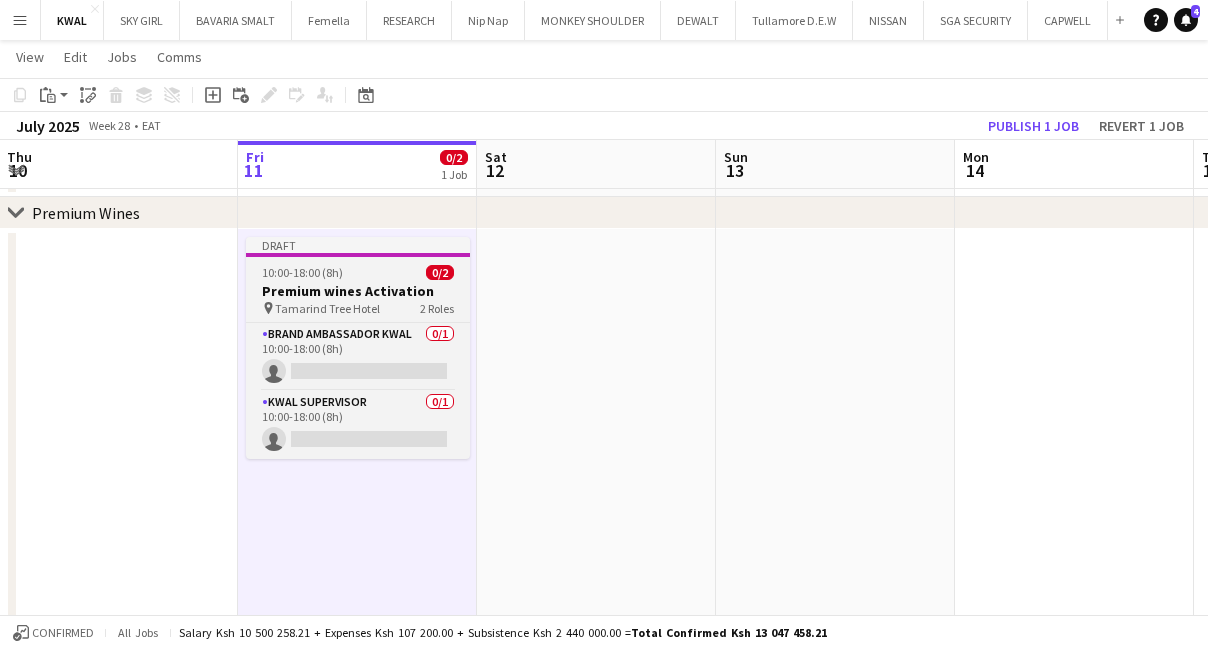 drag, startPoint x: 320, startPoint y: 280, endPoint x: 293, endPoint y: 274, distance: 27.658634 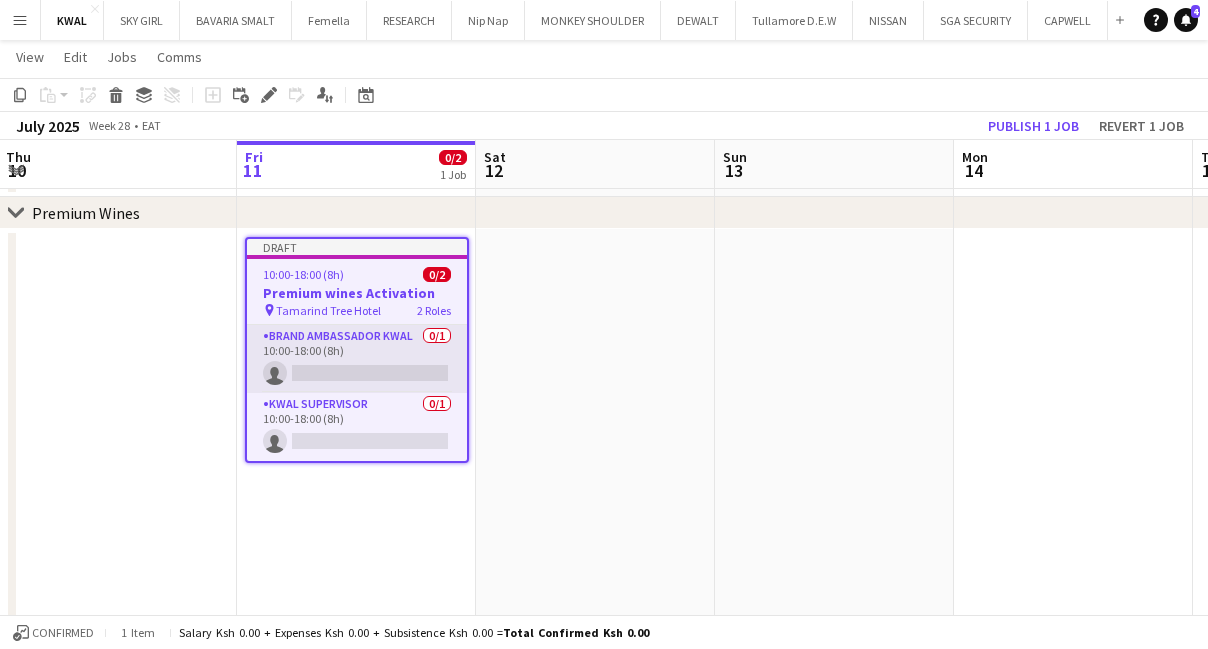 click on "Brand Ambassador kwal   0/1   10:00-18:00 (8h)
single-neutral-actions" at bounding box center (357, 359) 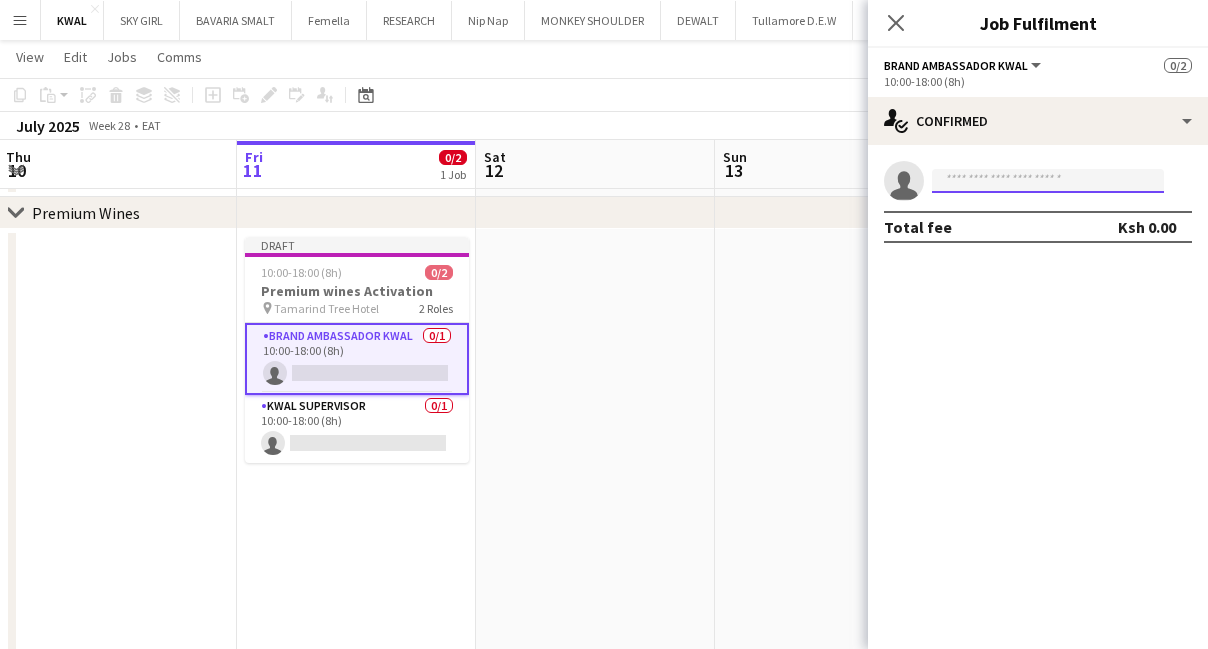 click at bounding box center [1048, 181] 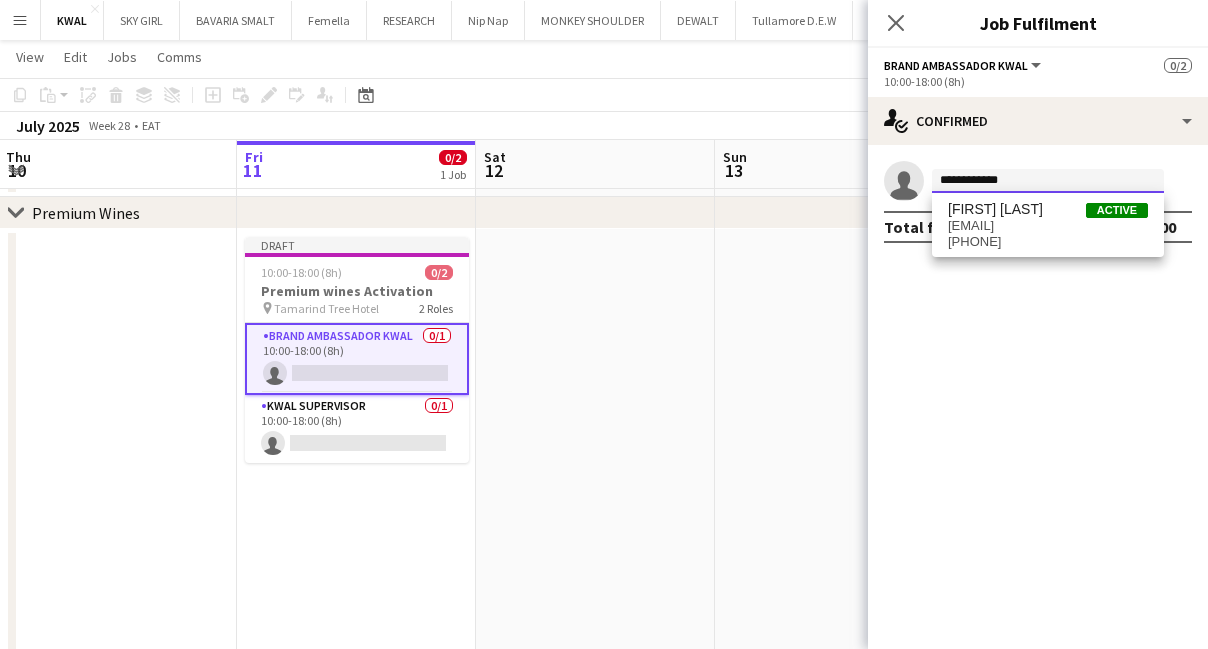 type on "**********" 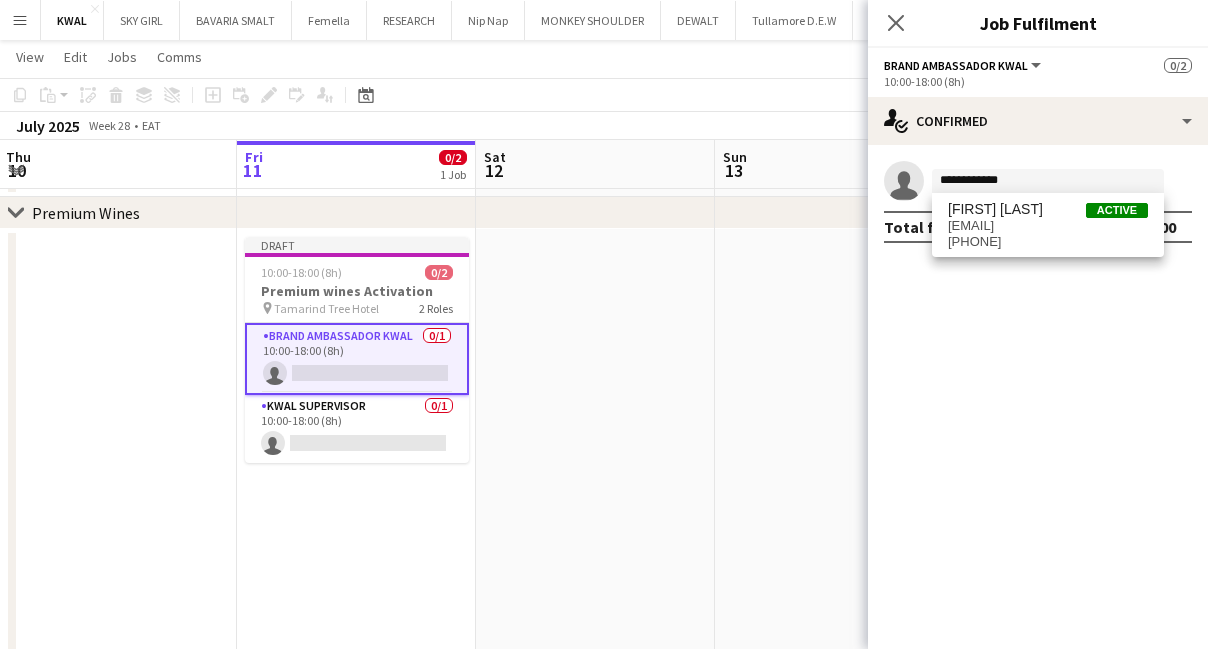 click on "[EMAIL]" at bounding box center (1048, 226) 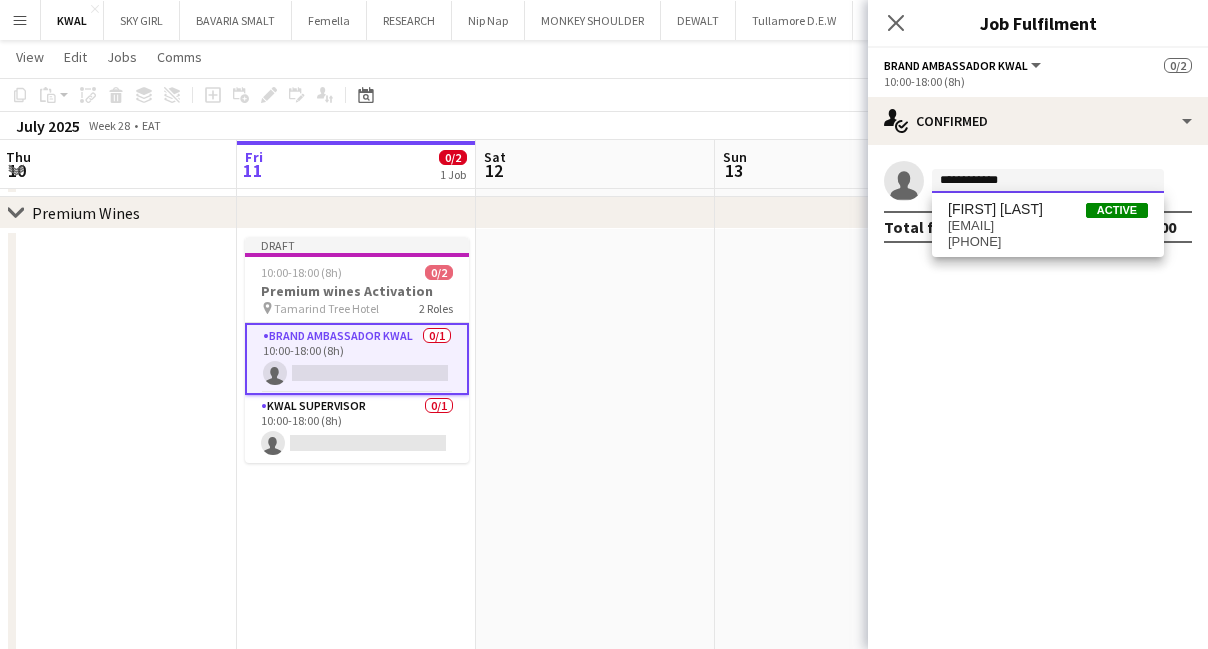 type 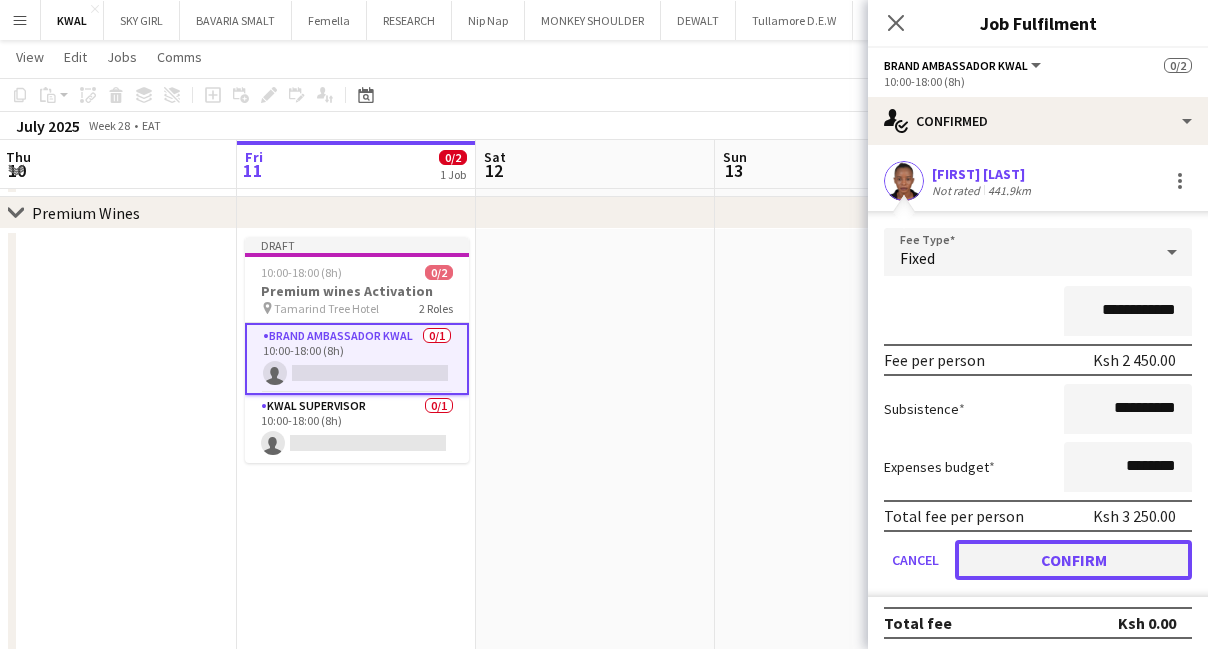 click on "Confirm" at bounding box center [1073, 560] 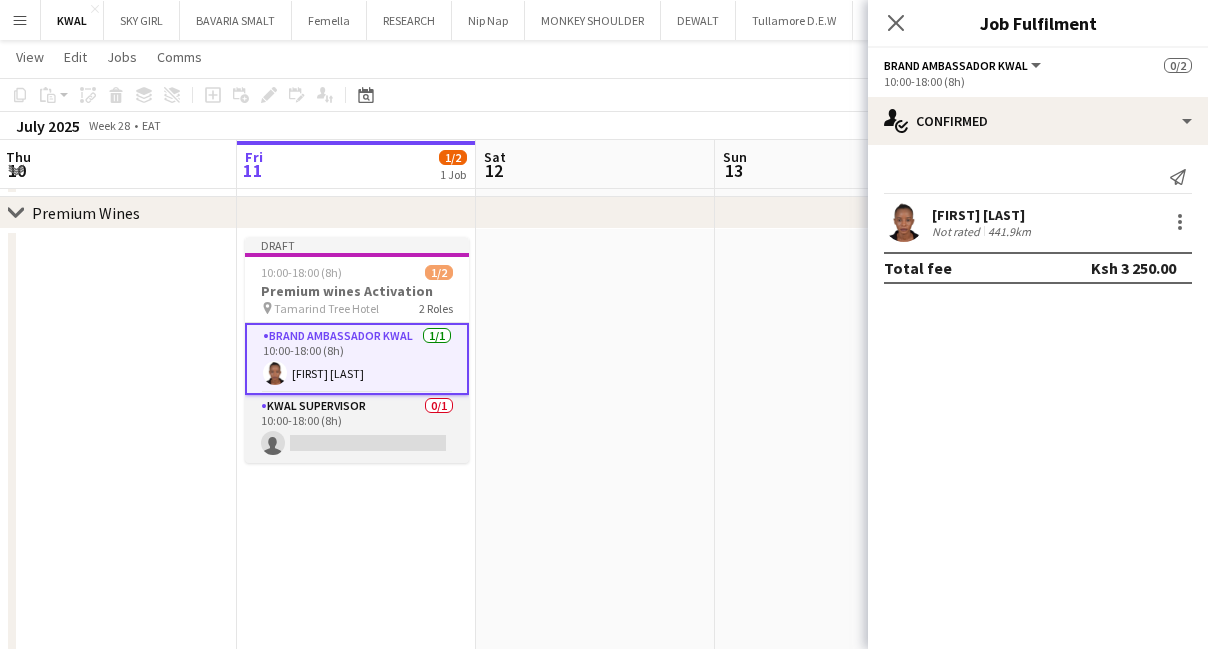 drag, startPoint x: 360, startPoint y: 438, endPoint x: 371, endPoint y: 436, distance: 11.18034 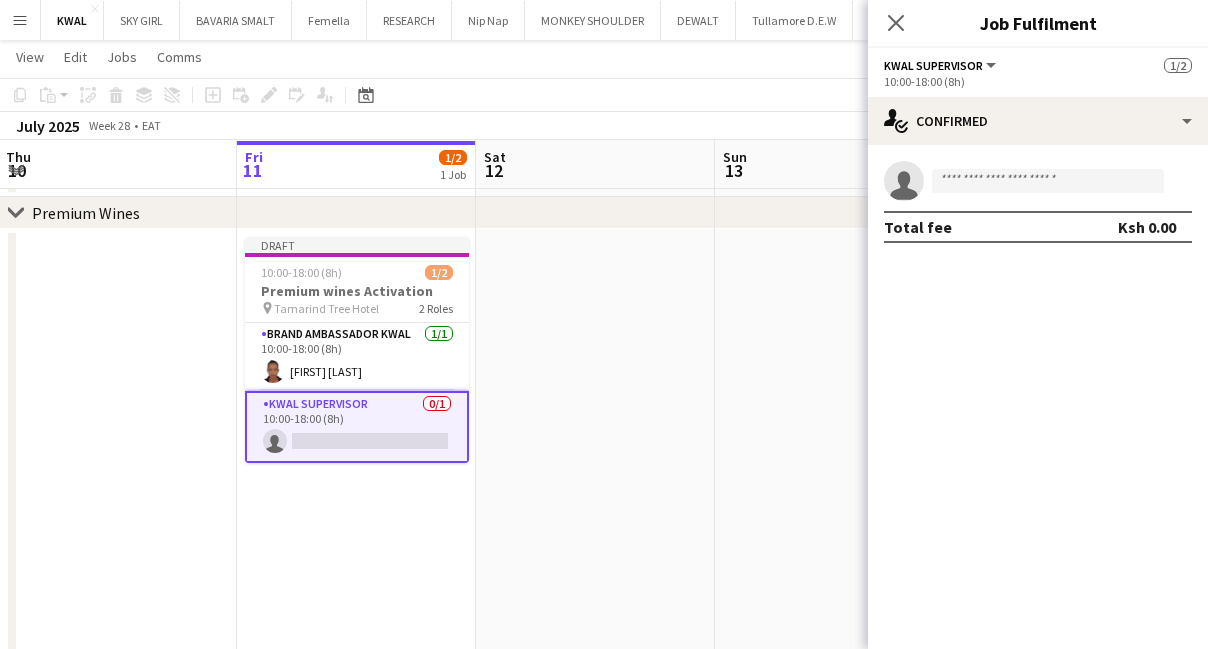 scroll, scrollTop: 0, scrollLeft: 714, axis: horizontal 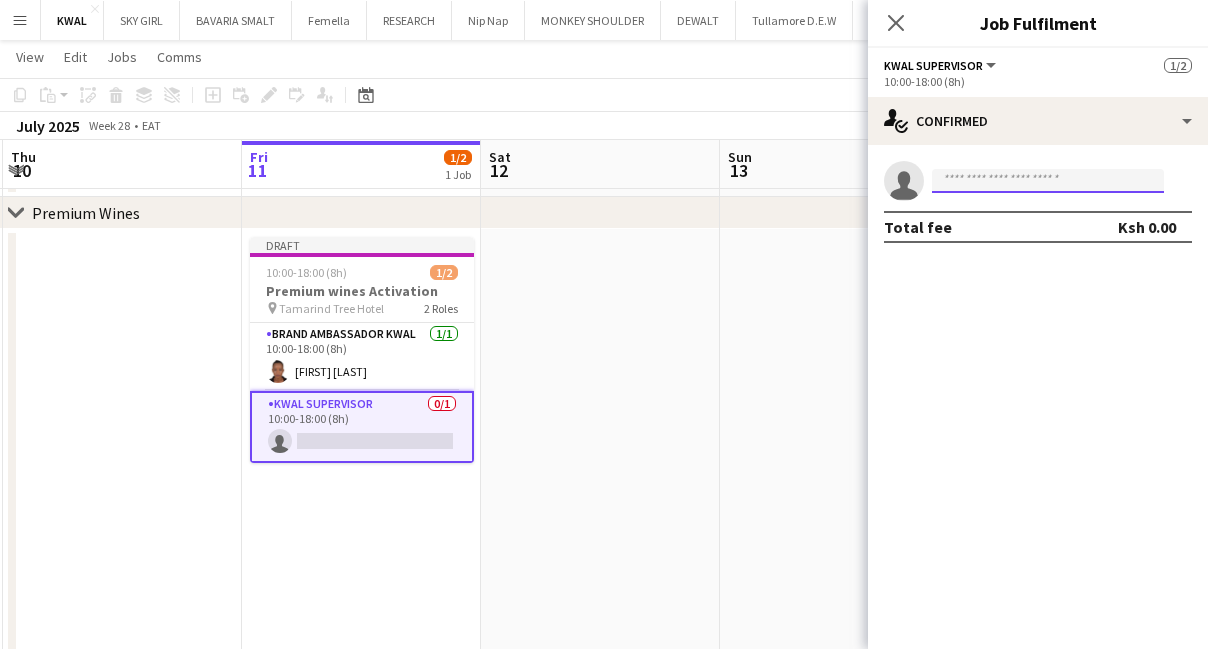 click at bounding box center [1048, 181] 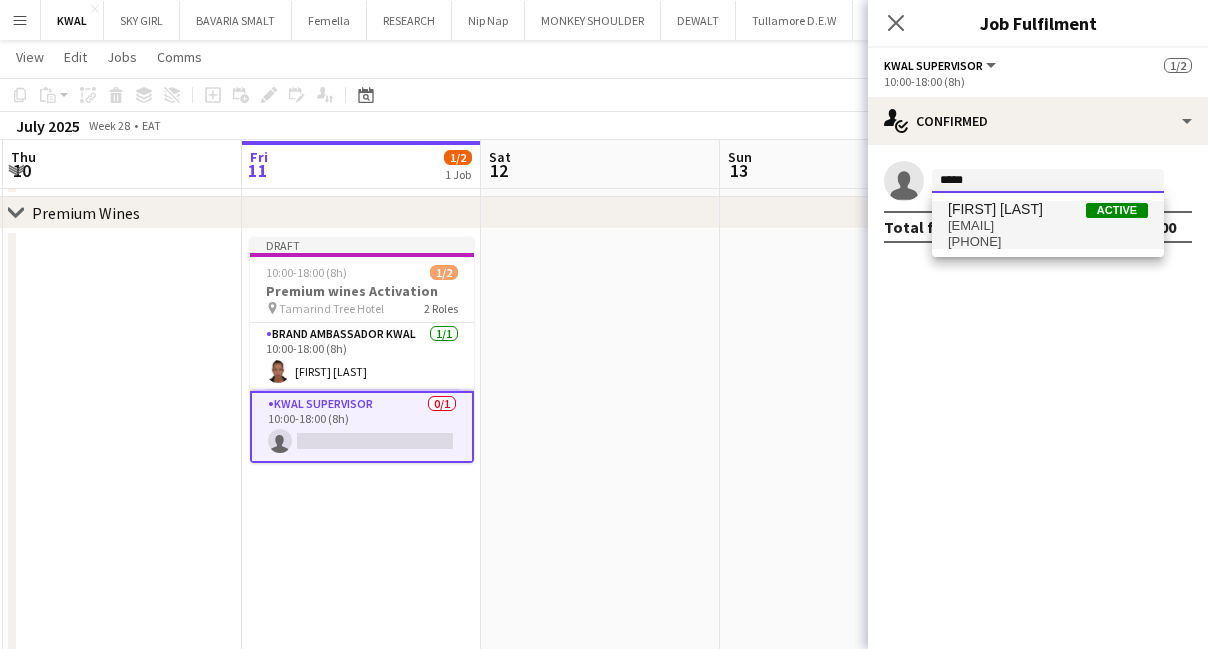 type on "*****" 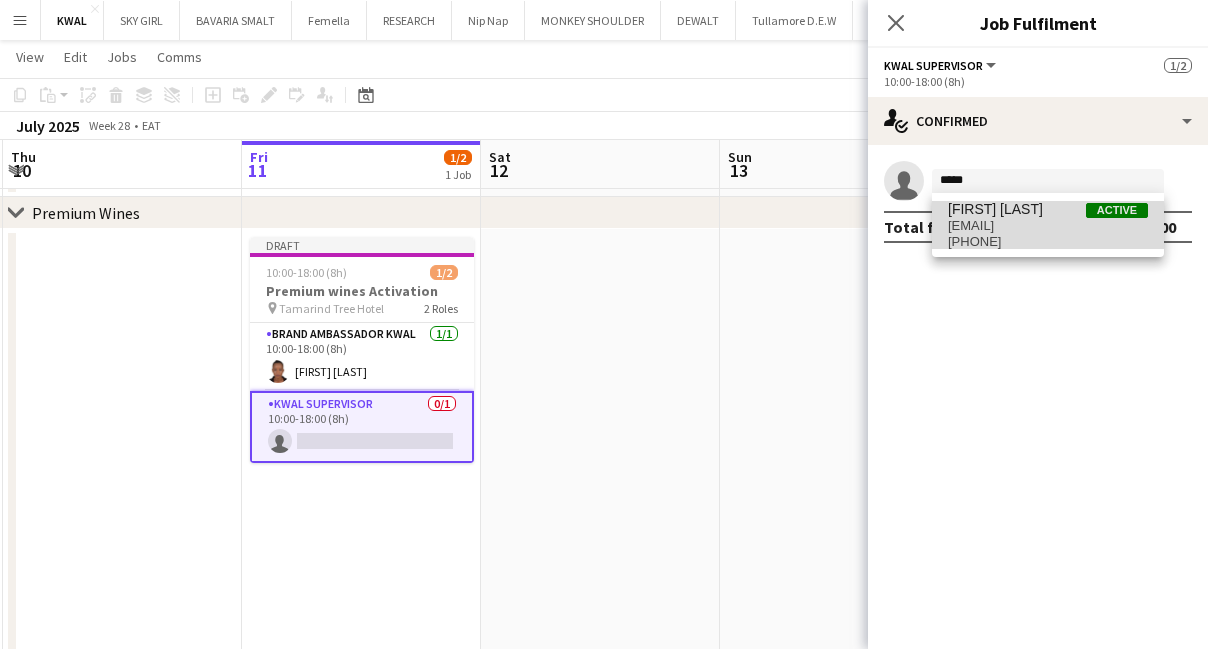 click on "[PHONE]" at bounding box center (1048, 242) 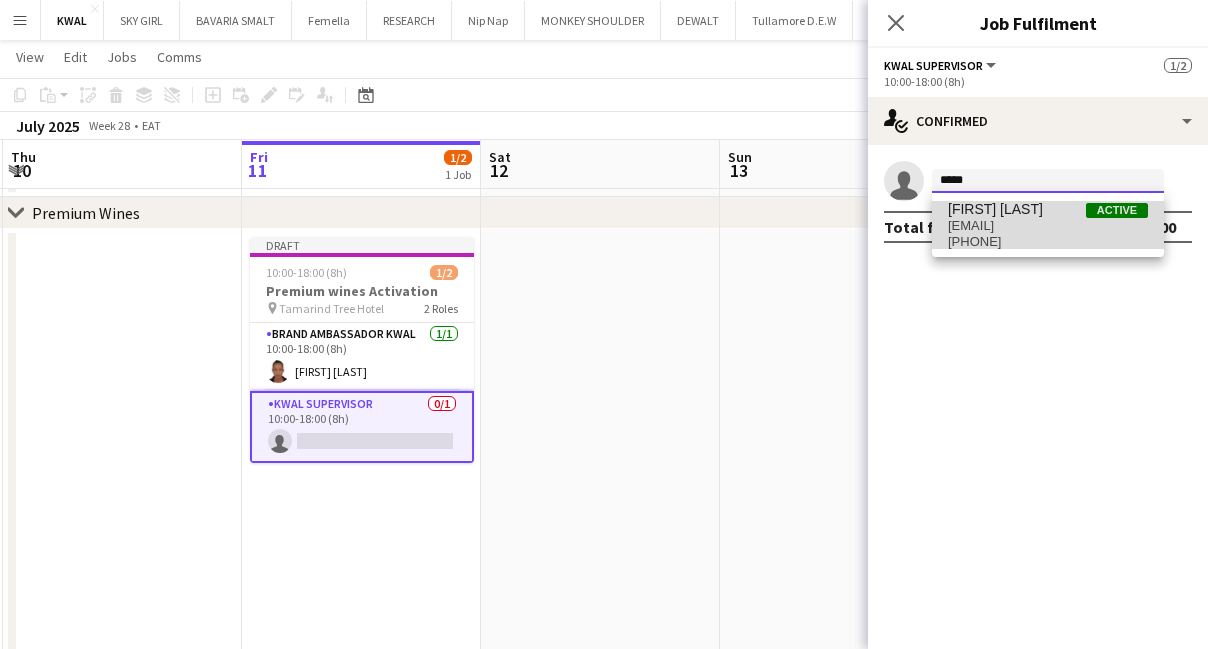 type 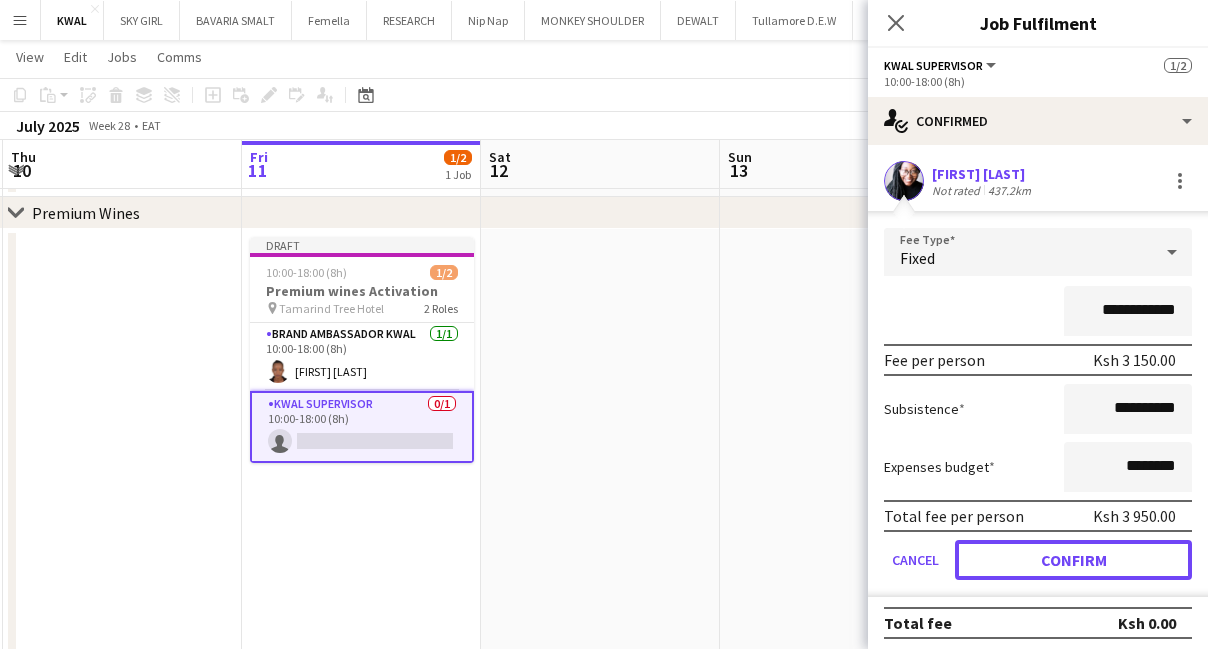 drag, startPoint x: 1022, startPoint y: 558, endPoint x: 981, endPoint y: 539, distance: 45.188496 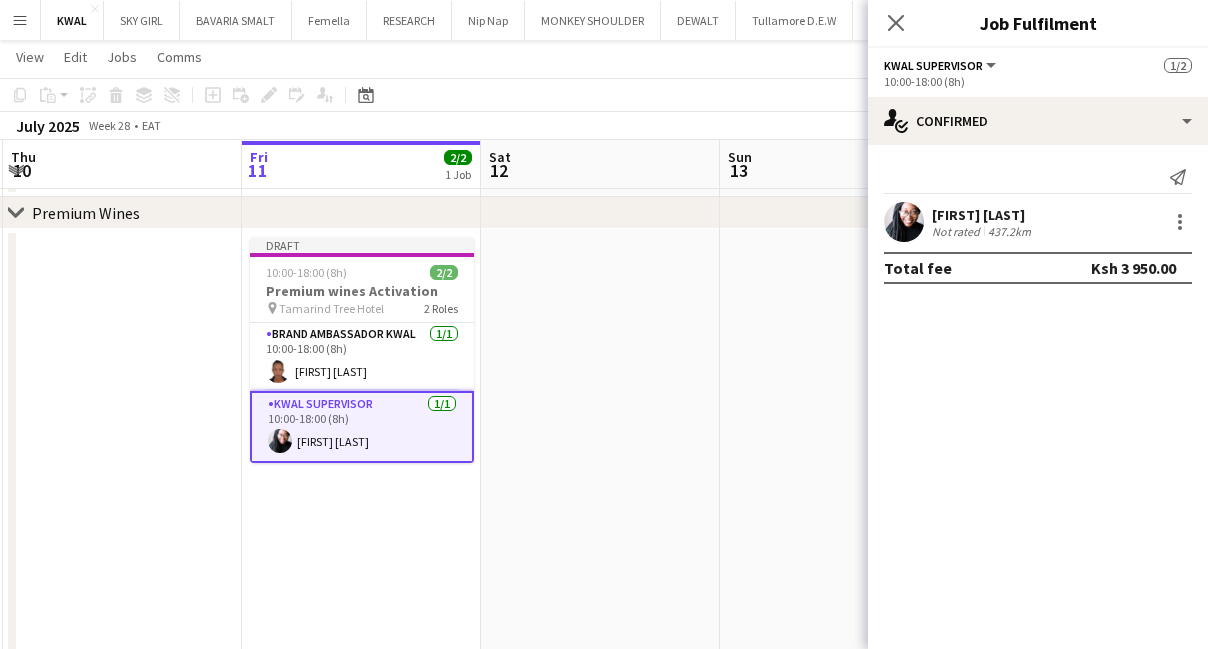 click at bounding box center [600, 511] 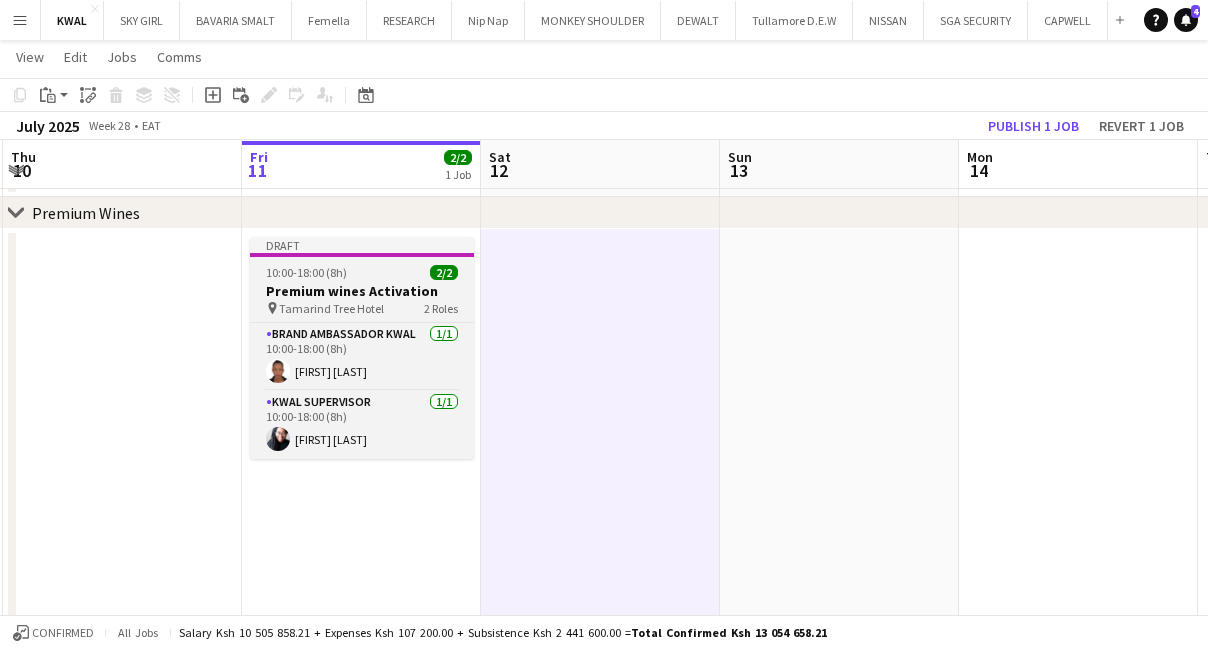 click on "Premium wines Activation" at bounding box center [362, 291] 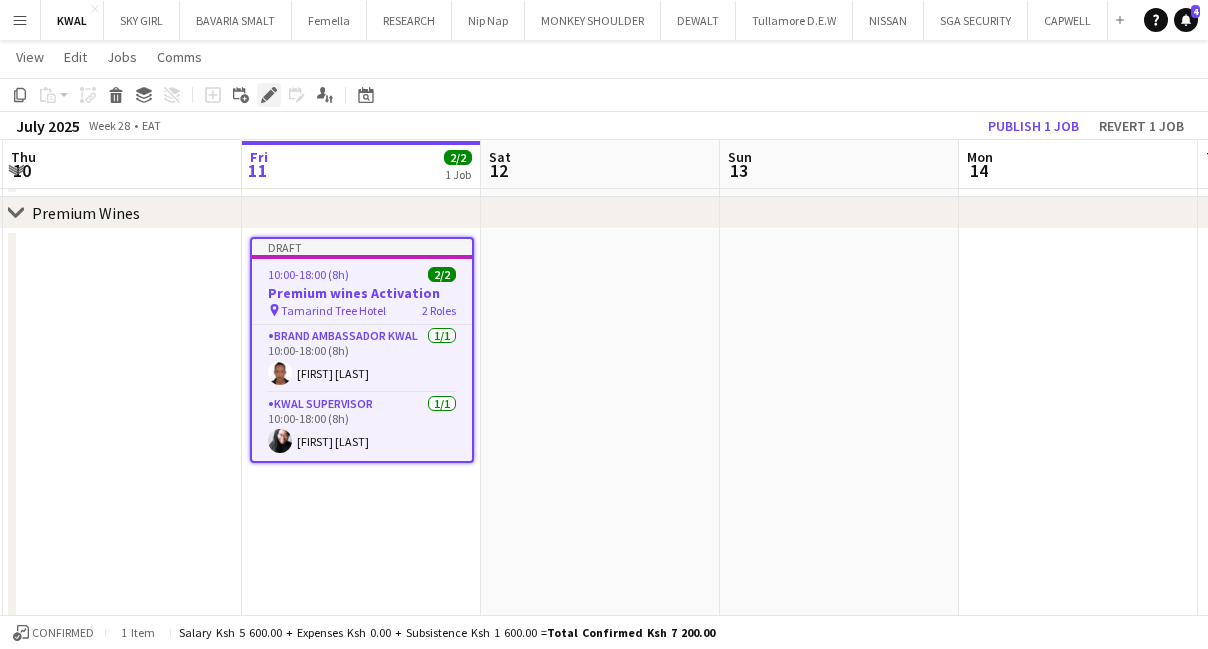 click on "Edit" 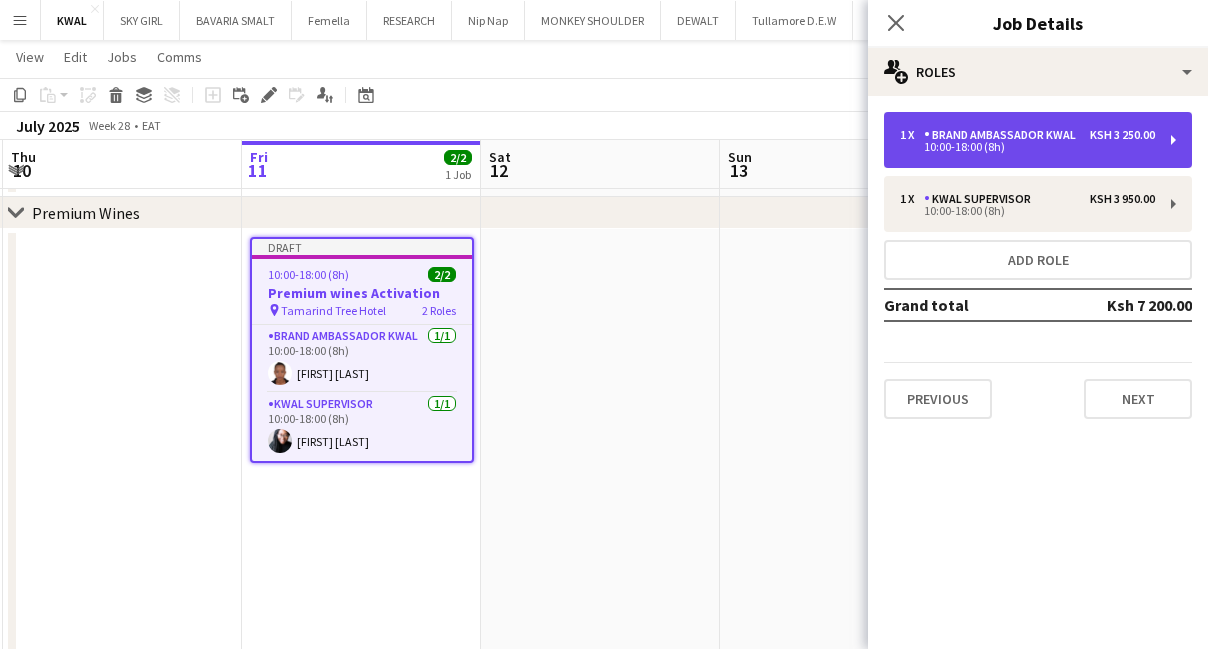click on "Brand Ambassador kwal" at bounding box center (1004, 135) 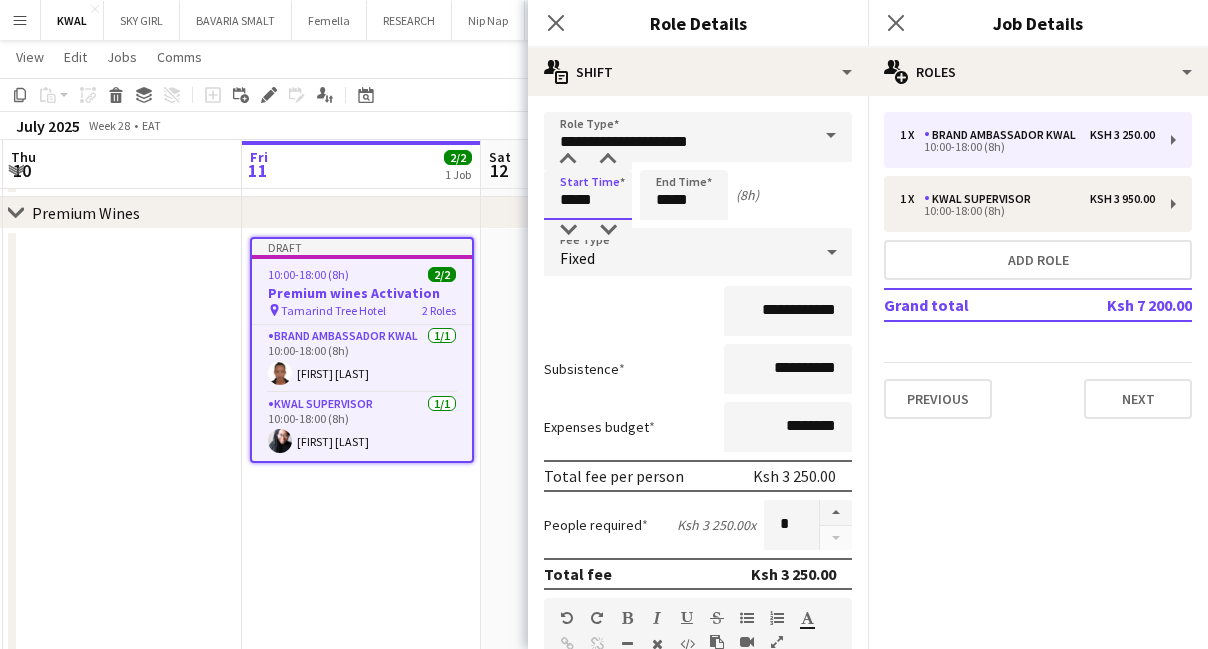 drag, startPoint x: 576, startPoint y: 200, endPoint x: 559, endPoint y: 203, distance: 17.262676 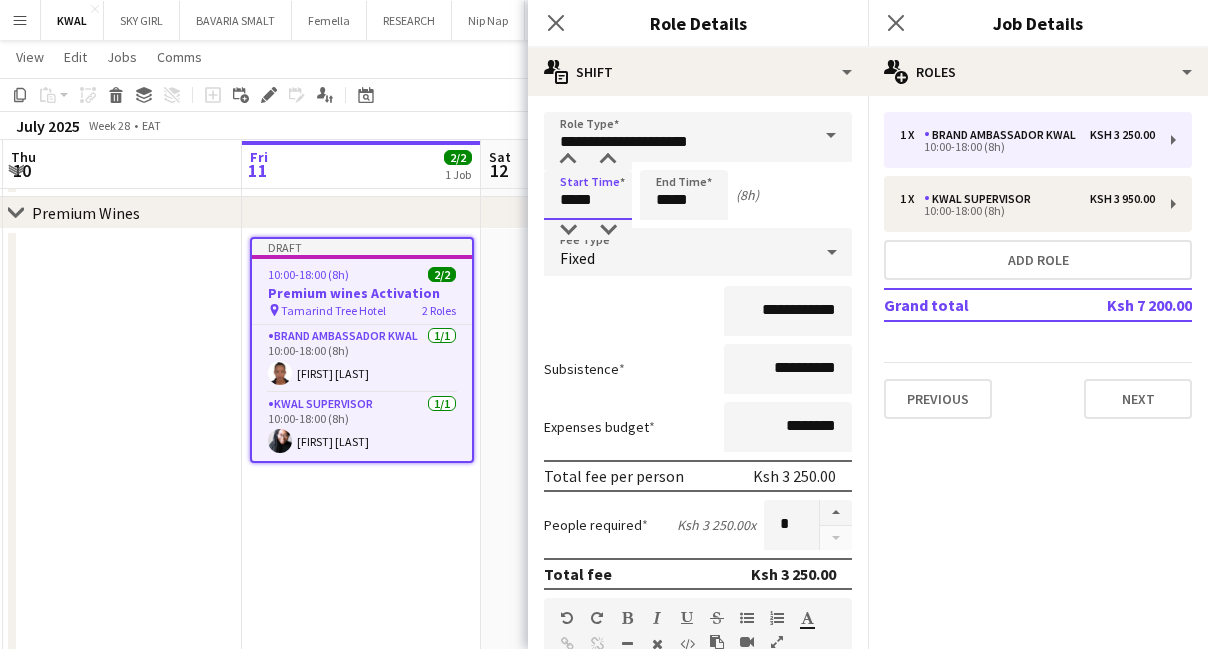 click on "*****" at bounding box center [588, 195] 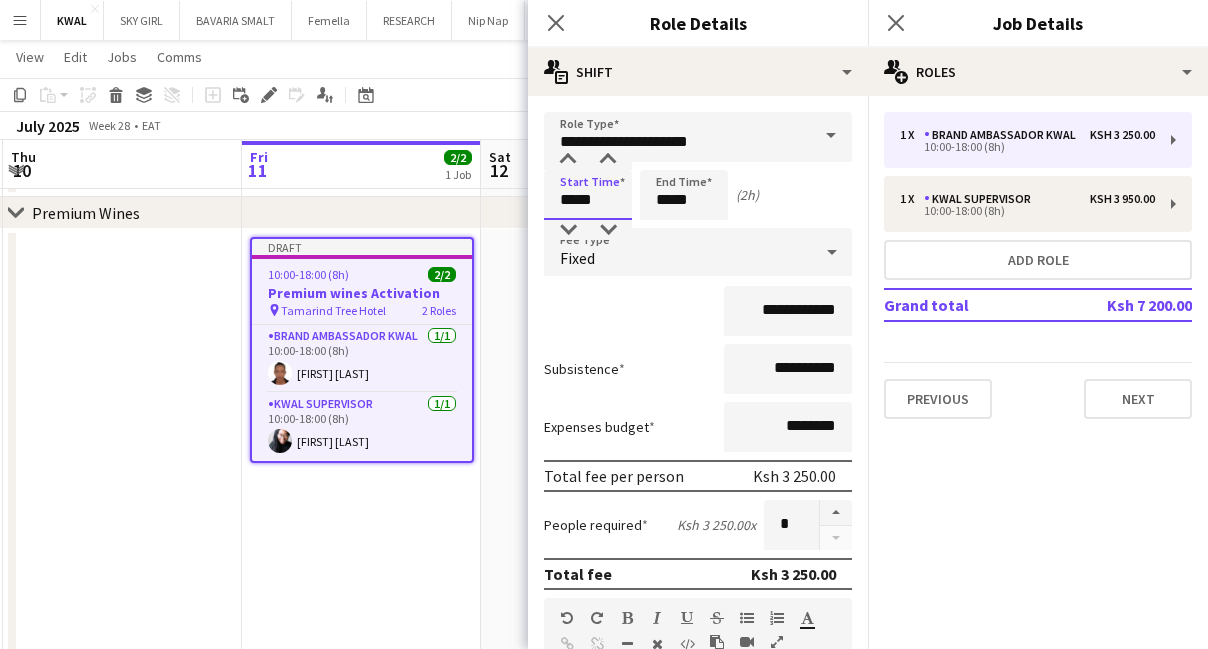 type on "*****" 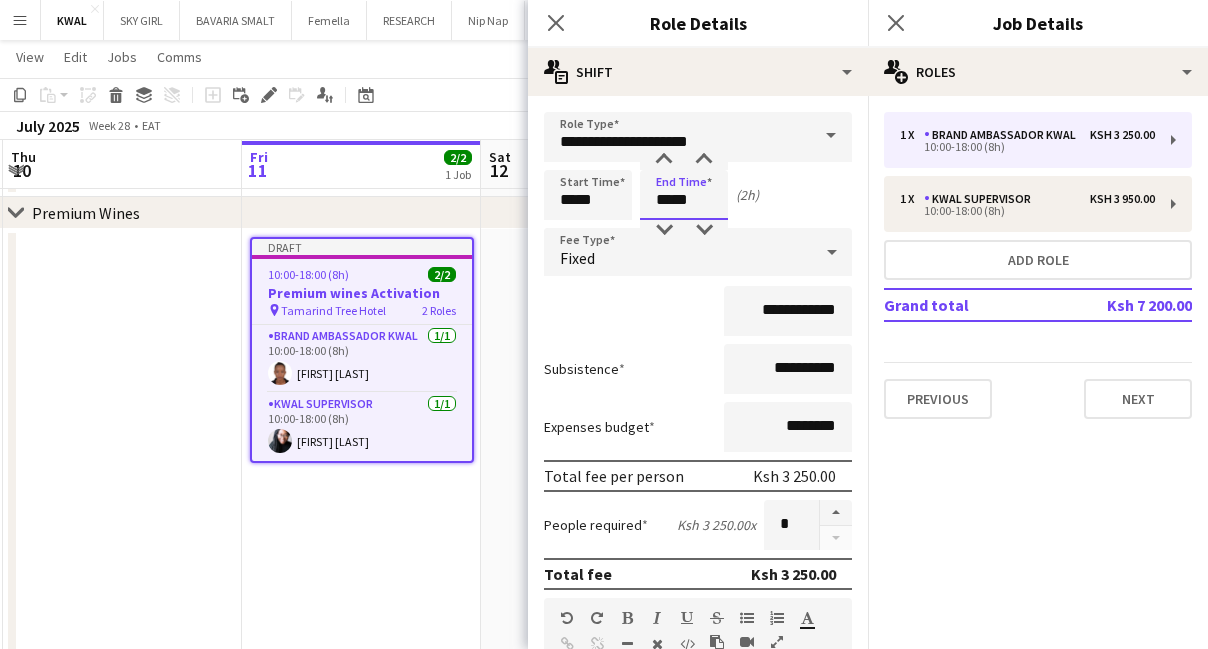 drag, startPoint x: 669, startPoint y: 199, endPoint x: 642, endPoint y: 207, distance: 28.160255 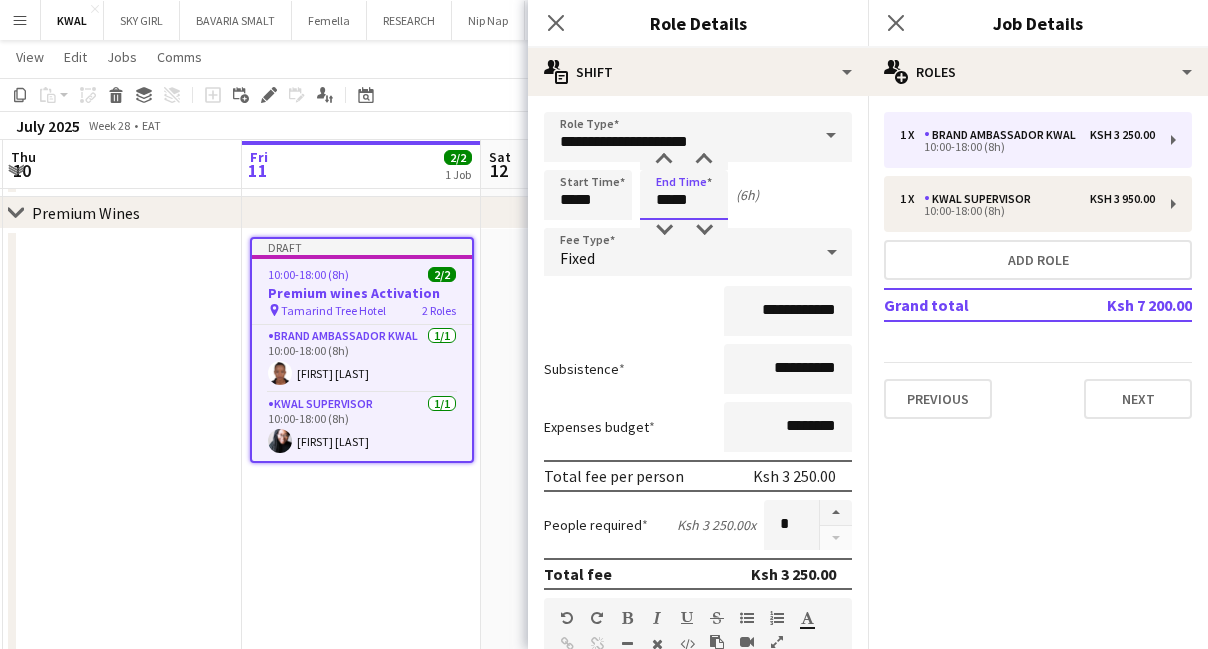 type on "*****" 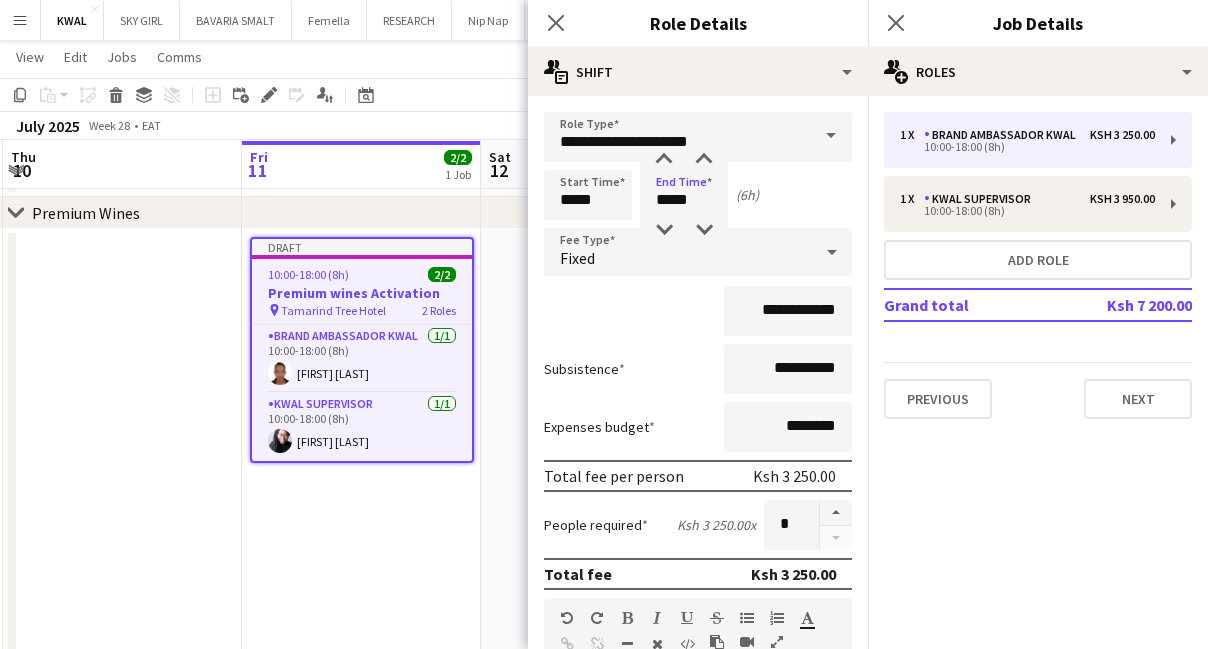 click on "Draft   10:00-18:00 (8h)    2/2   Premium wines Activation
pin
Tamarind Tree Hotel   2 Roles   Brand Ambassador kwal   1/1   10:00-18:00 (8h)
[FIRST] [LAST]  KWAL SUPERVISOR   1/1   10:00-18:00 (8h)
[FIRST] [LAST]" at bounding box center [361, 511] 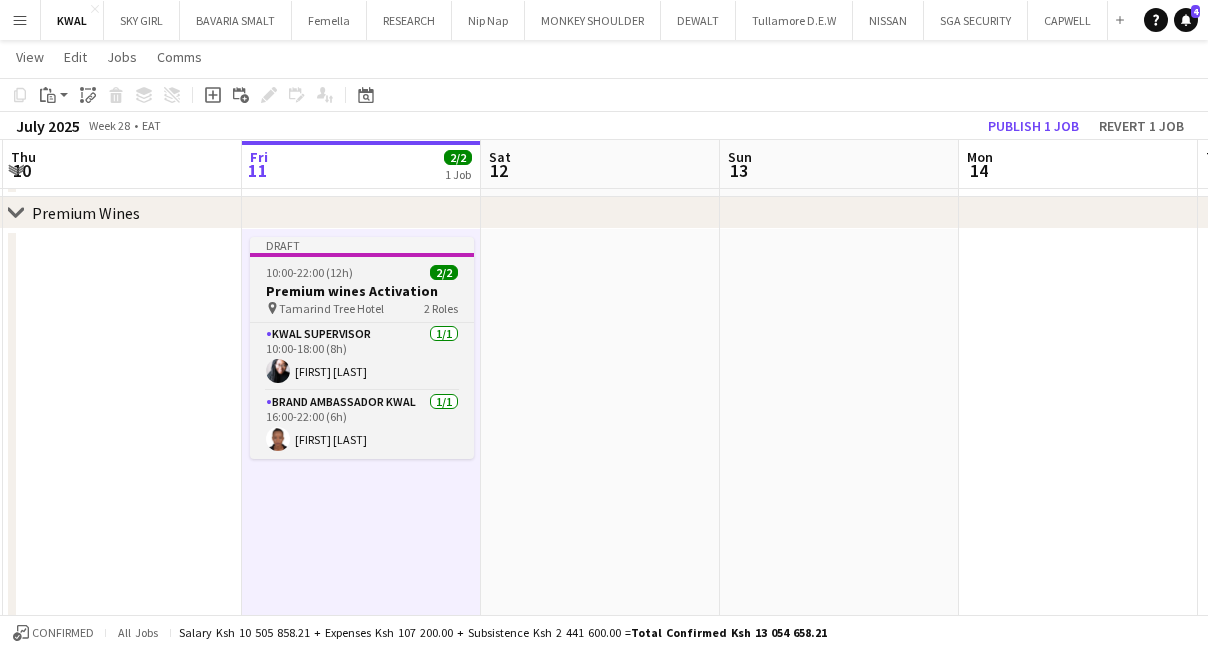 click on "pin
Tamarind Tree Hotel" at bounding box center [325, 308] 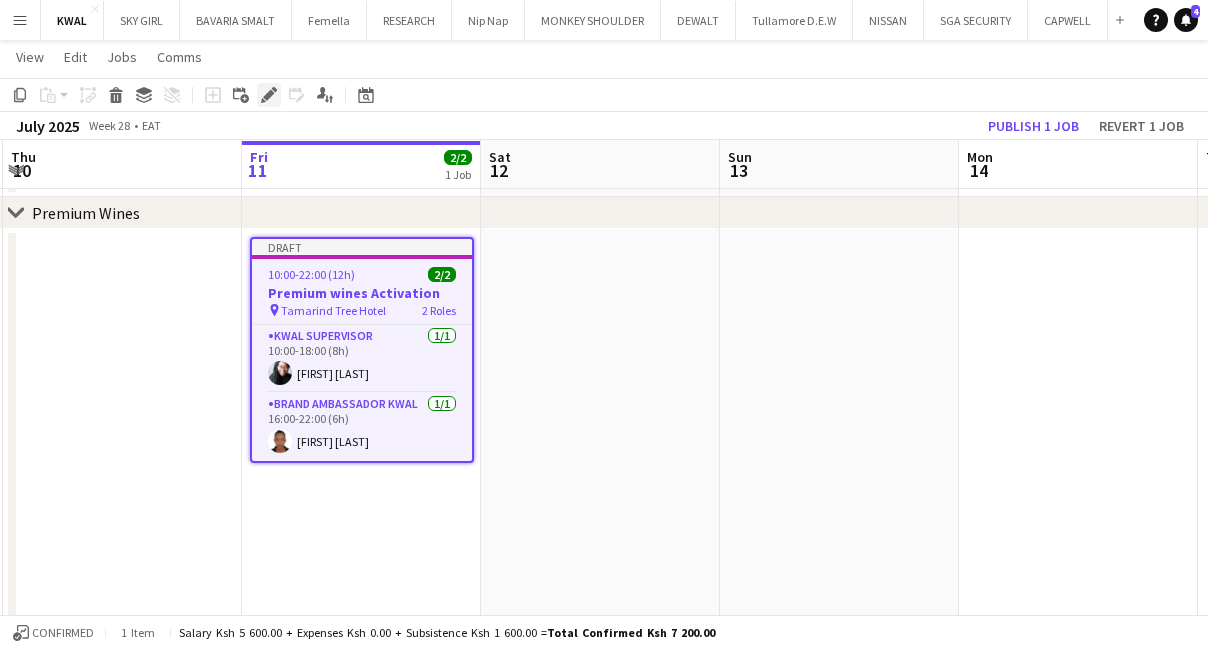 click 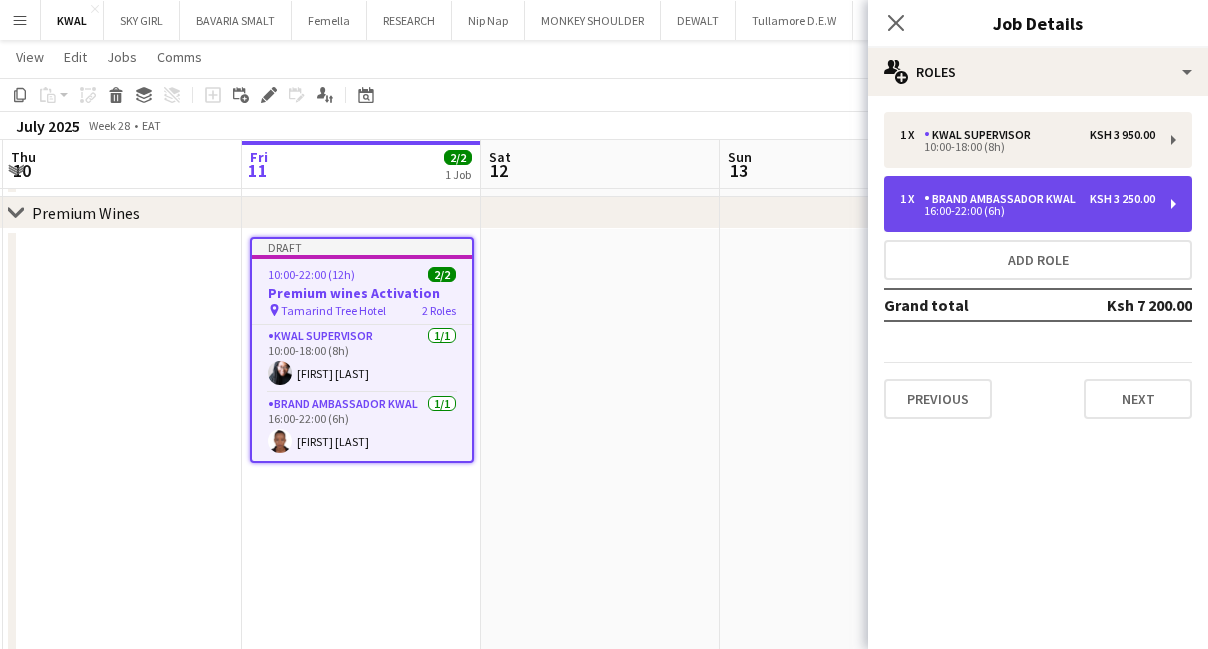 click on "Brand Ambassador kwal" at bounding box center (1004, 199) 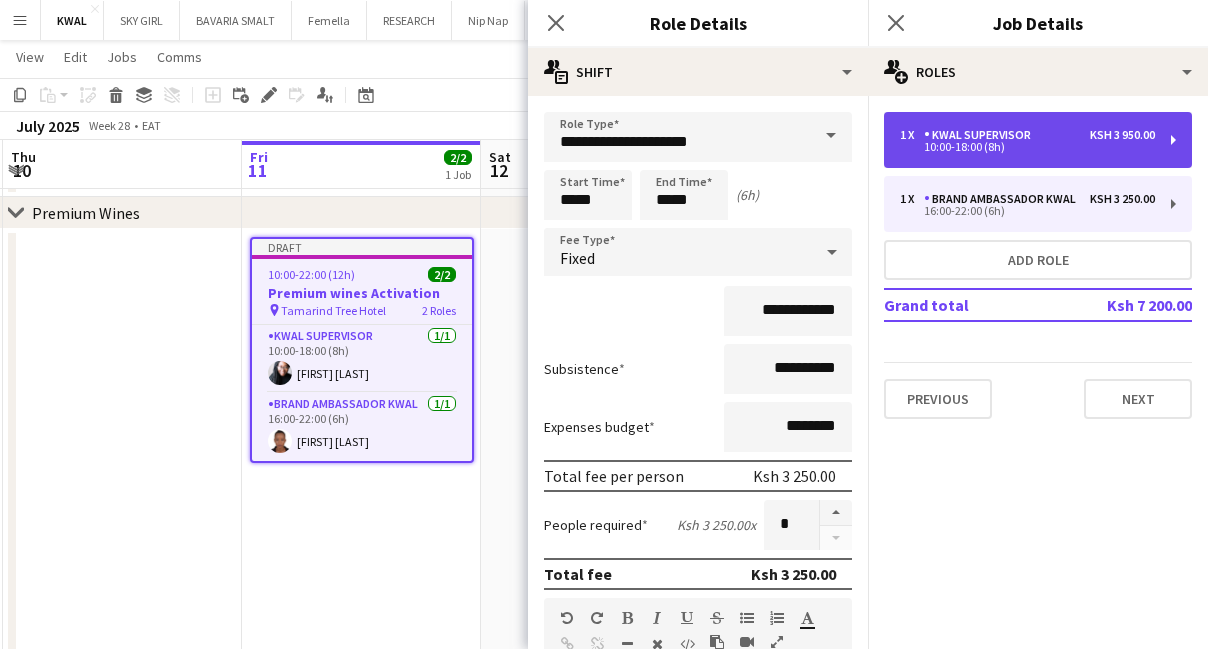 click on "10:00-18:00 (8h)" at bounding box center (1027, 147) 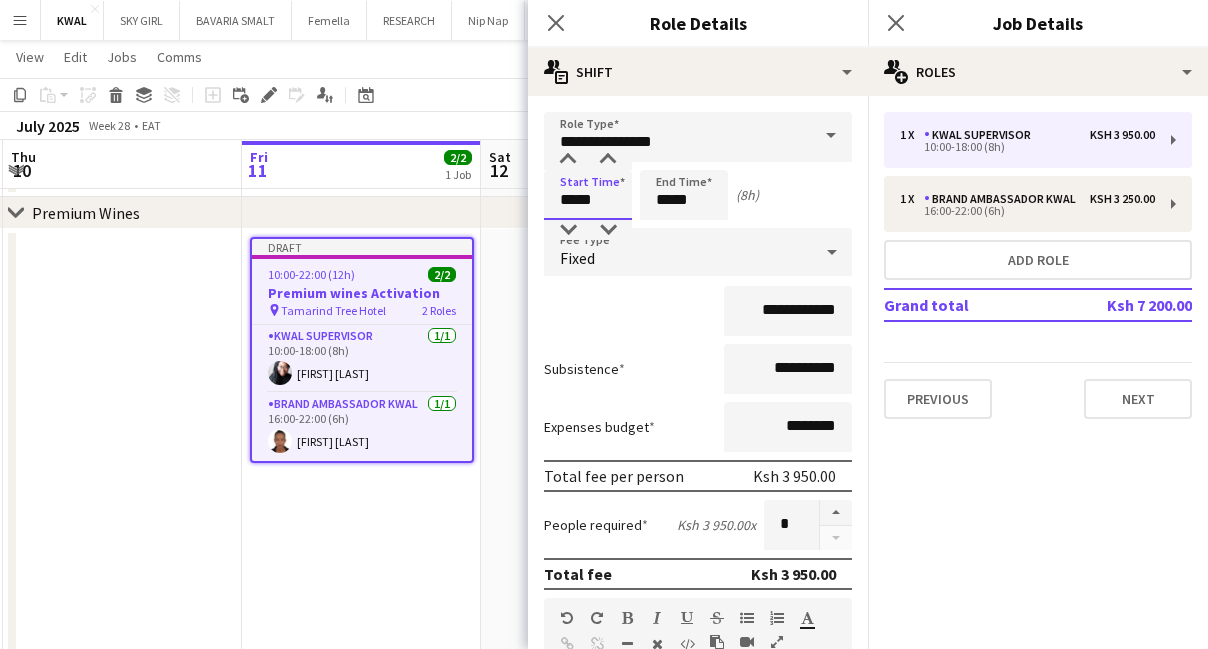 click on "*****" at bounding box center [588, 195] 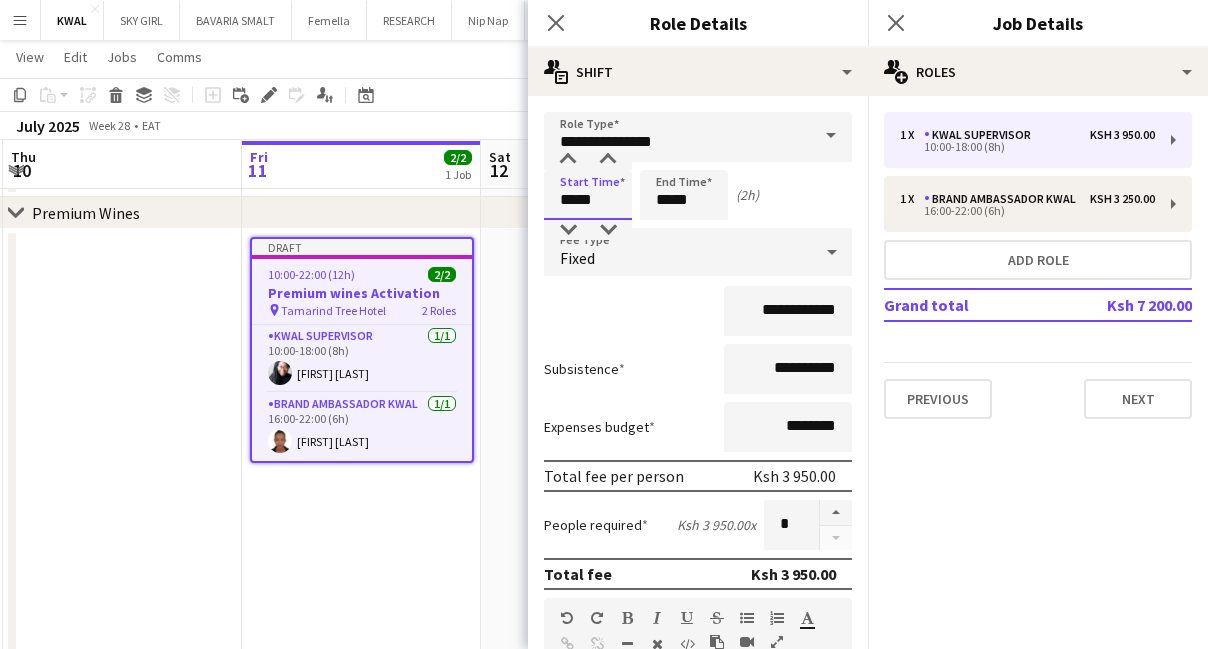 type on "*****" 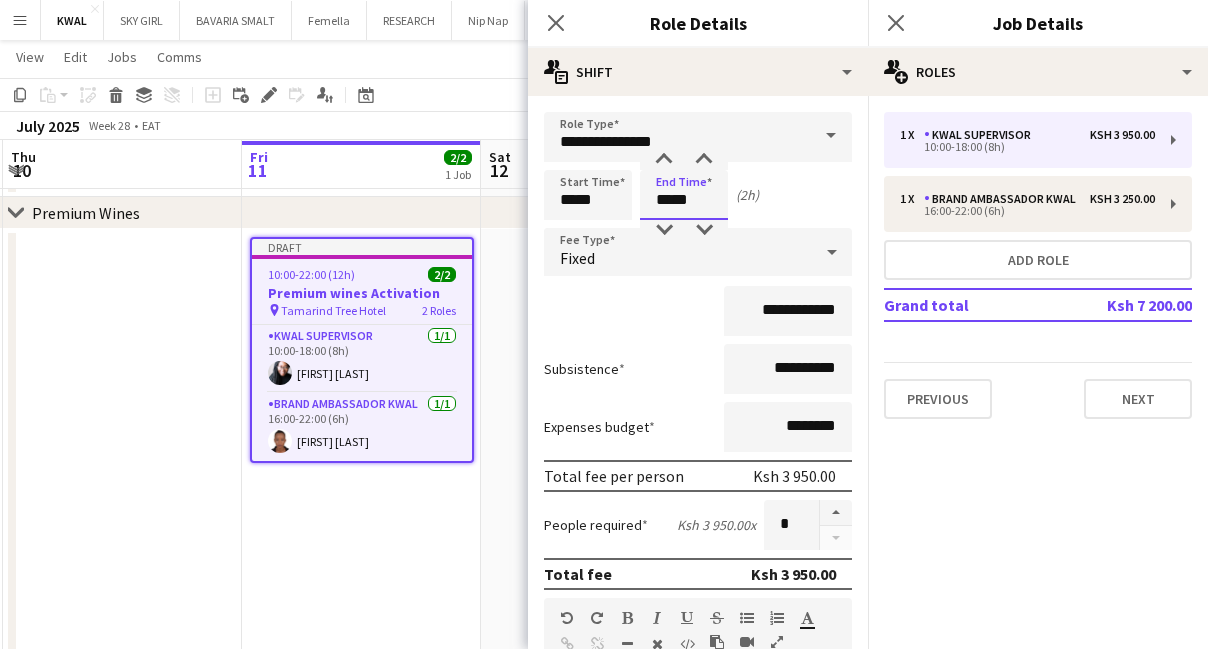 drag, startPoint x: 670, startPoint y: 200, endPoint x: 653, endPoint y: 204, distance: 17.464249 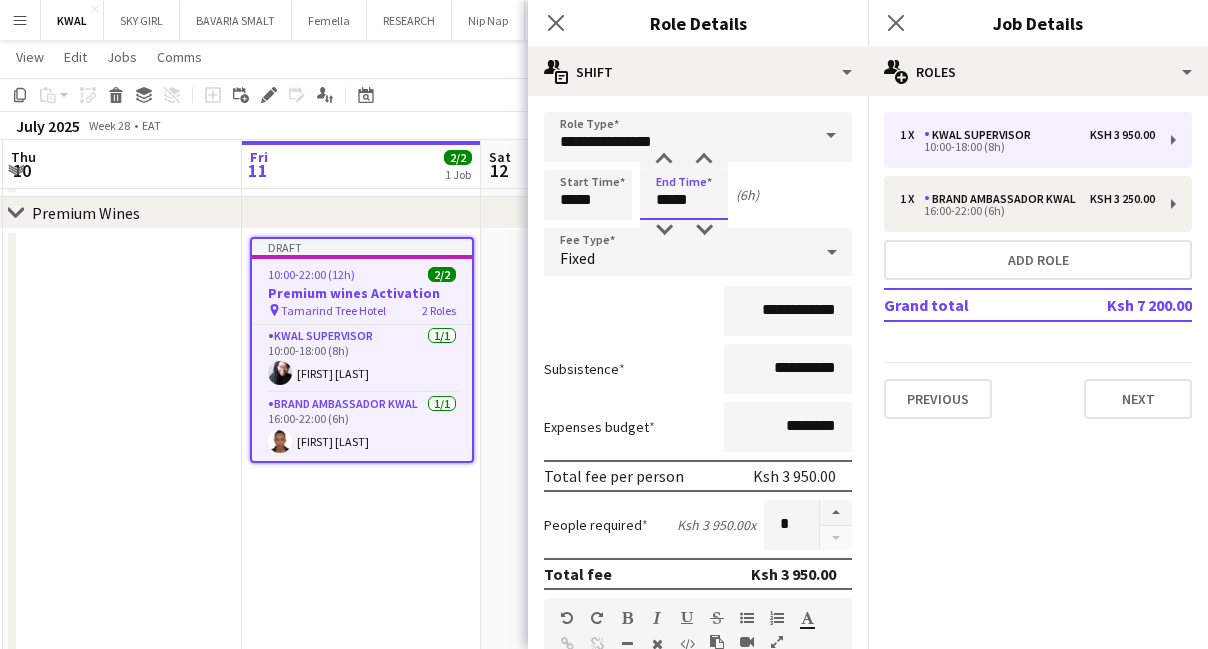type on "*****" 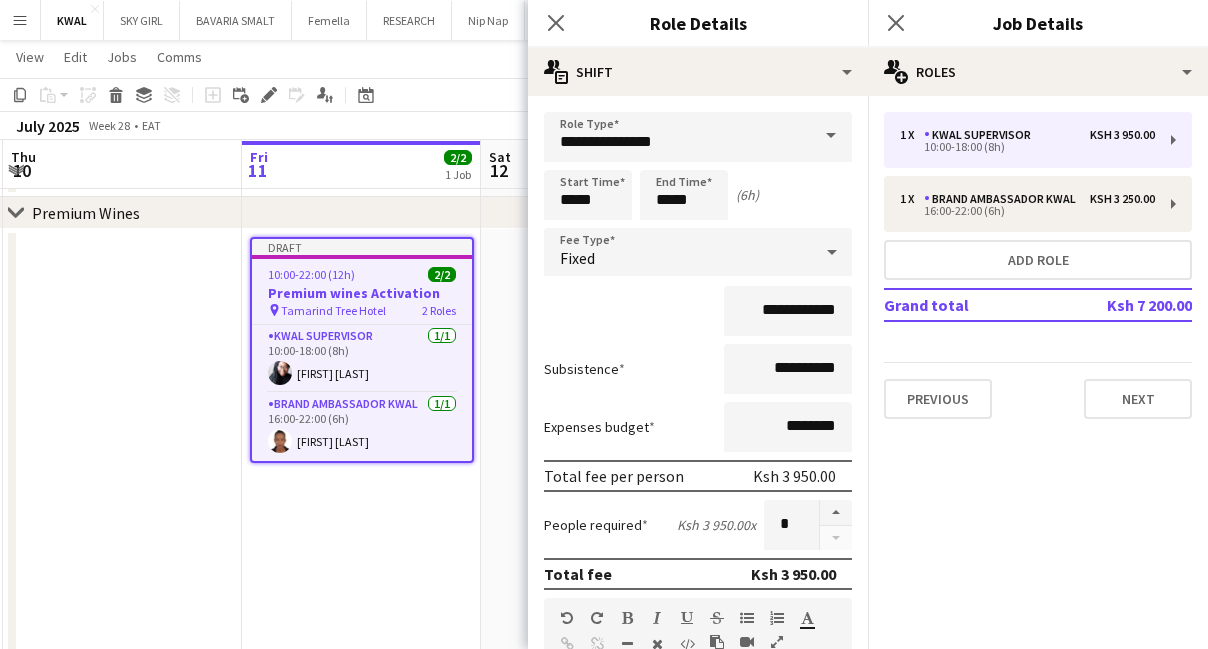 click on "Draft   10:00-18:00 (8h)    0/3   Premium wines Activation
pin
Tamarind Tree Hotel   2 Roles   KWAL SUPERVISOR   1/1   10:00-18:00 (8h)
[FIRST] [LAST]  Brand Ambassador kwal   1/1   16:00-22:00 (6h)
[FIRST] [LAST]" at bounding box center [361, 511] 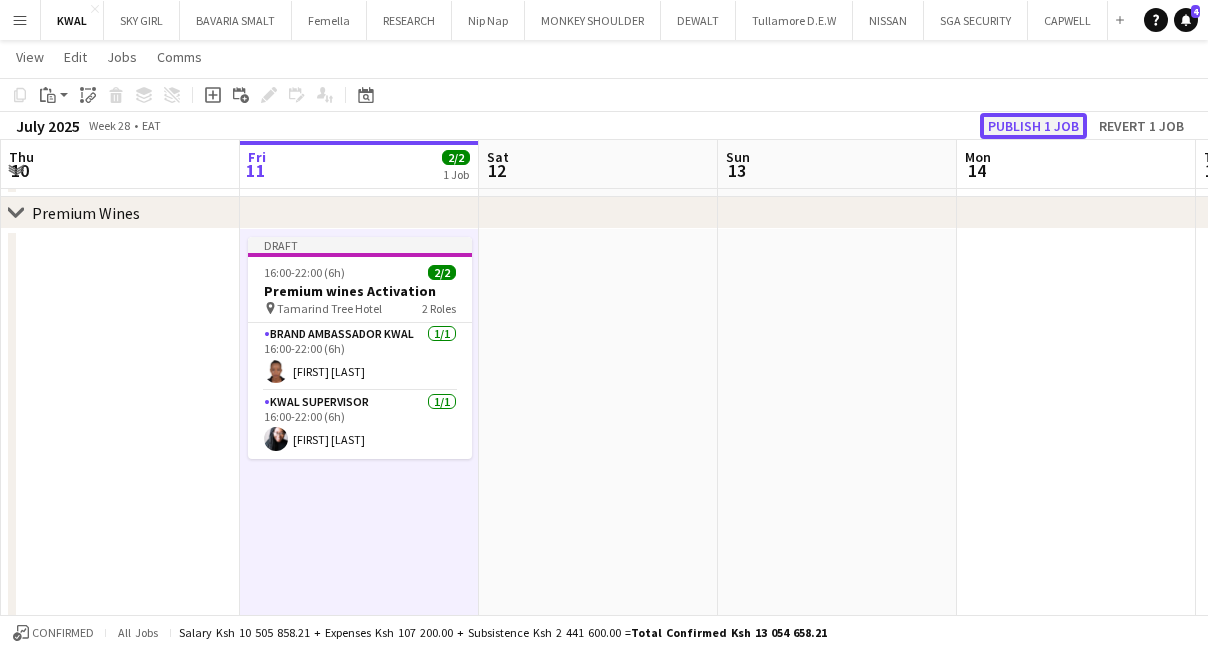 click on "Publish 1 job" 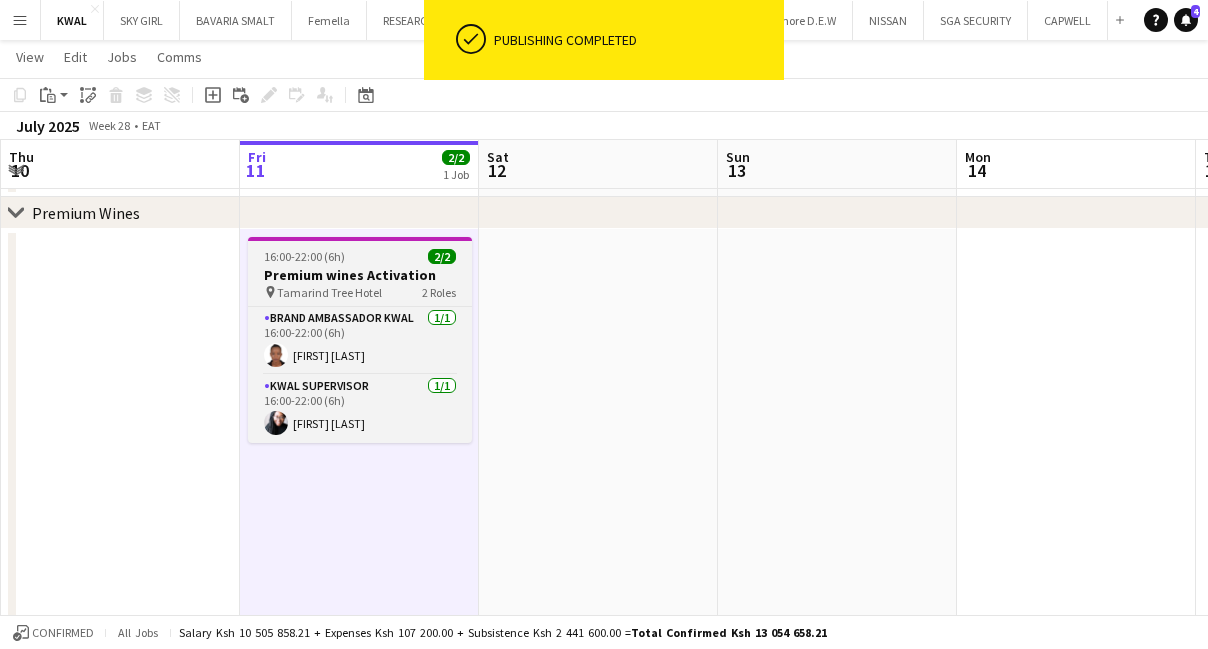 click on "Premium wines Activation" at bounding box center (360, 275) 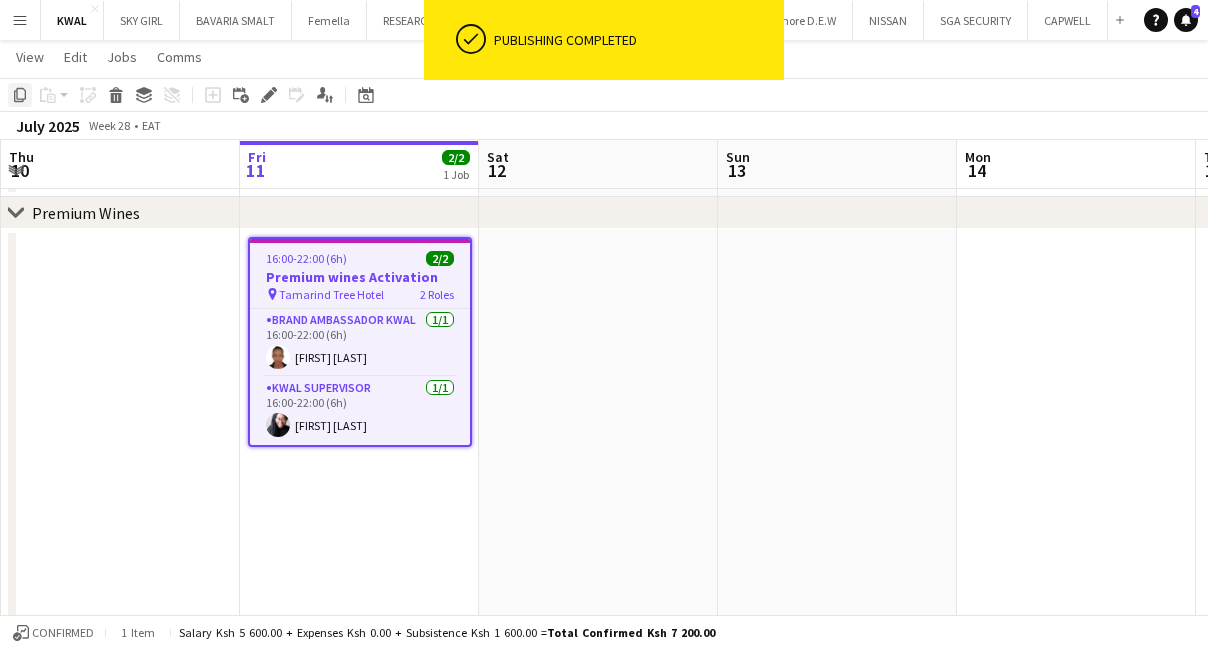 click 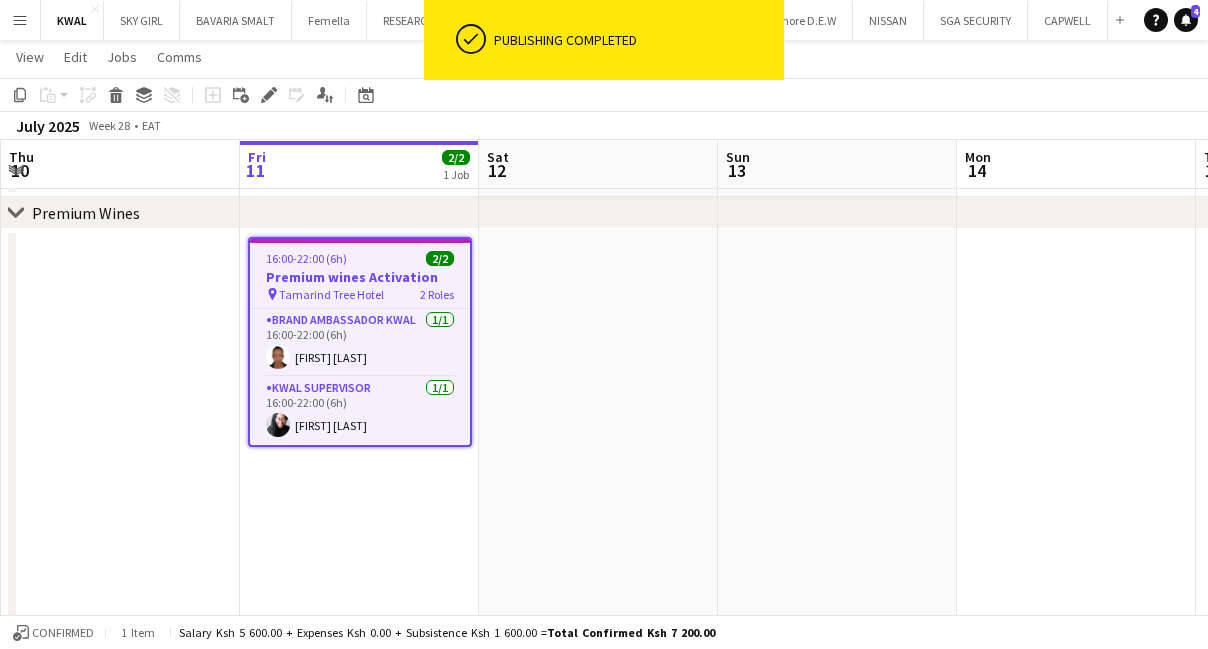 click at bounding box center (598, 511) 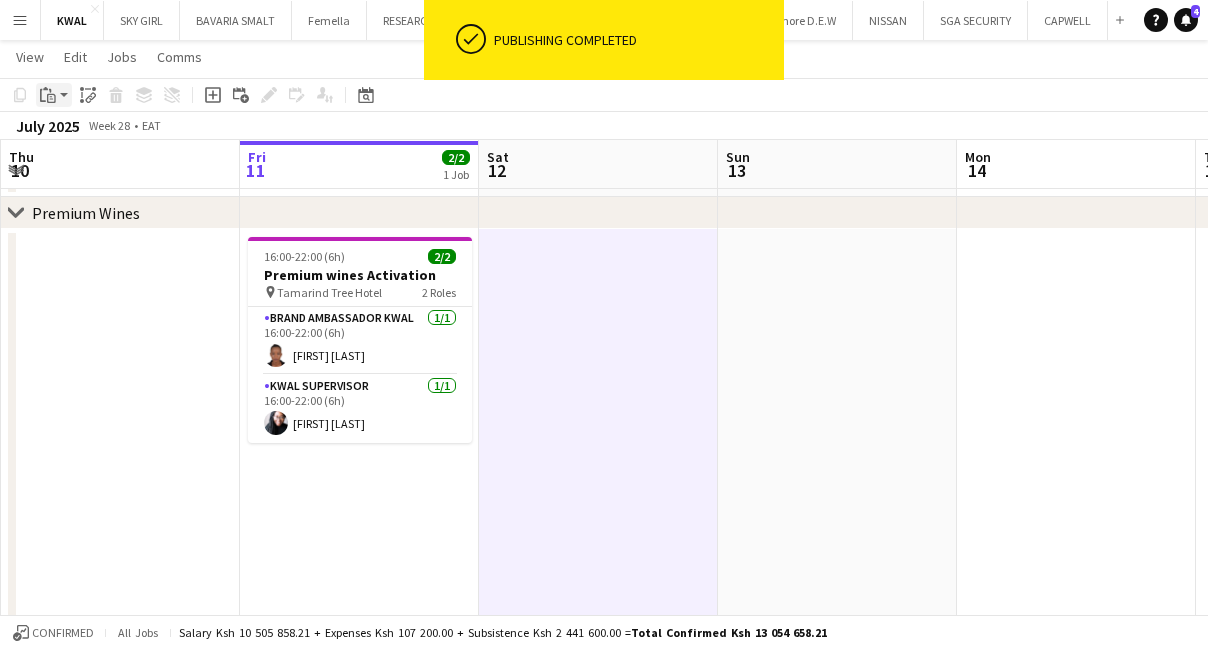 click on "Paste" at bounding box center [54, 95] 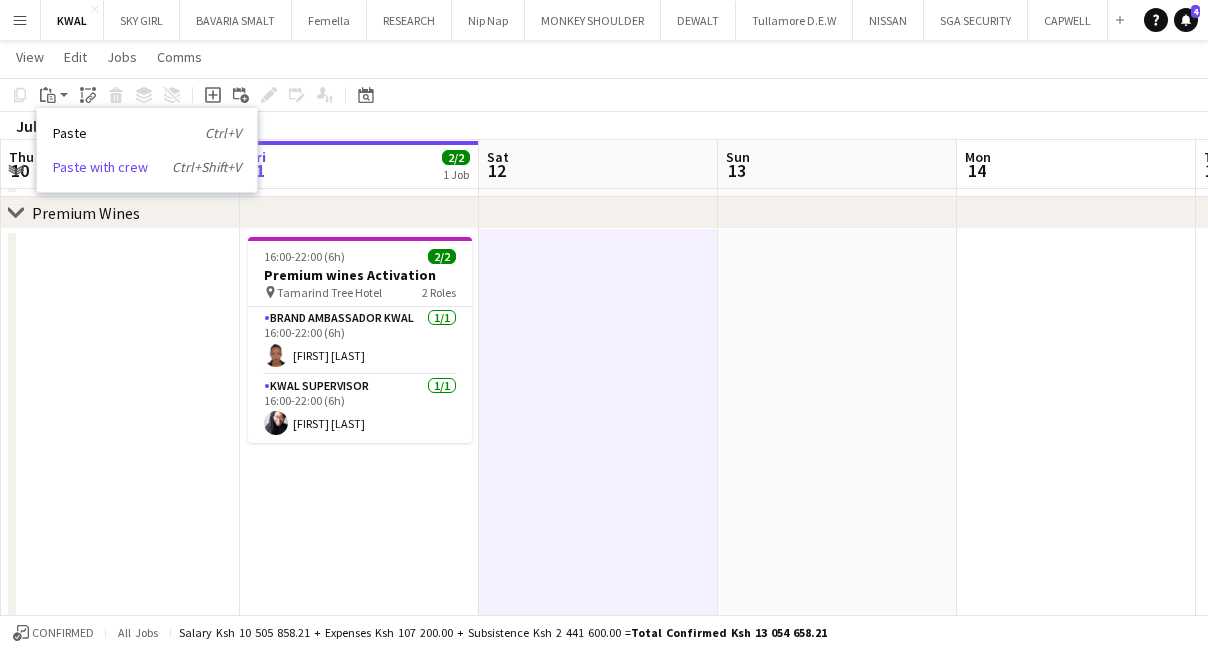 click on "Paste with crew  Ctrl+Shift+V" at bounding box center [147, 167] 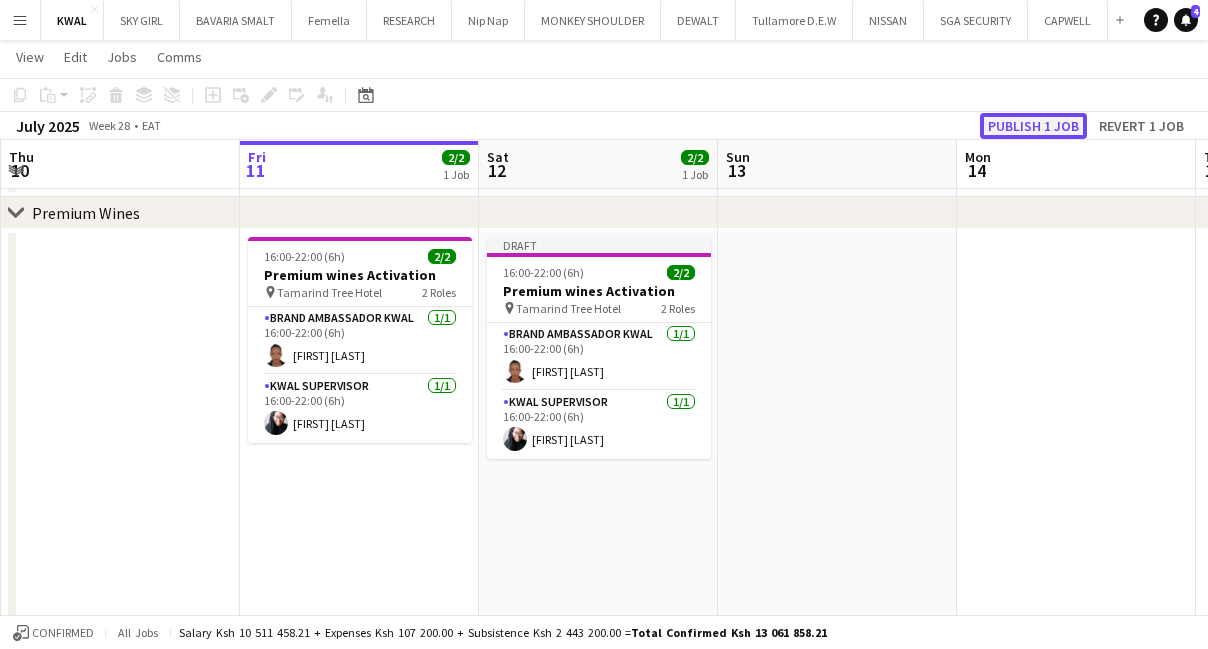 click on "Publish 1 job" 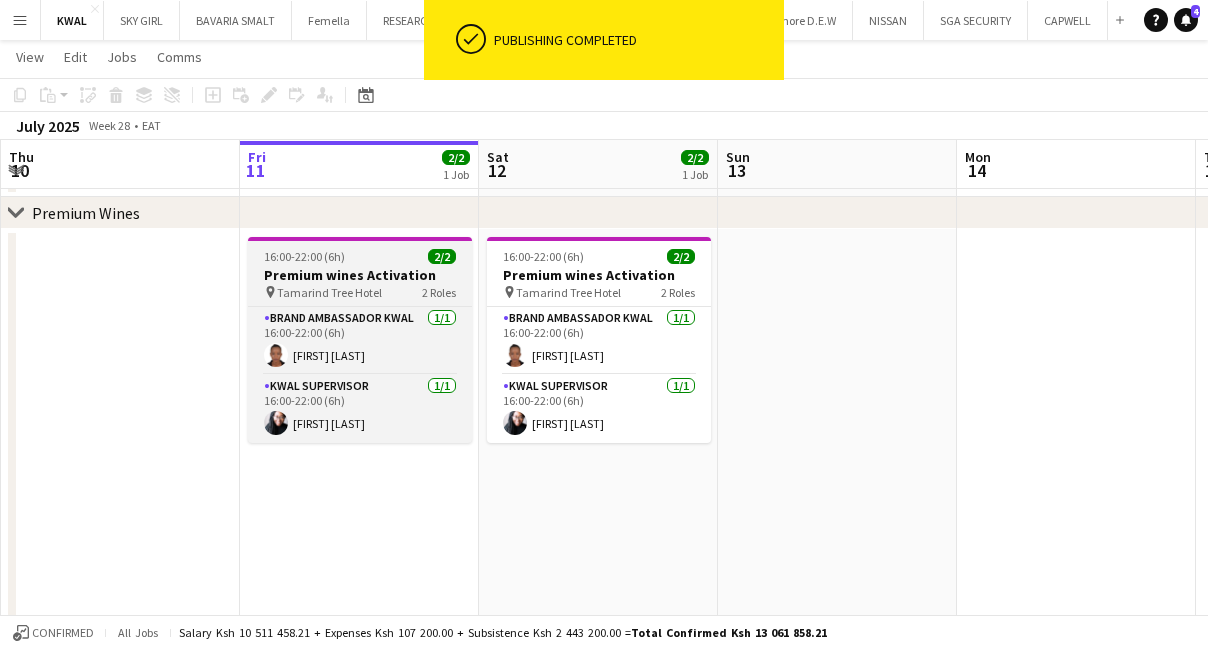 click on "Premium wines Activation" at bounding box center [360, 275] 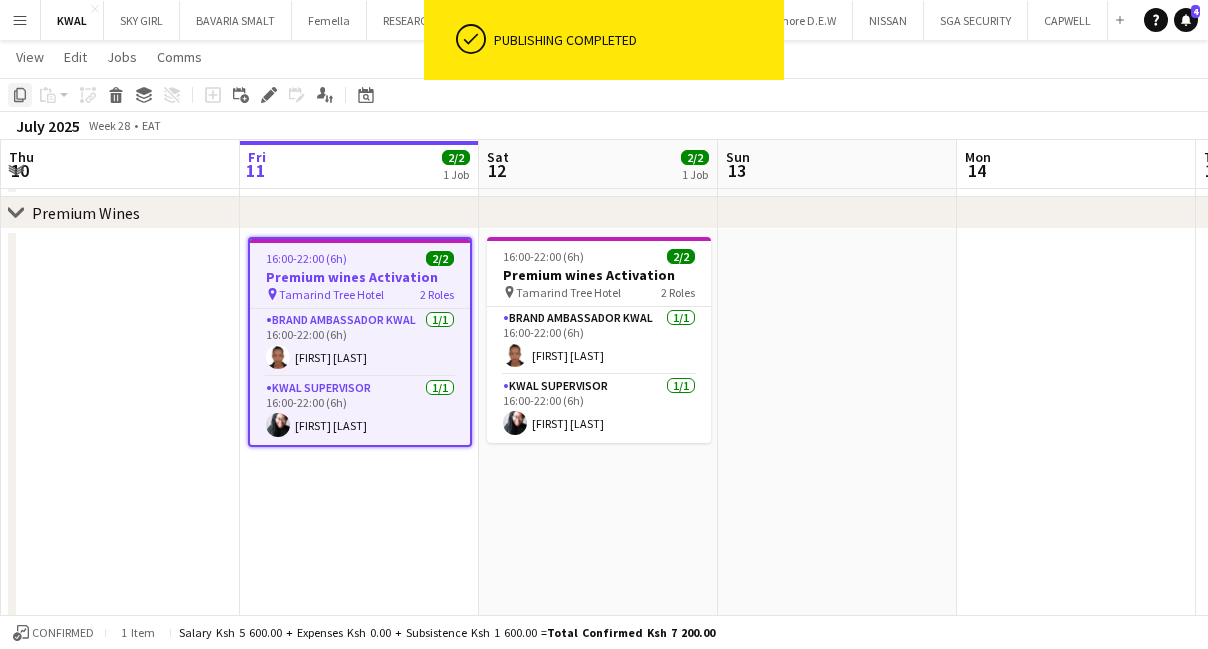 click 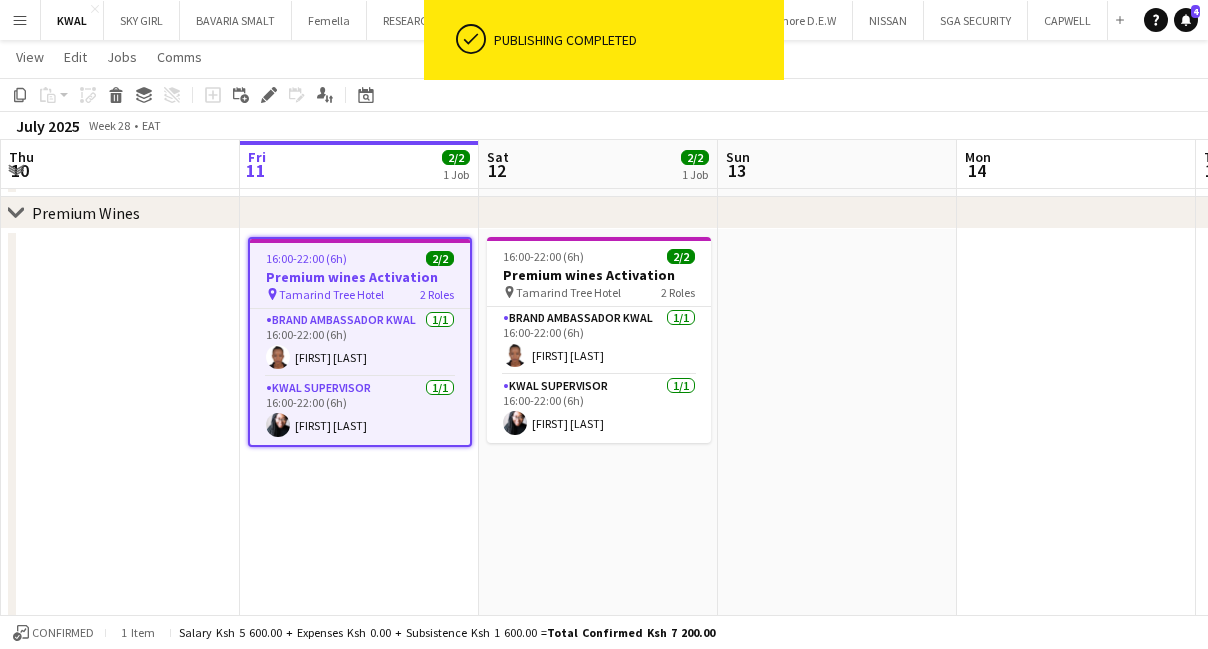 click on "16:00-22:00 (6h)    2/2   Premium wines Activation
pin
Tamarind Tree Hotel   2 Roles   Brand Ambassador kwal   1/1   16:00-22:00 (6h)
[FIRST] [LAST]  KWAL SUPERVISOR   1/1   16:00-22:00 (6h)
[FIRST] [LAST]" at bounding box center (598, 511) 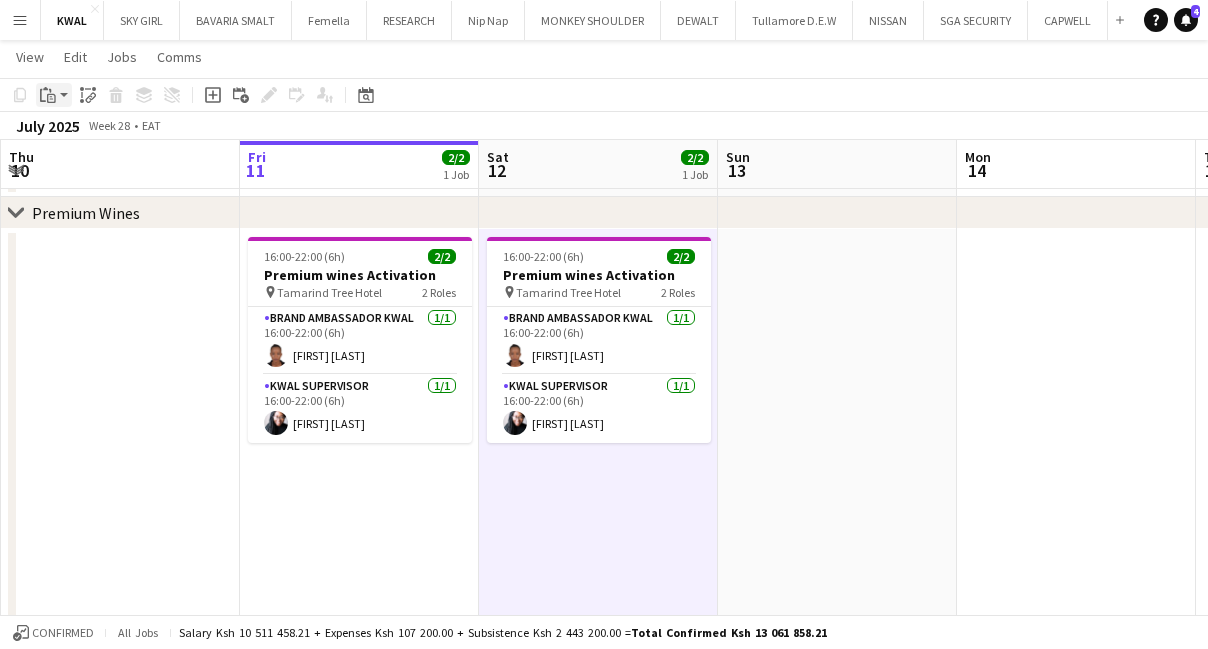 click on "Paste" at bounding box center (54, 95) 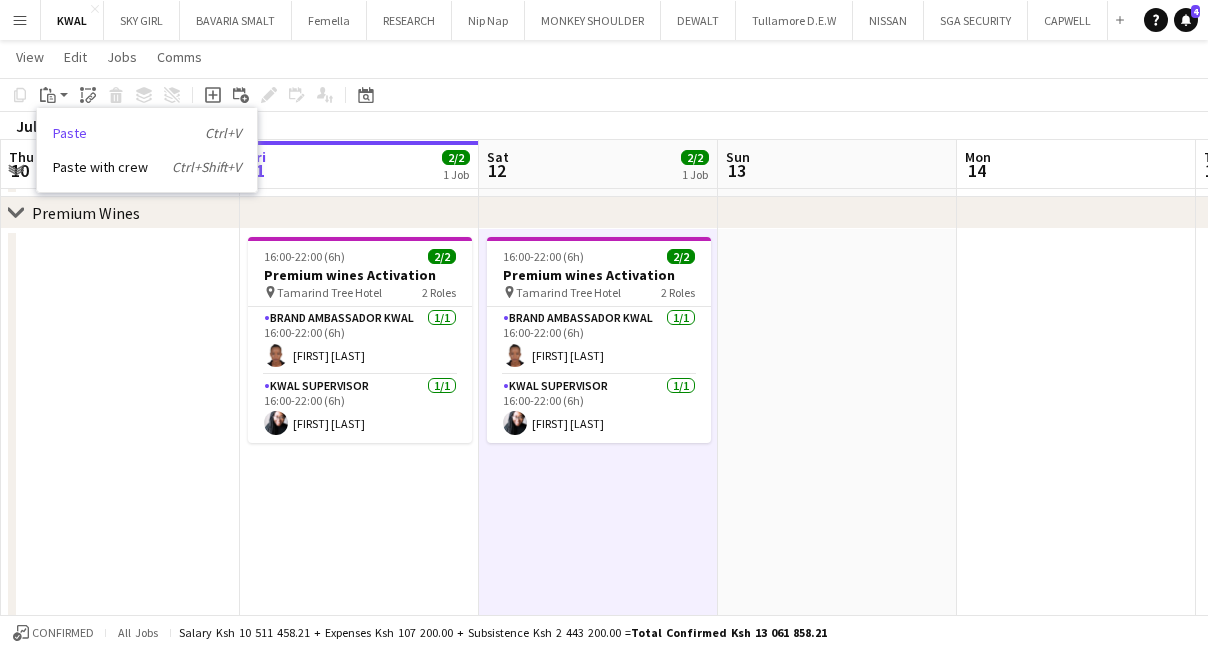 click on "Paste   Ctrl+V" at bounding box center (147, 133) 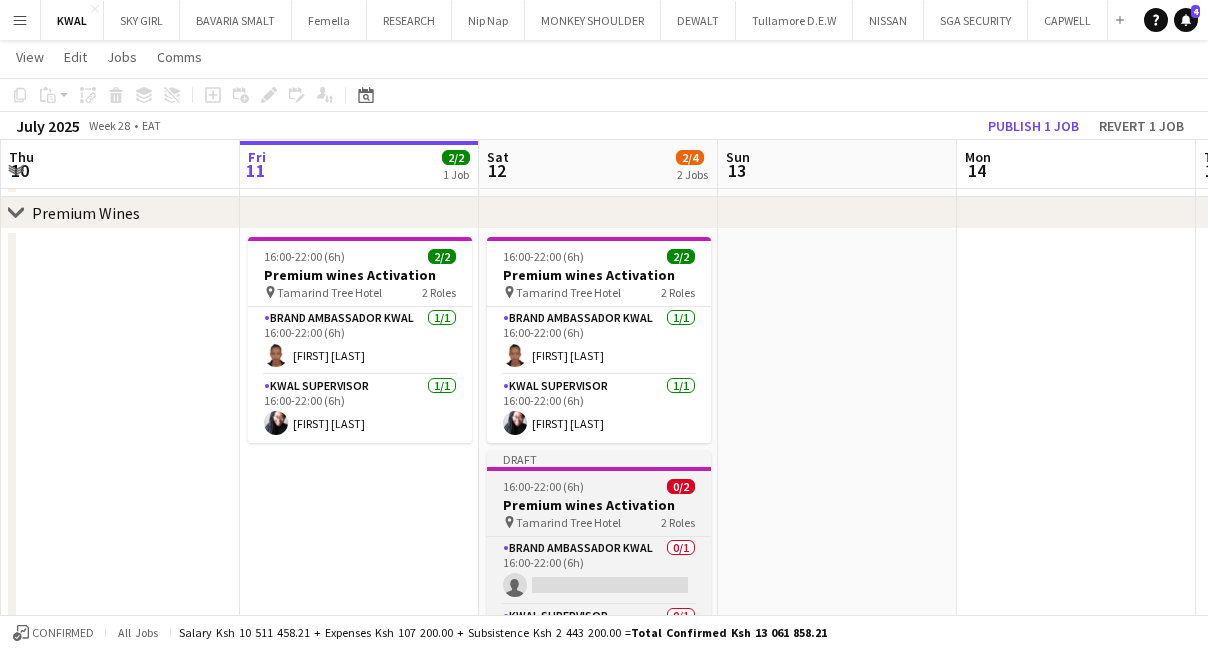 drag, startPoint x: 581, startPoint y: 518, endPoint x: 570, endPoint y: 504, distance: 17.804493 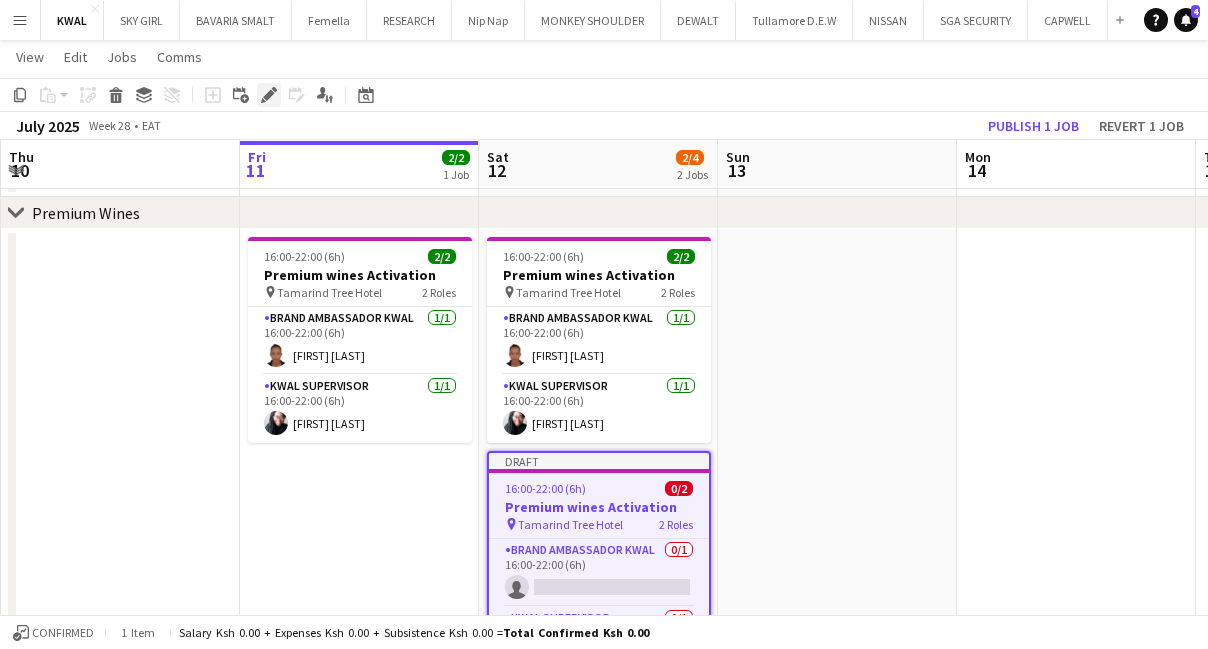 click on "Edit" 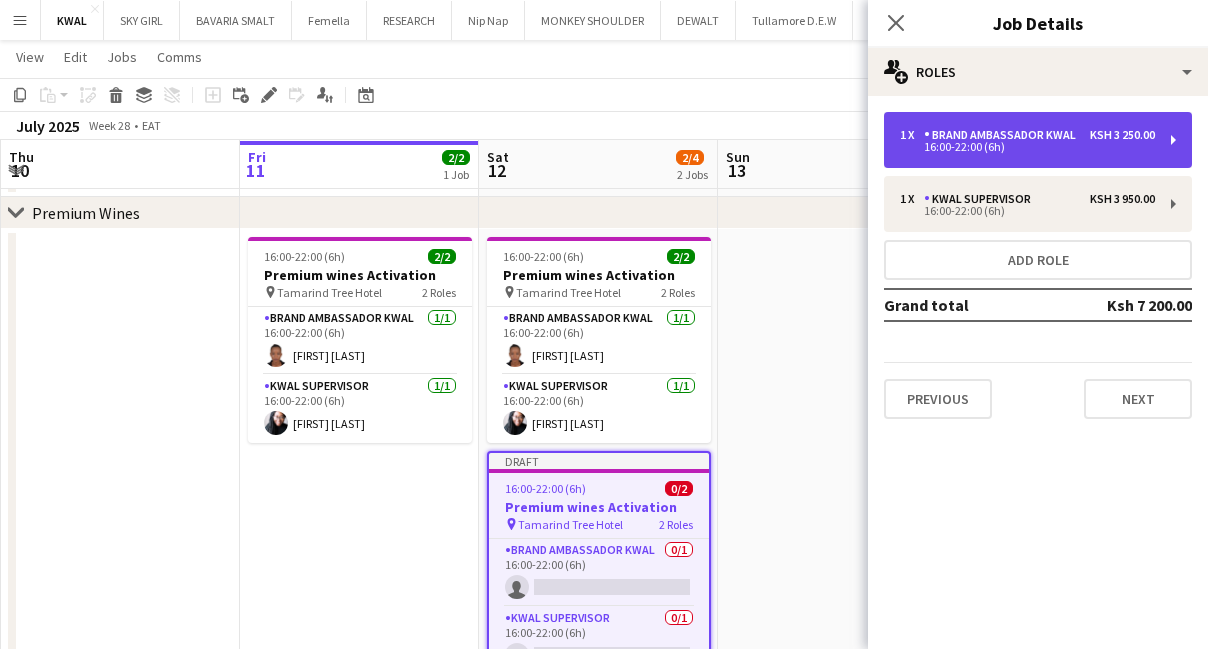 click on "1 x   Brand Ambassador kwal   Ksh 3 250.00   16:00-22:00 (6h)" at bounding box center [1038, 140] 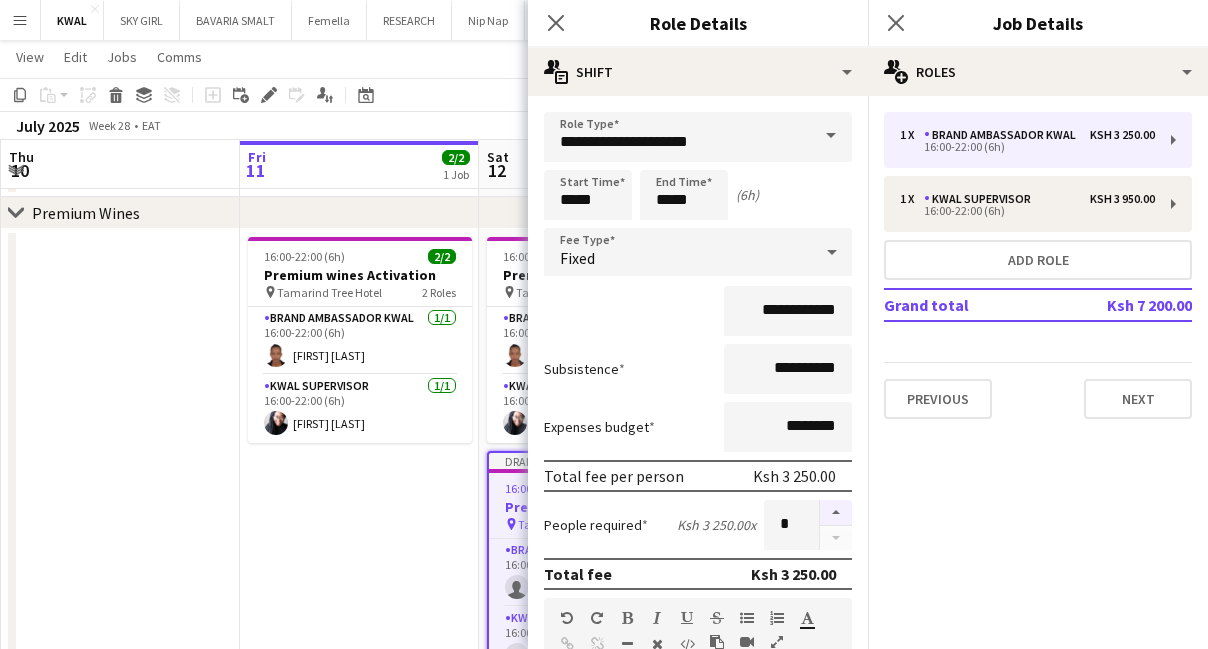 click at bounding box center [836, 513] 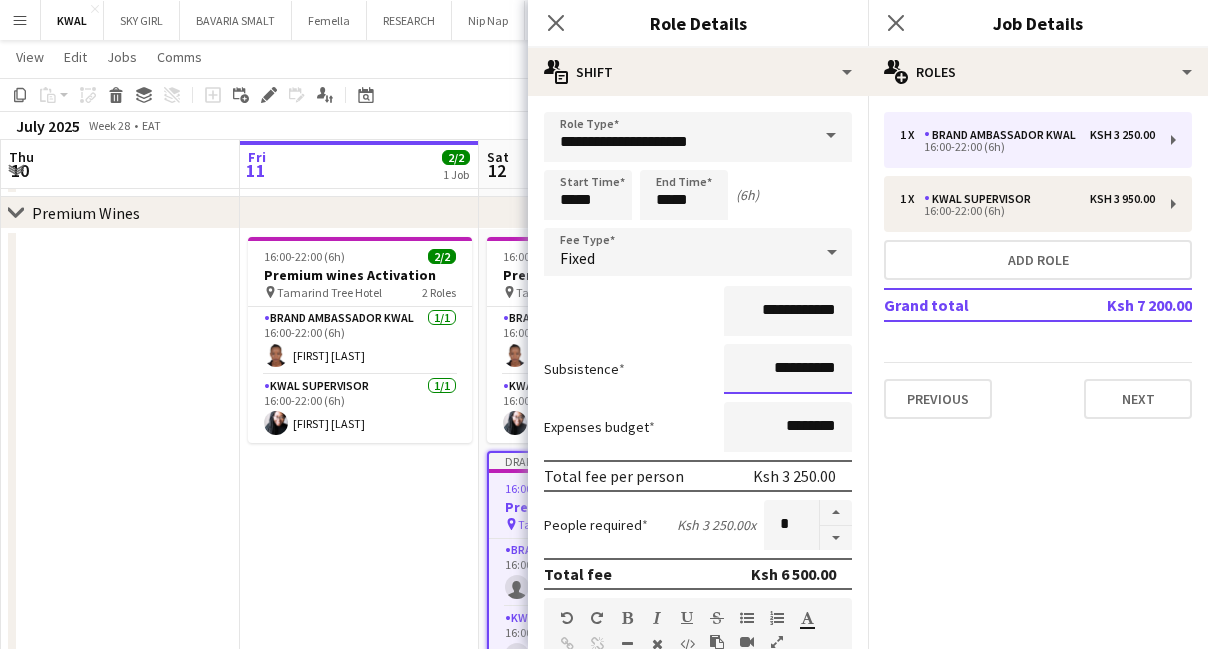 click on "**********" at bounding box center [788, 369] 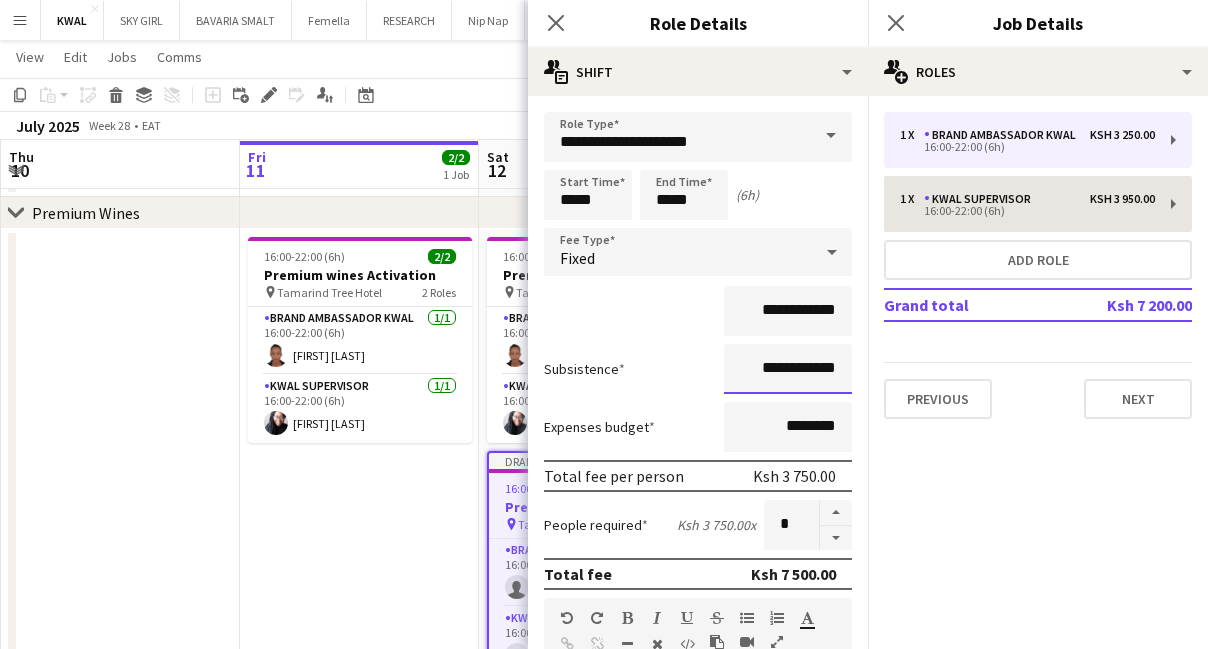 type on "**********" 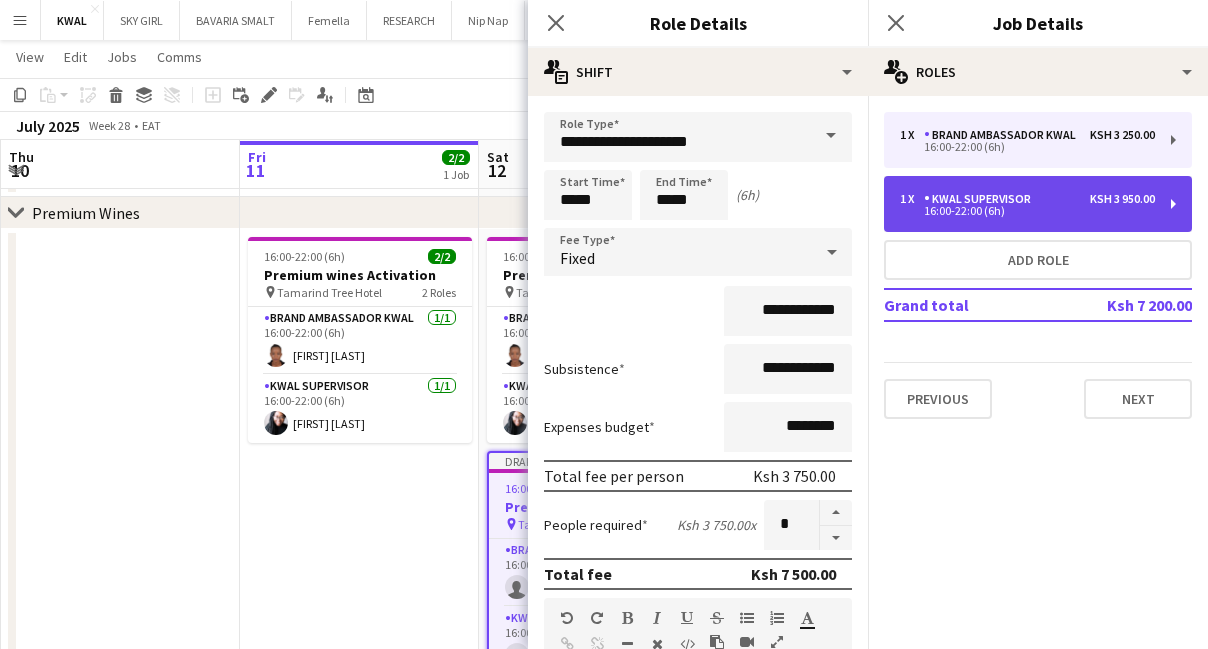 click on "KWAL SUPERVISOR" at bounding box center [981, 199] 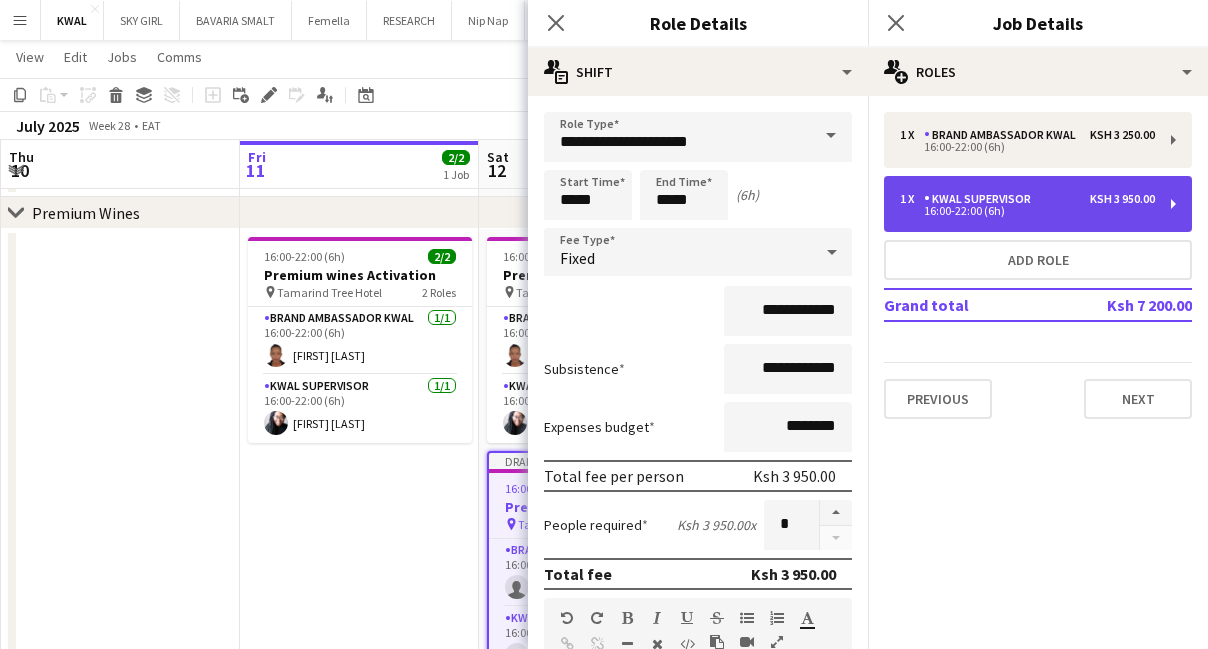 type on "**********" 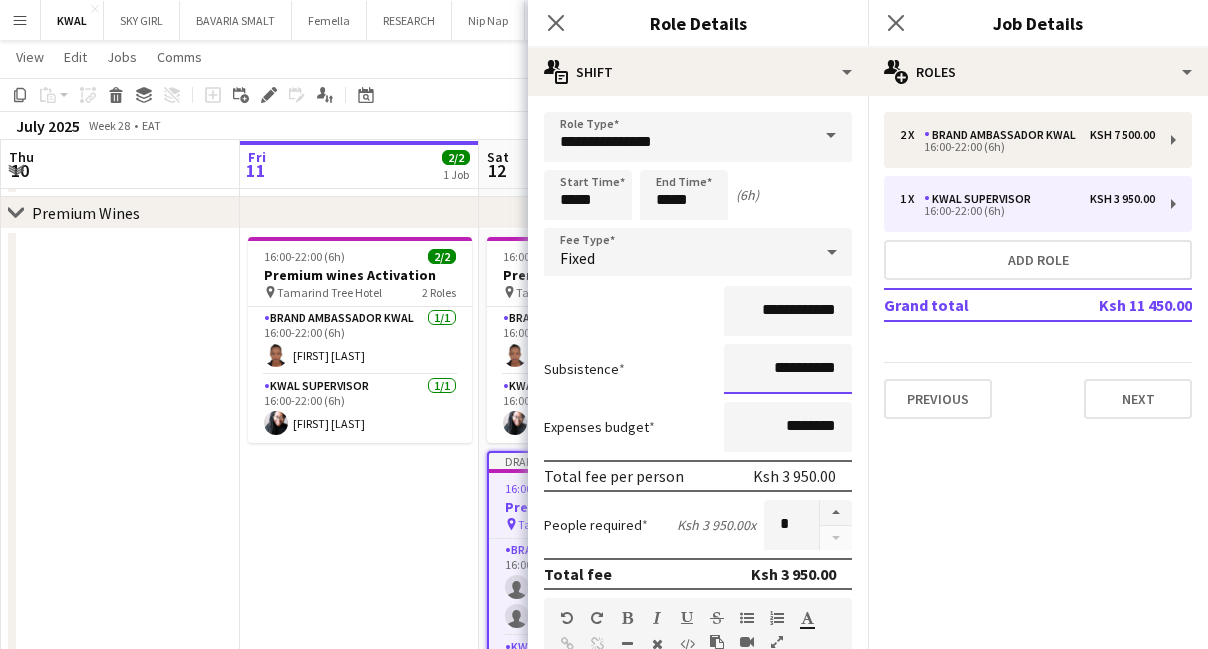 click on "**********" at bounding box center (788, 369) 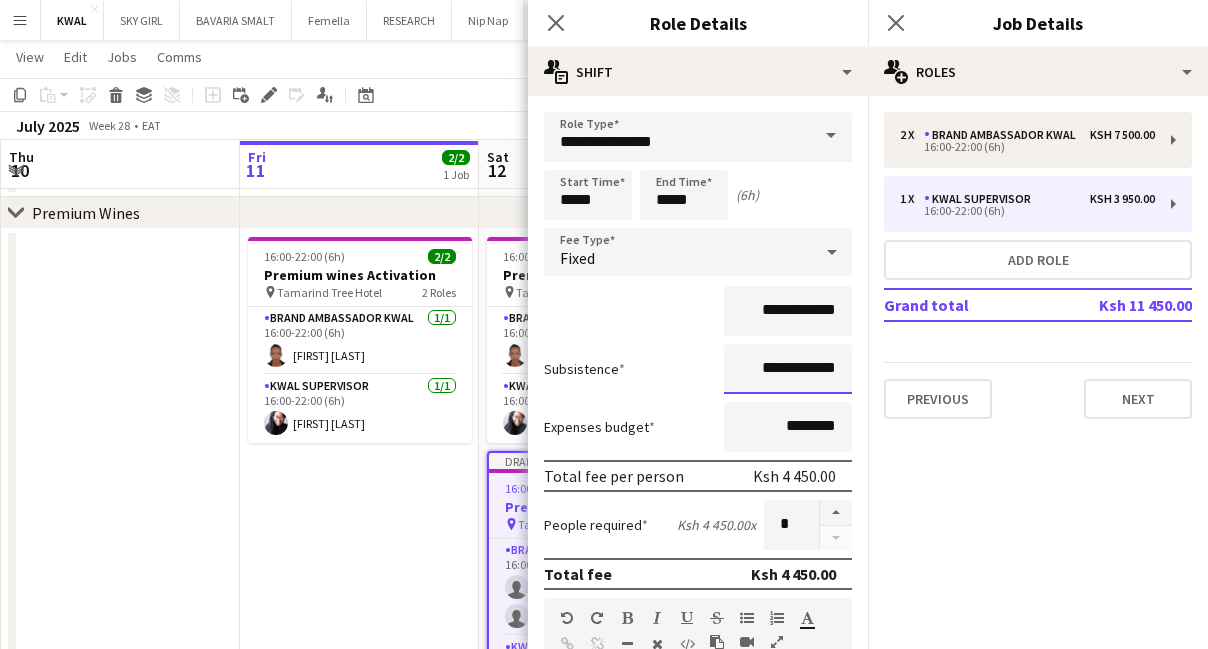type on "**********" 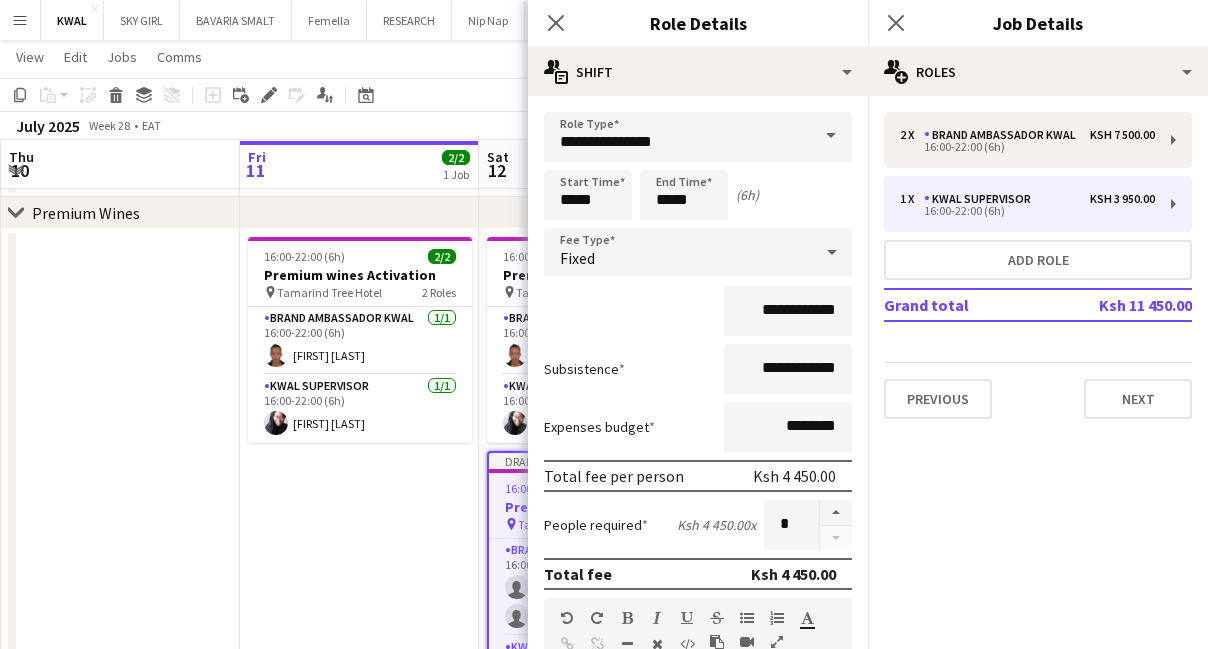 click on "pencil3
General details   2 x   Brand Ambassador kwal   Ksh 7 500.00   16:00-22:00 (6h)   1 x   KWAL SUPERVISOR   Ksh 3 950.00   16:00-22:00 (6h)   Add role   Grand total   Ksh 11 450.00   Previous   Next" 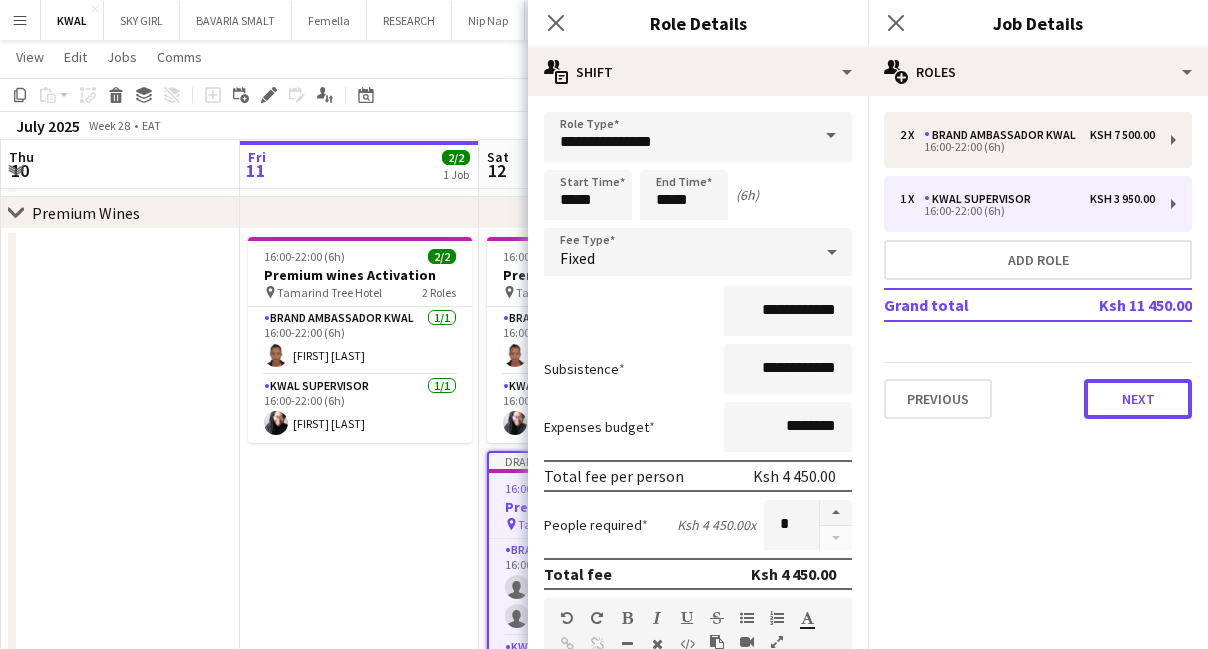 click on "Next" at bounding box center (1138, 399) 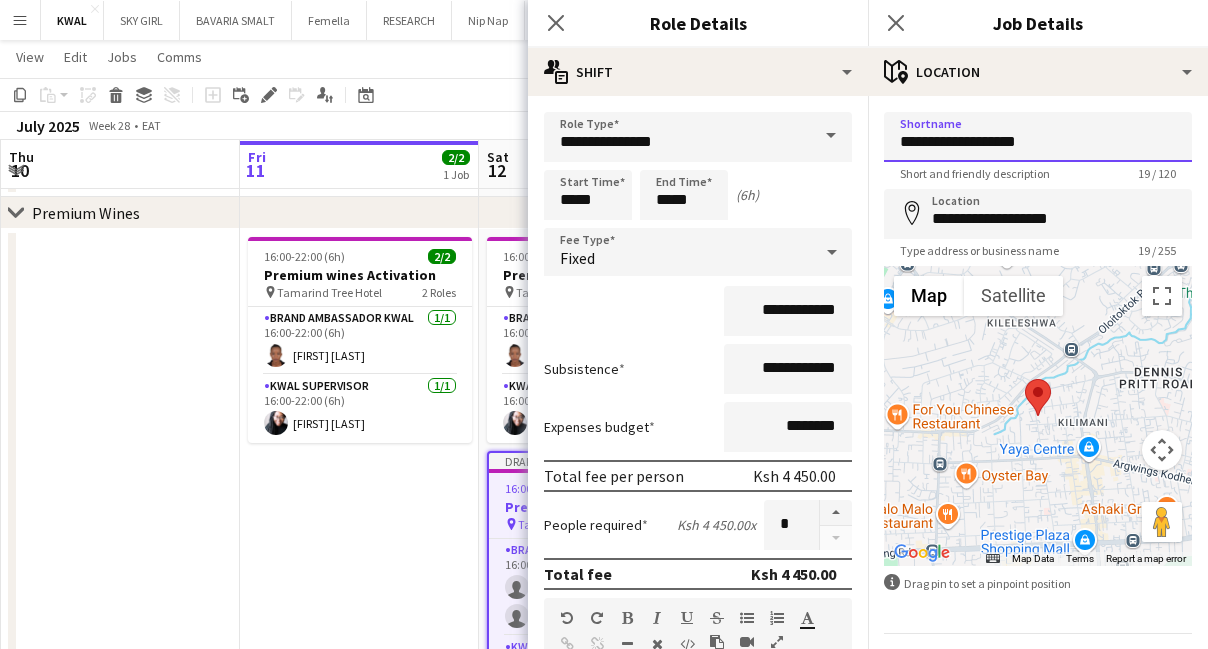 drag, startPoint x: 1045, startPoint y: 144, endPoint x: 797, endPoint y: 199, distance: 254.02559 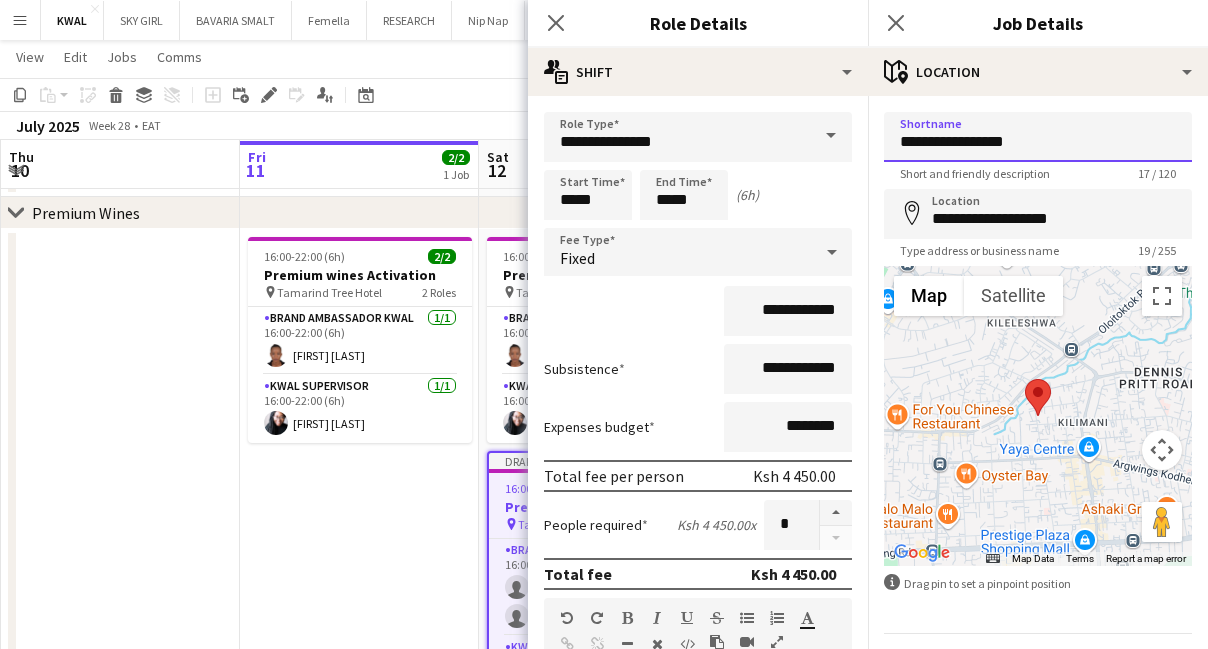 type on "**********" 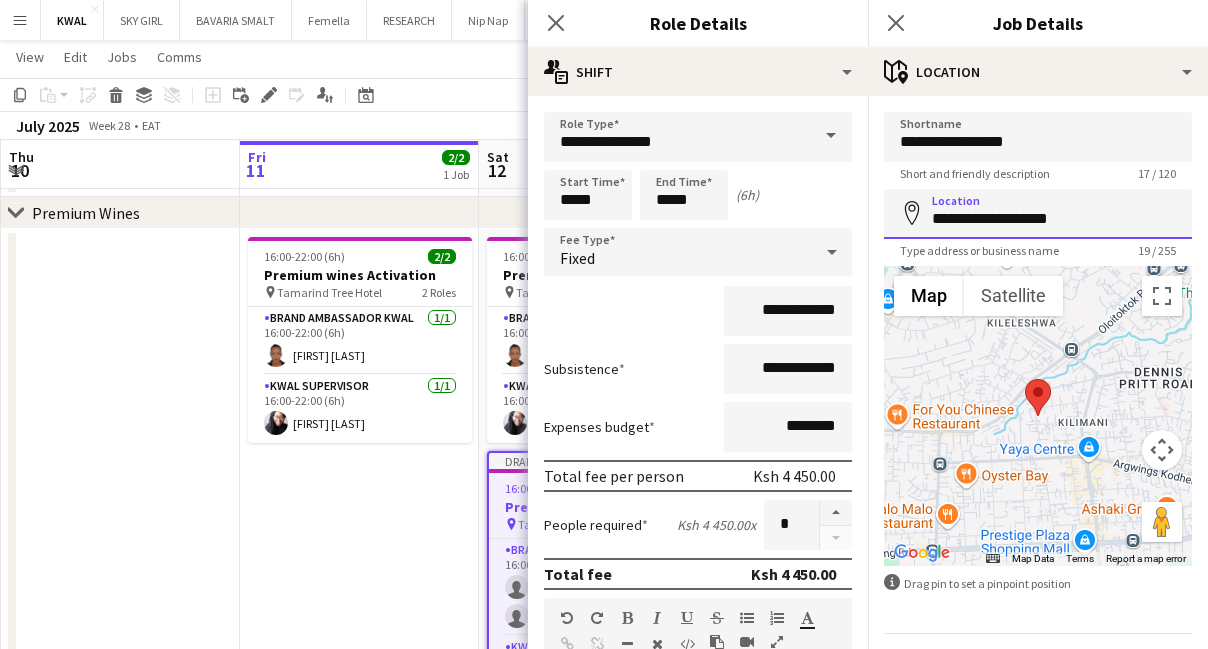drag, startPoint x: 1091, startPoint y: 215, endPoint x: 867, endPoint y: 237, distance: 225.07776 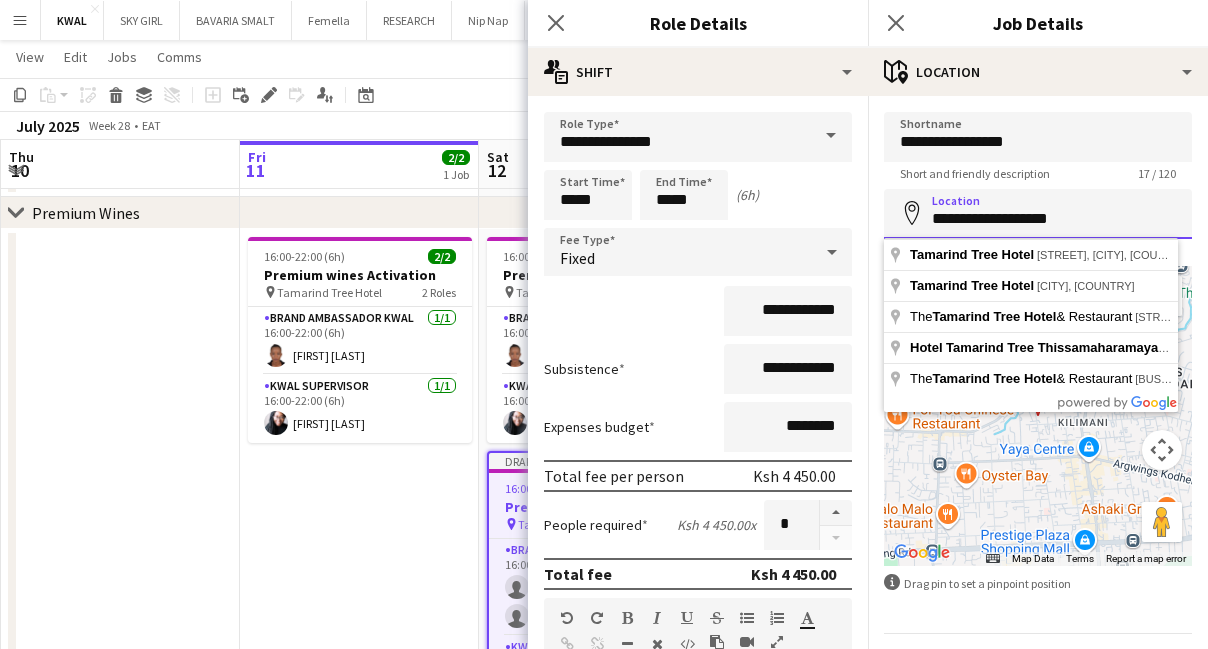 drag, startPoint x: 935, startPoint y: 219, endPoint x: 1086, endPoint y: 212, distance: 151.16217 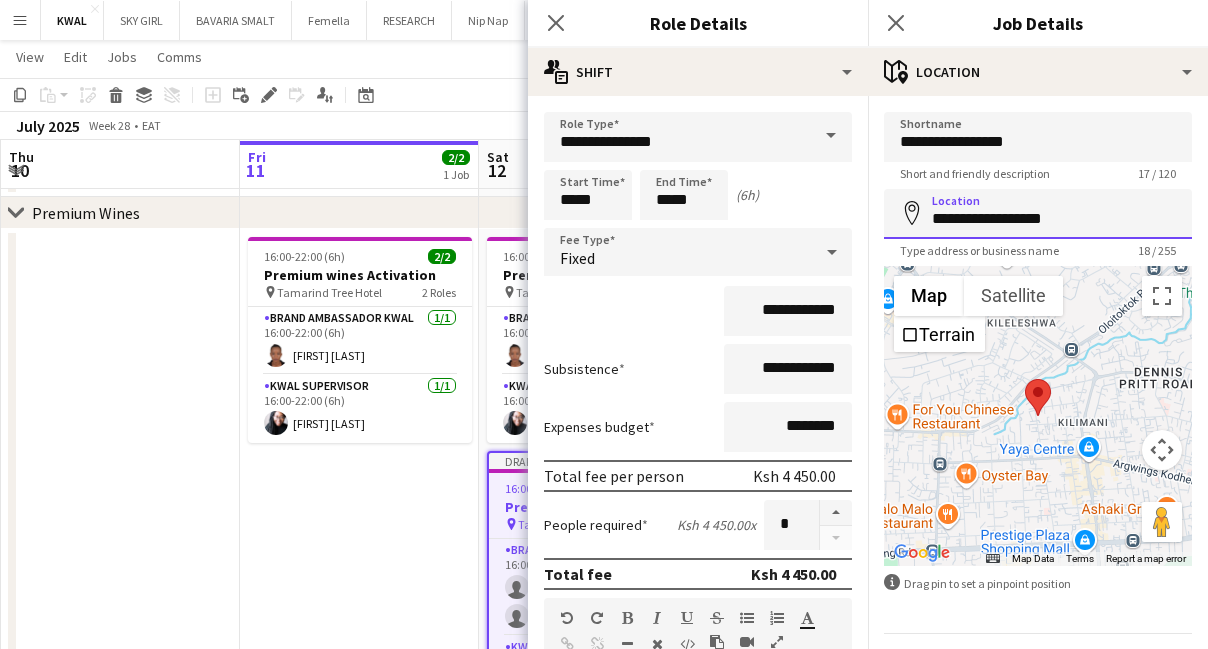 click on "**********" at bounding box center (1038, 214) 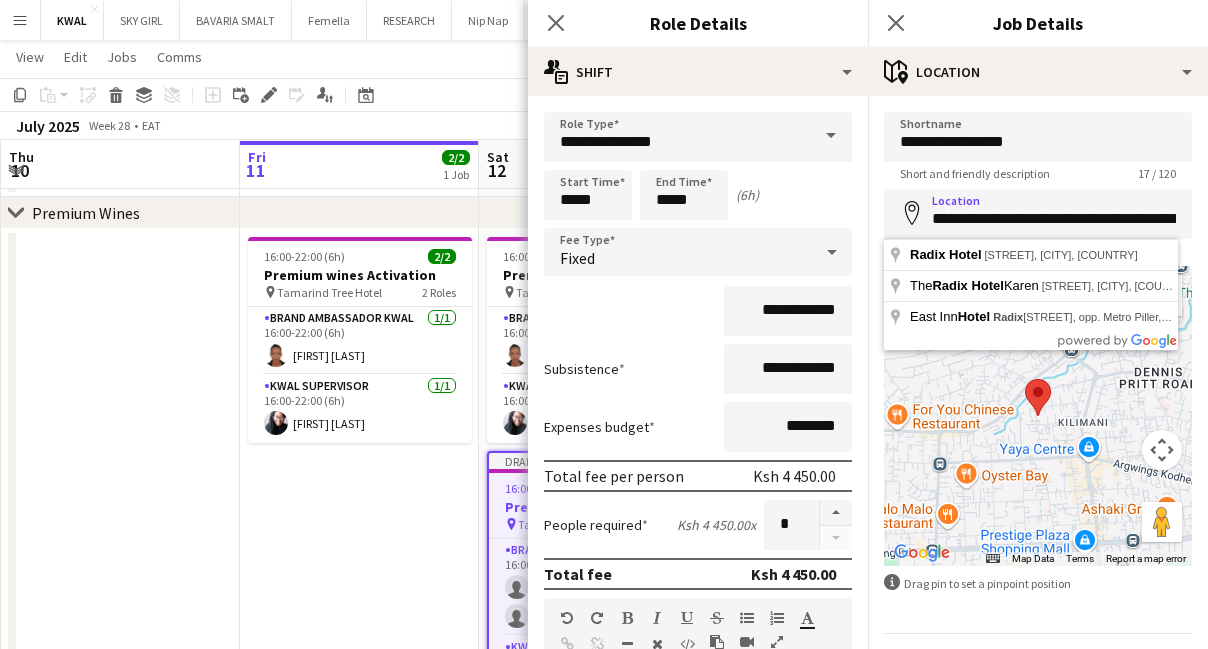 type on "**********" 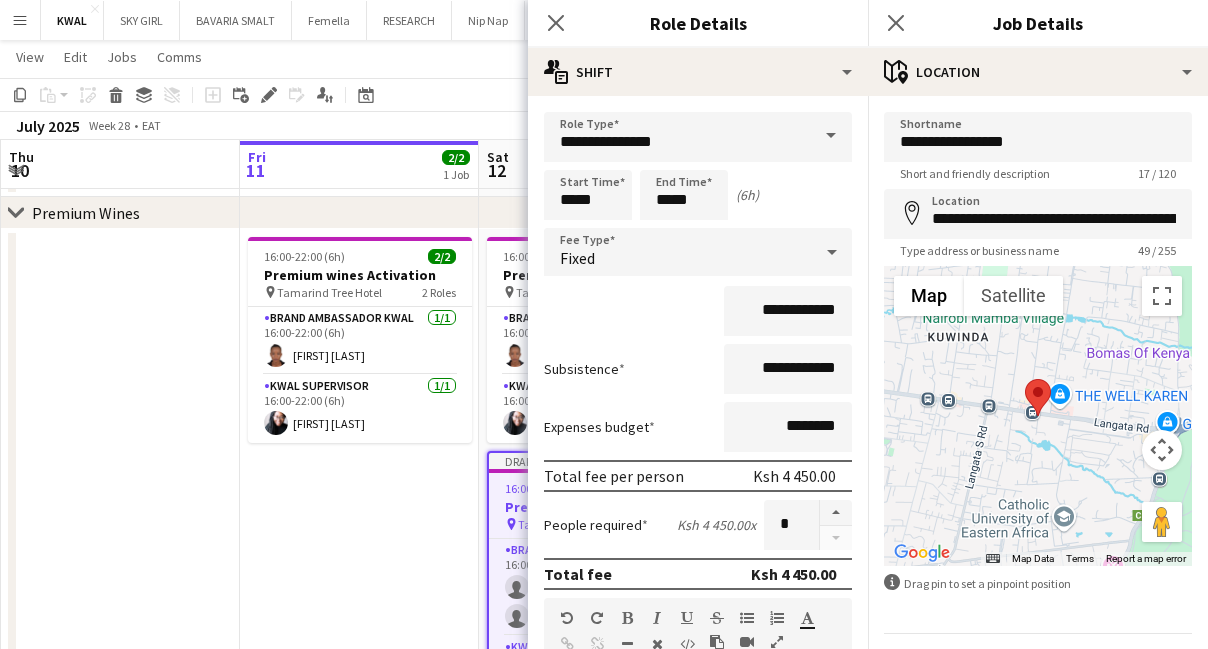 click on "16:00-22:00 (6h)    2/2   Premium wines Activation
pin
Tamarind Tree Hotel   2 Roles   Brand Ambassador kwal   1/1   16:00-22:00 (6h)
[FIRST] [LAST]  KWAL SUPERVISOR   1/1   16:00-22:00 (6h)
[FIRST] [LAST]" at bounding box center [359, 511] 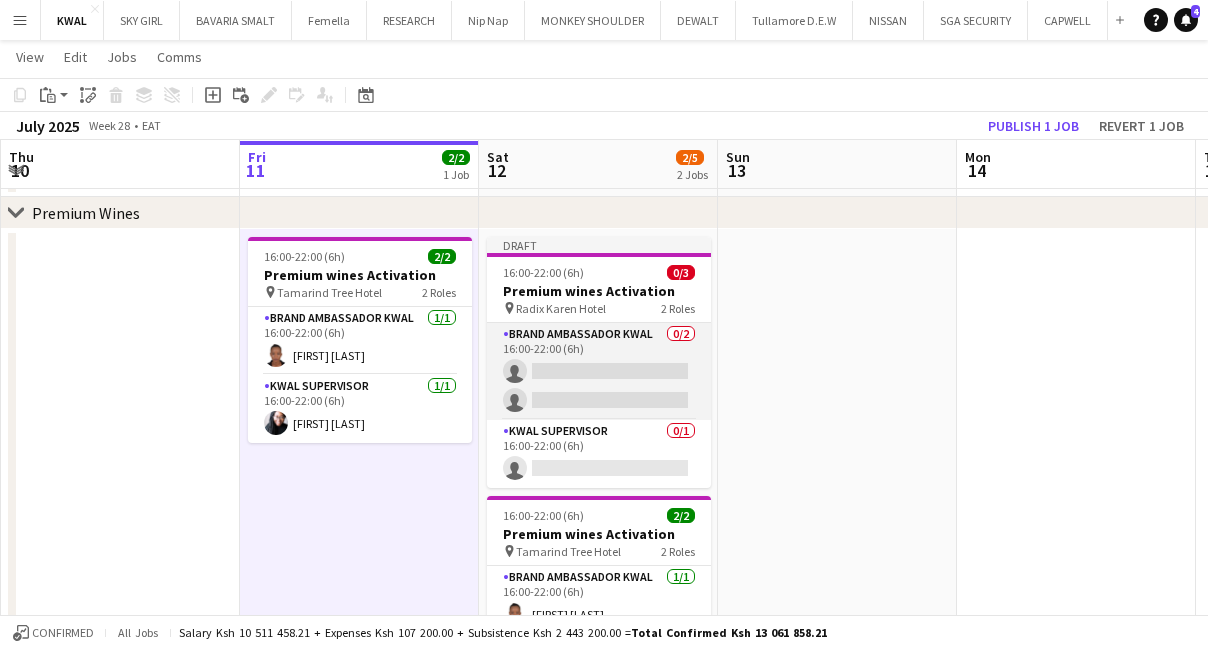 click on "Brand Ambassador kwal   0/2   16:00-22:00 (6h)
single-neutral-actions
single-neutral-actions" at bounding box center (599, 371) 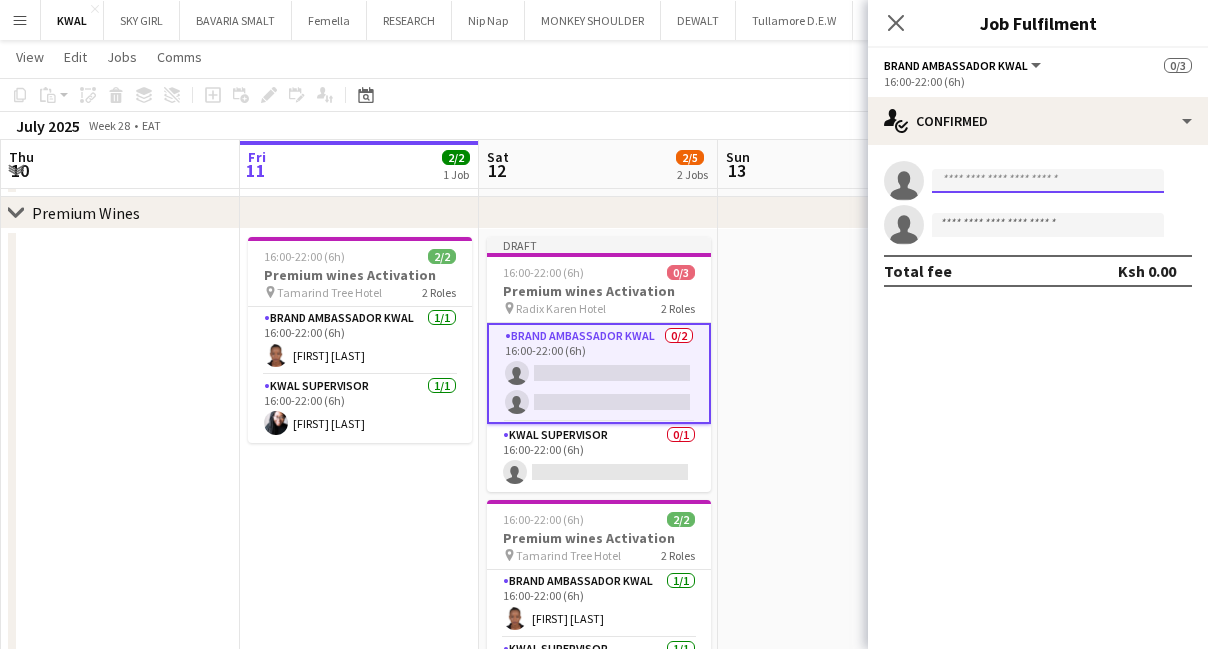 click at bounding box center [1048, 181] 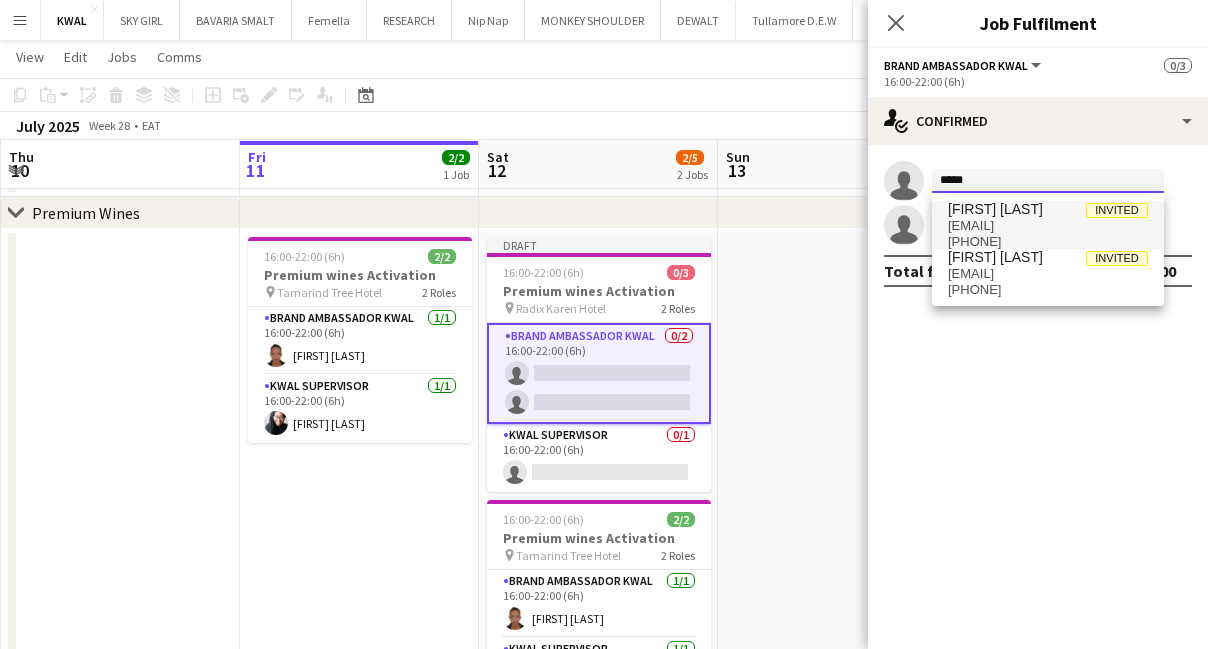 type on "*****" 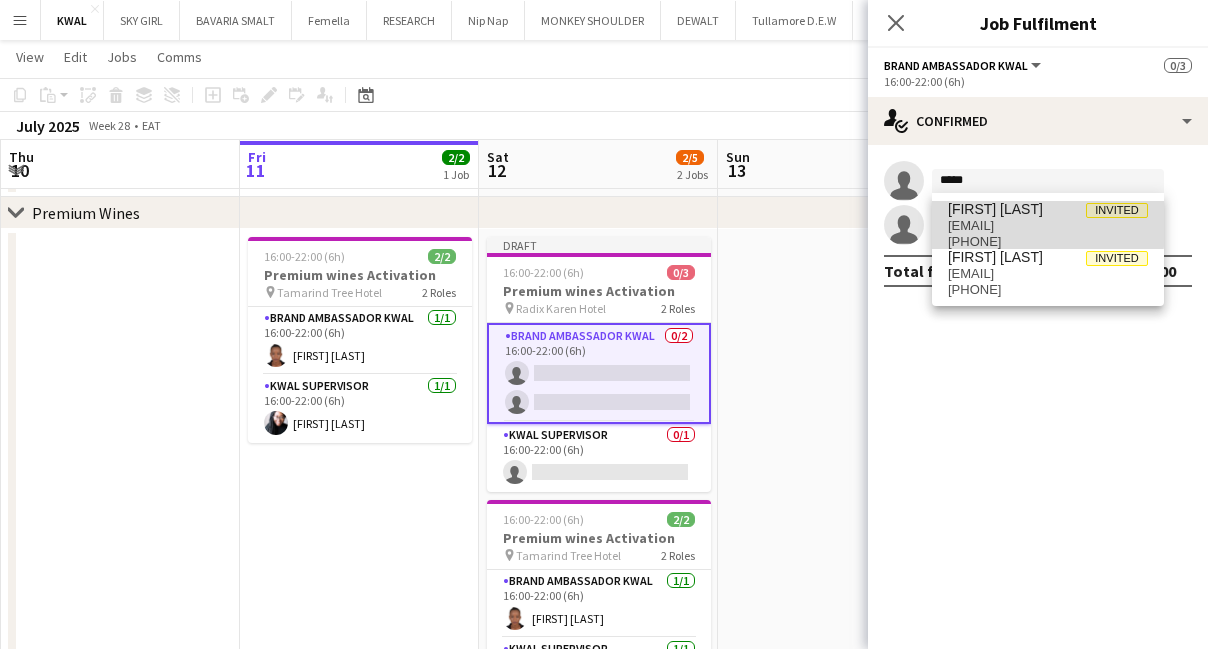 click on "[EMAIL]" at bounding box center [1048, 226] 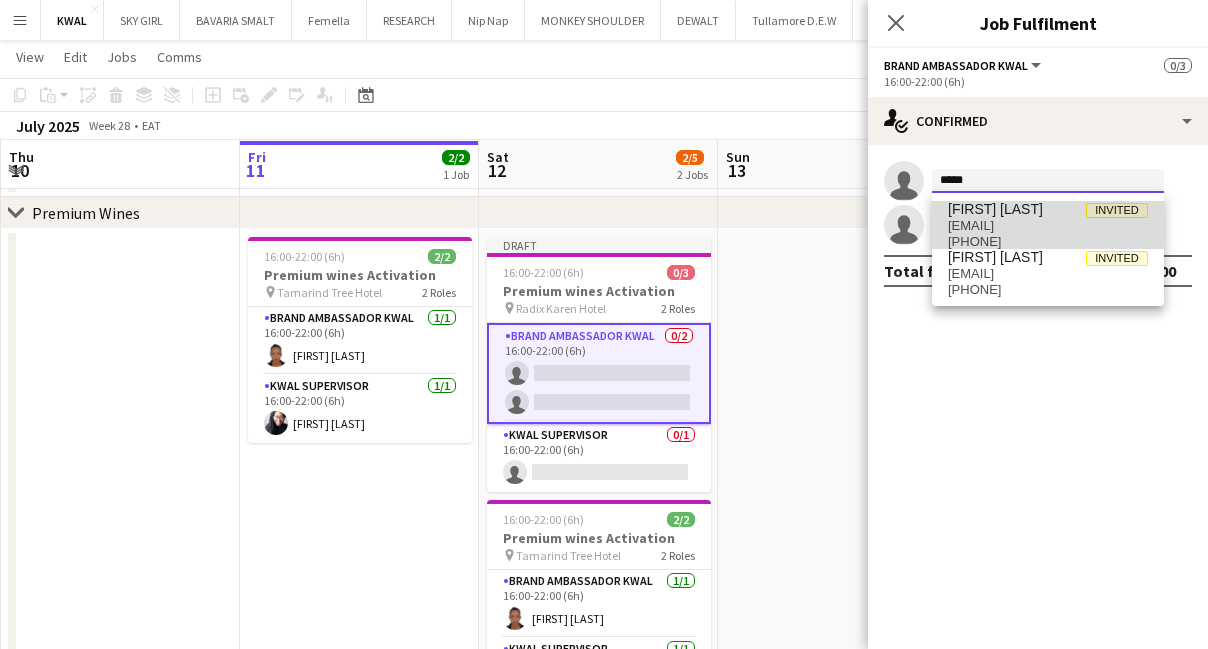 type 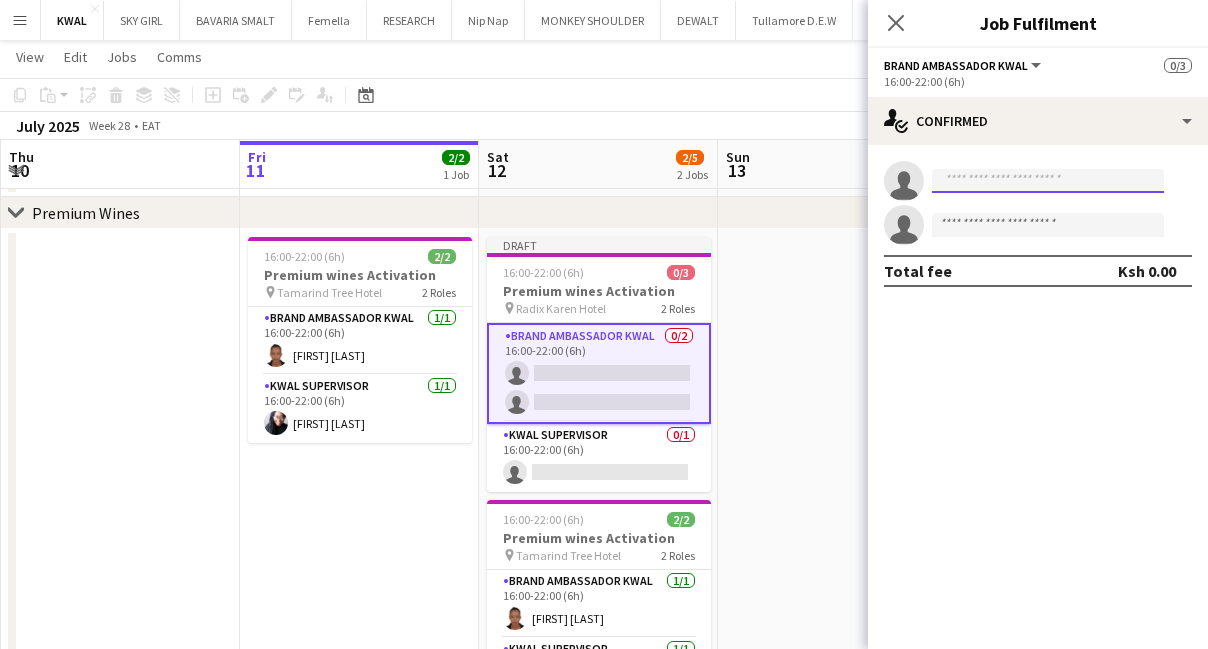scroll, scrollTop: 0, scrollLeft: 0, axis: both 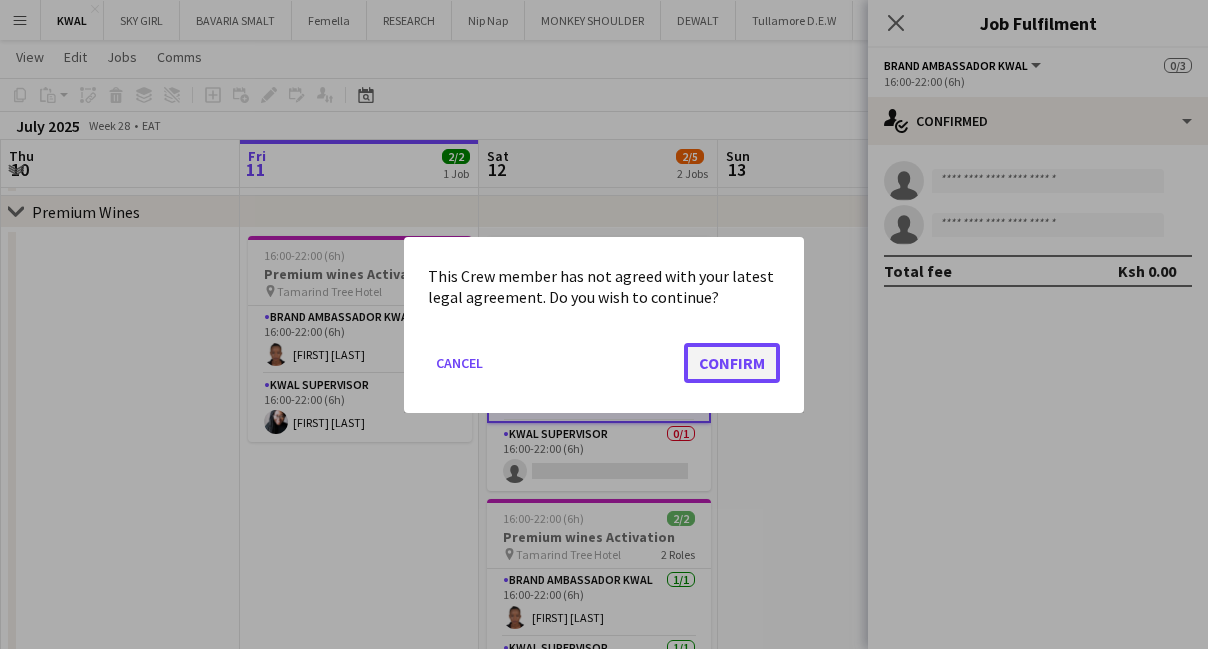 click on "Confirm" 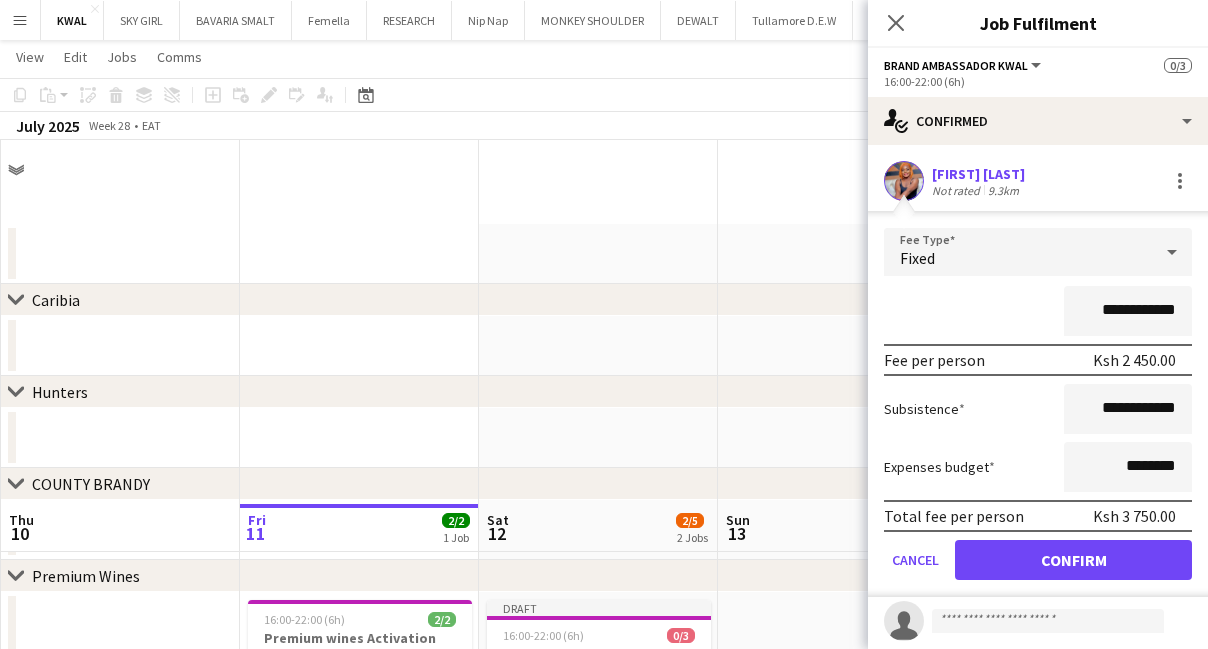 scroll, scrollTop: 363, scrollLeft: 0, axis: vertical 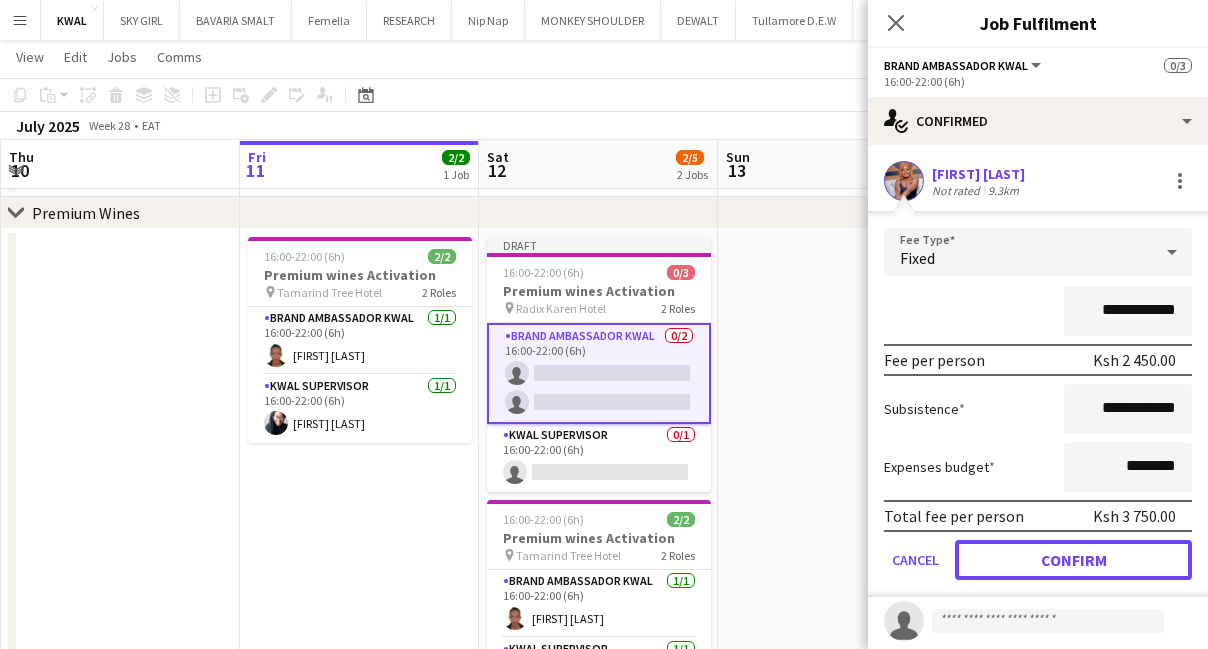 click on "Confirm" at bounding box center [1073, 560] 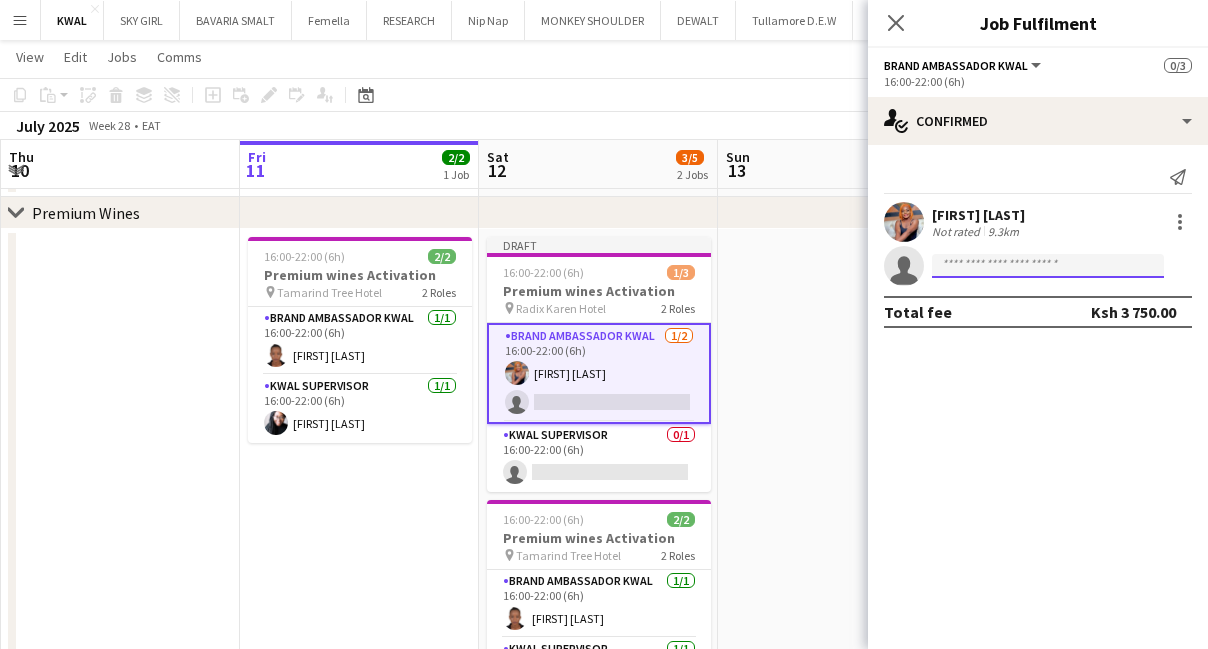 click 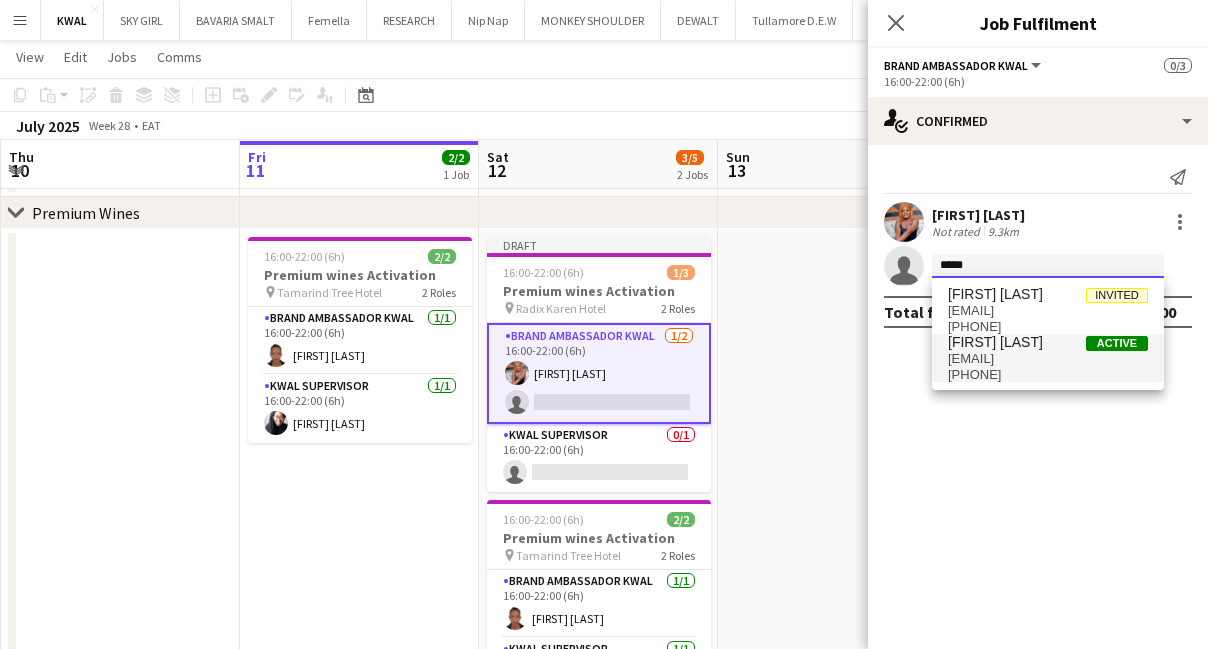 type on "*****" 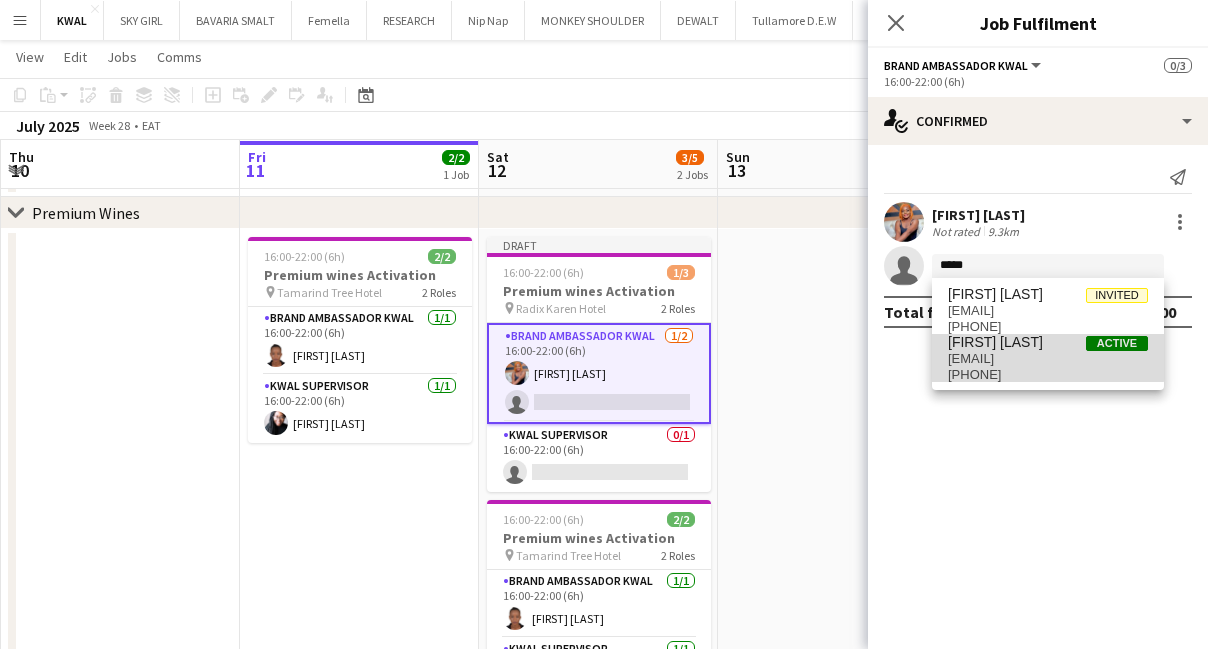 click on "[EMAIL]" at bounding box center (1048, 359) 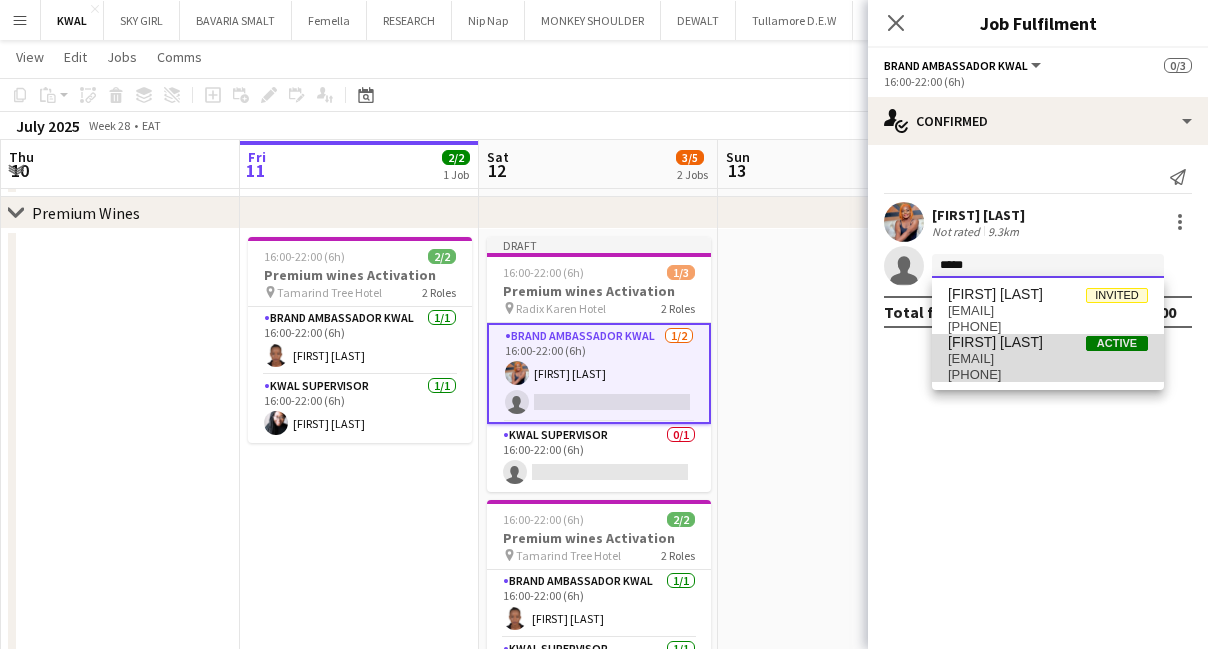 type 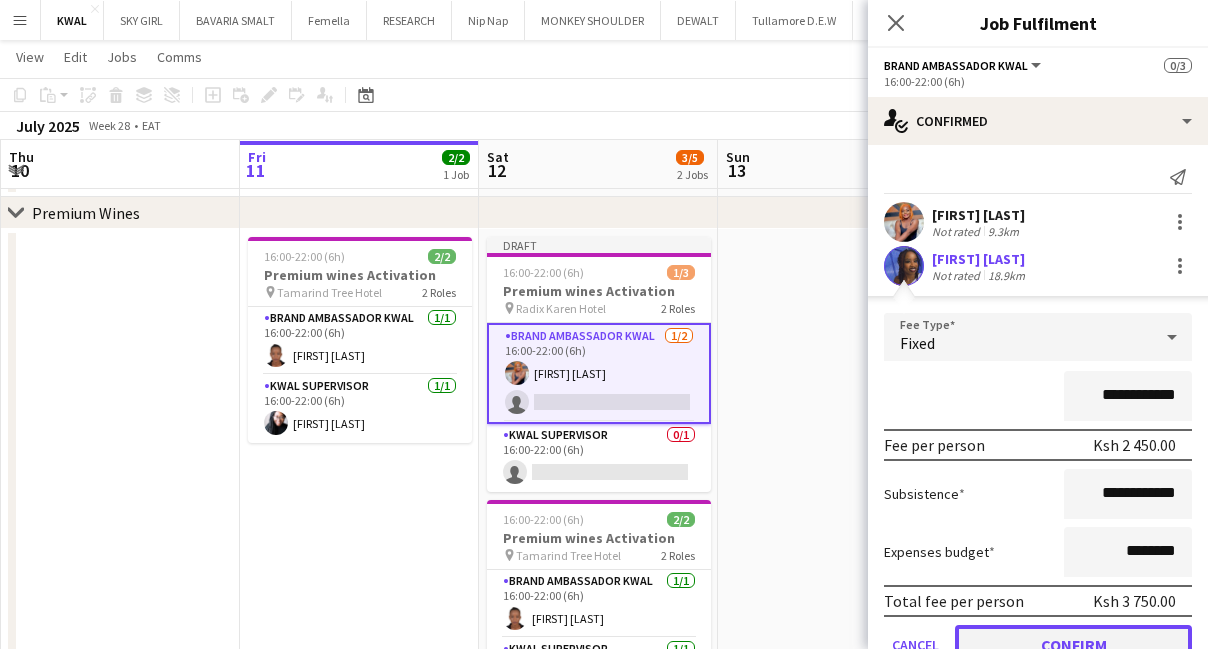 click on "Confirm" at bounding box center (1073, 645) 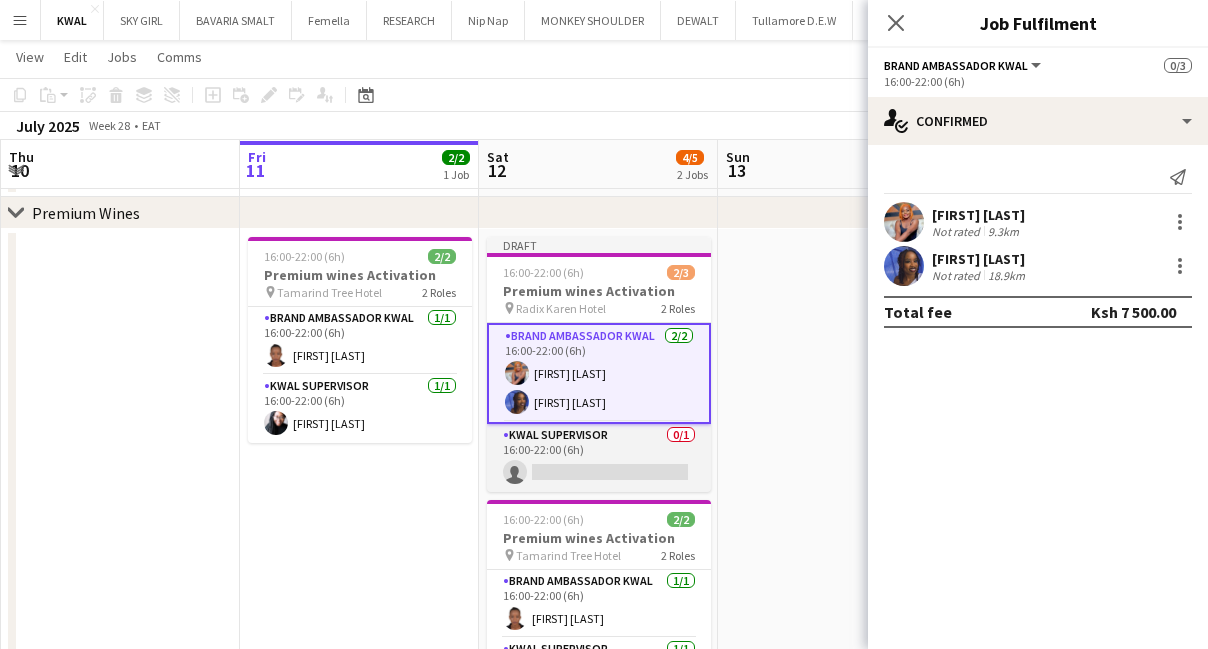 click on "KWAL SUPERVISOR   0/1   16:00-22:00 (6h)
single-neutral-actions" at bounding box center [599, 458] 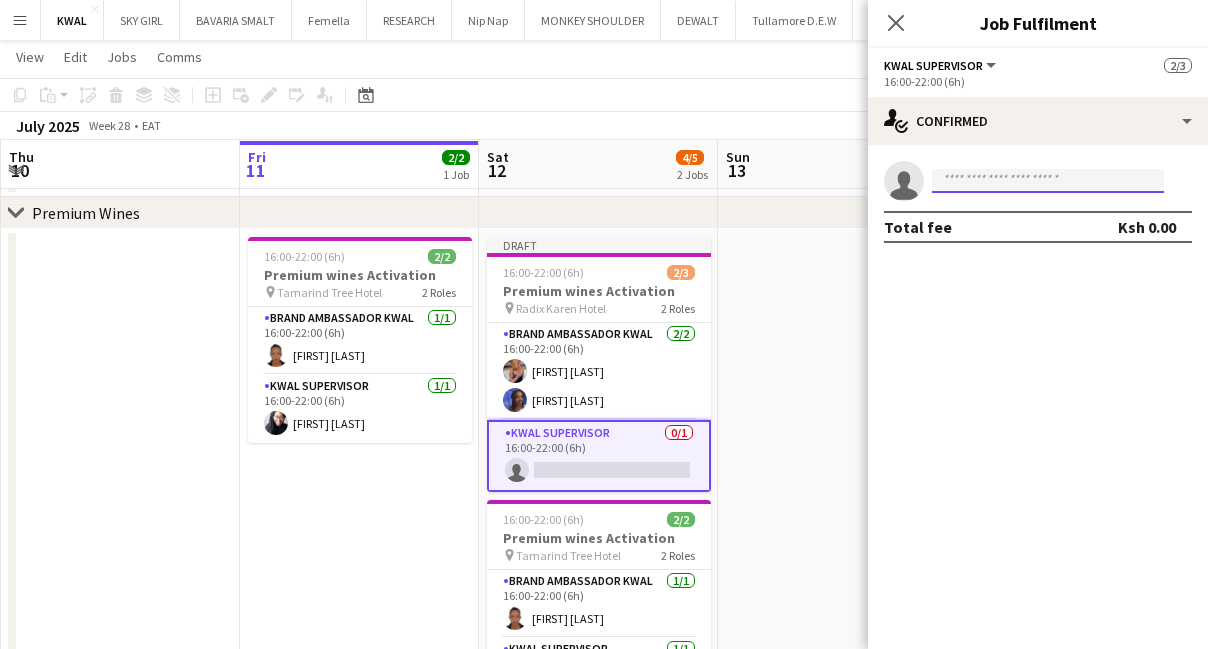 click at bounding box center [1048, 181] 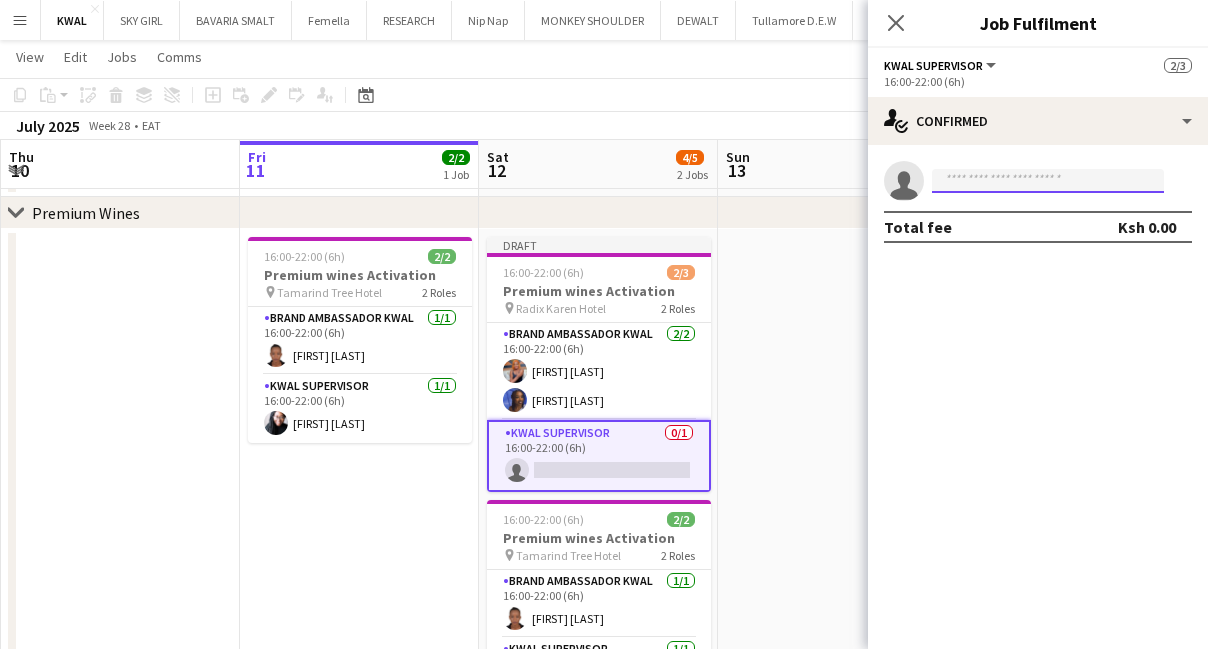 paste on "**********" 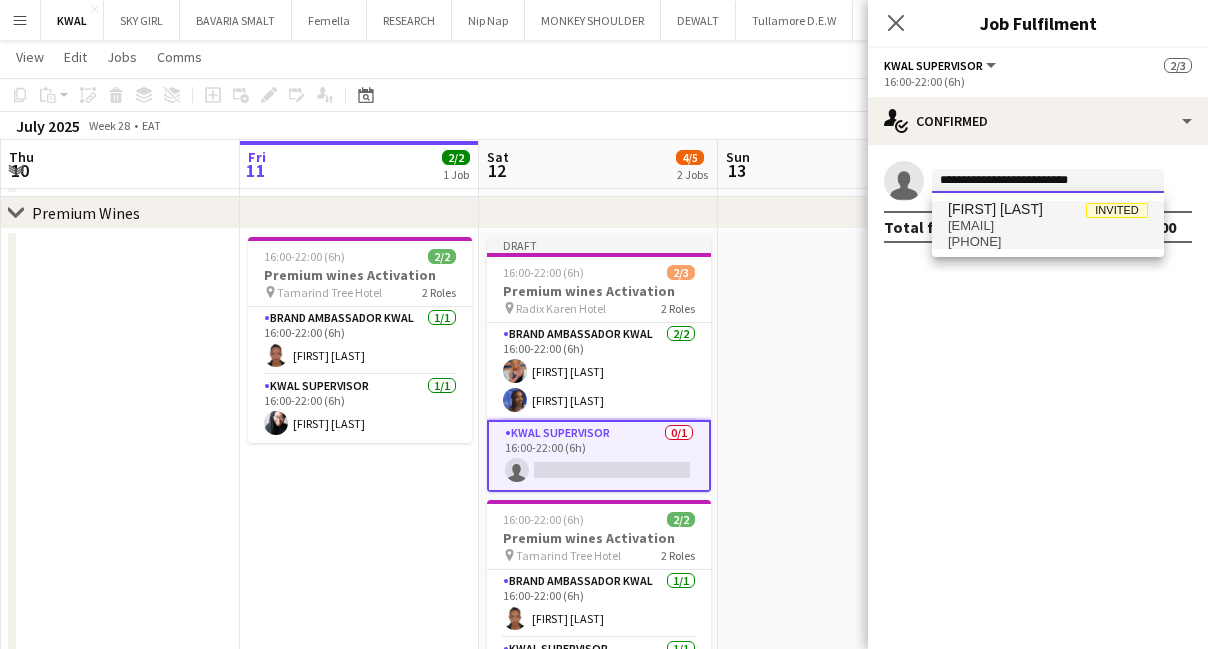 type on "**********" 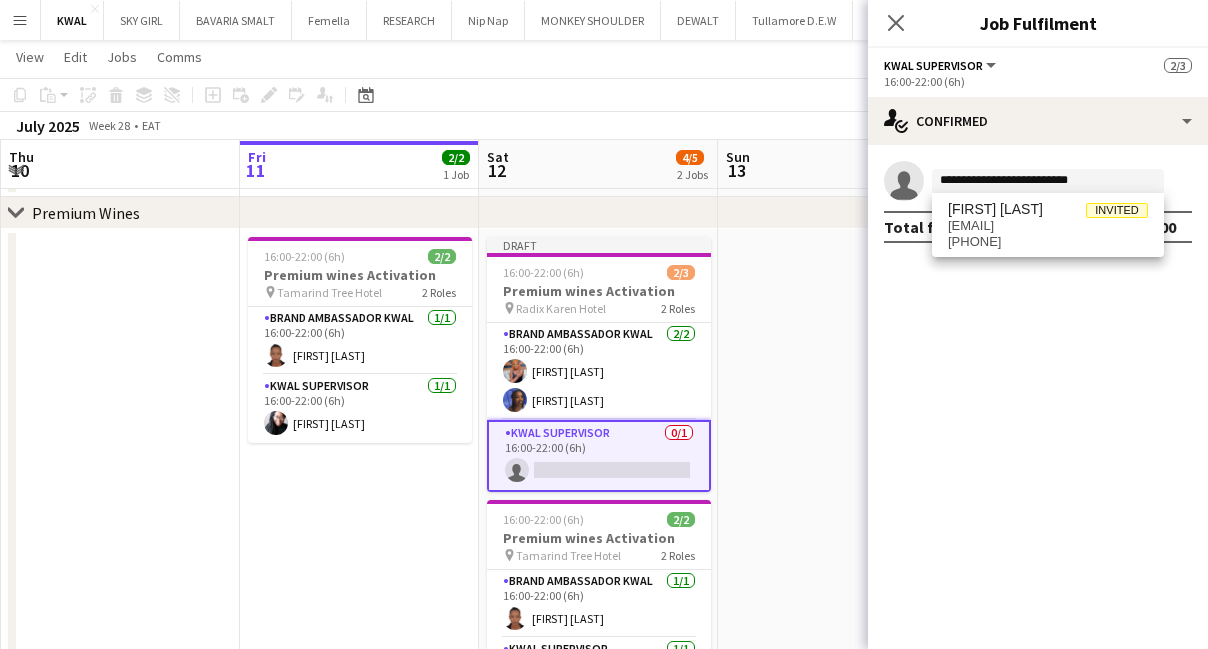 click on "[FIRST] [LAST]  Invited   [EMAIL]   [PHONE]" at bounding box center (1048, 225) 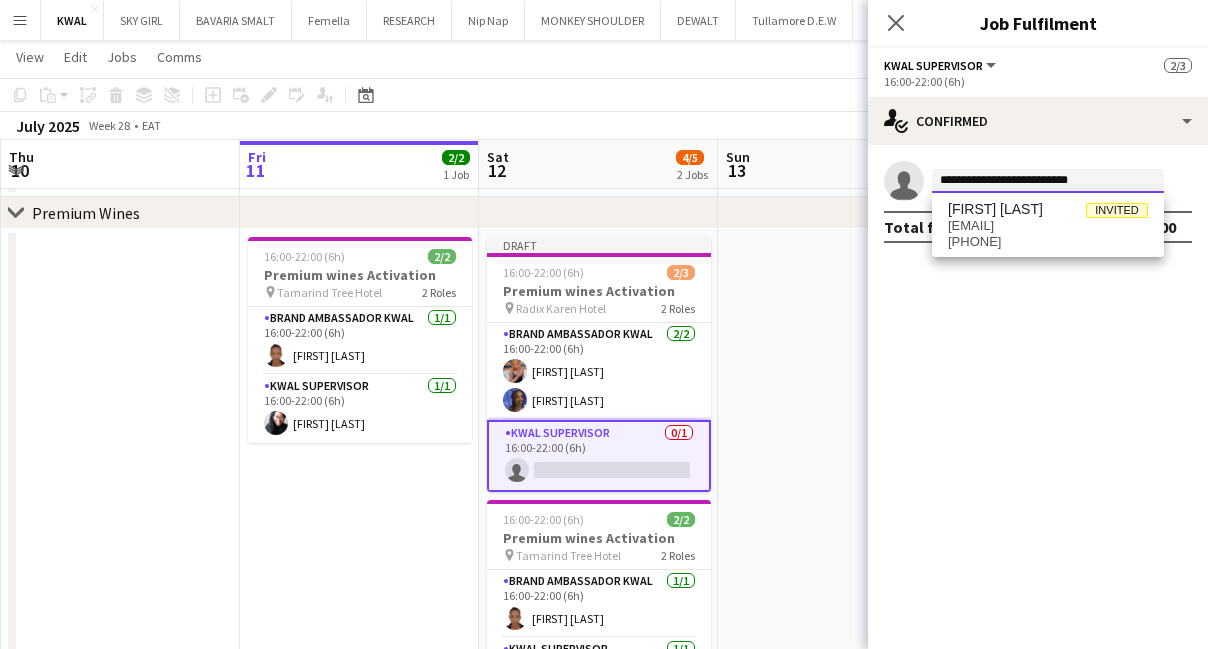 type 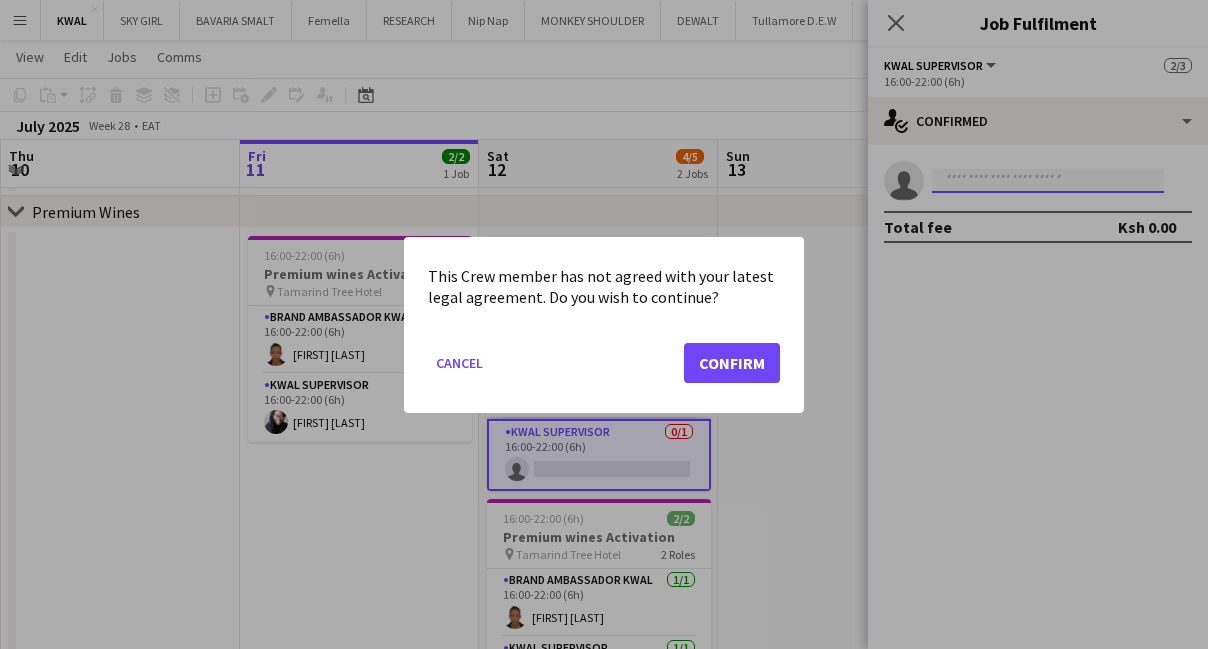 scroll, scrollTop: 0, scrollLeft: 0, axis: both 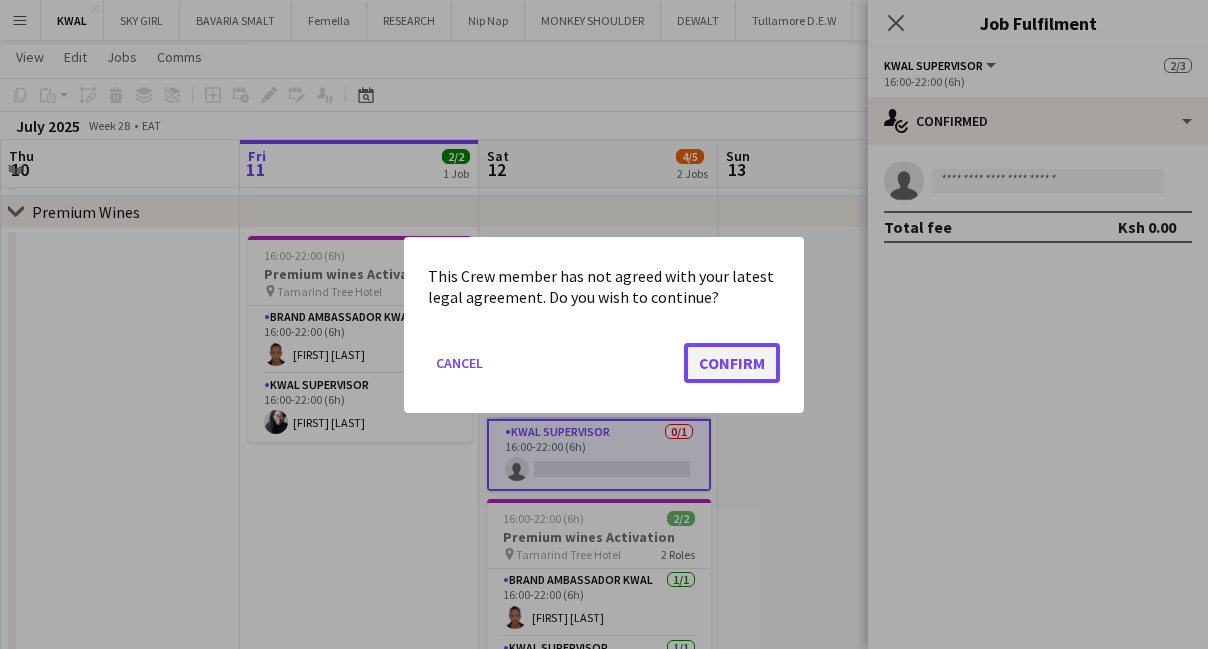 click on "Confirm" 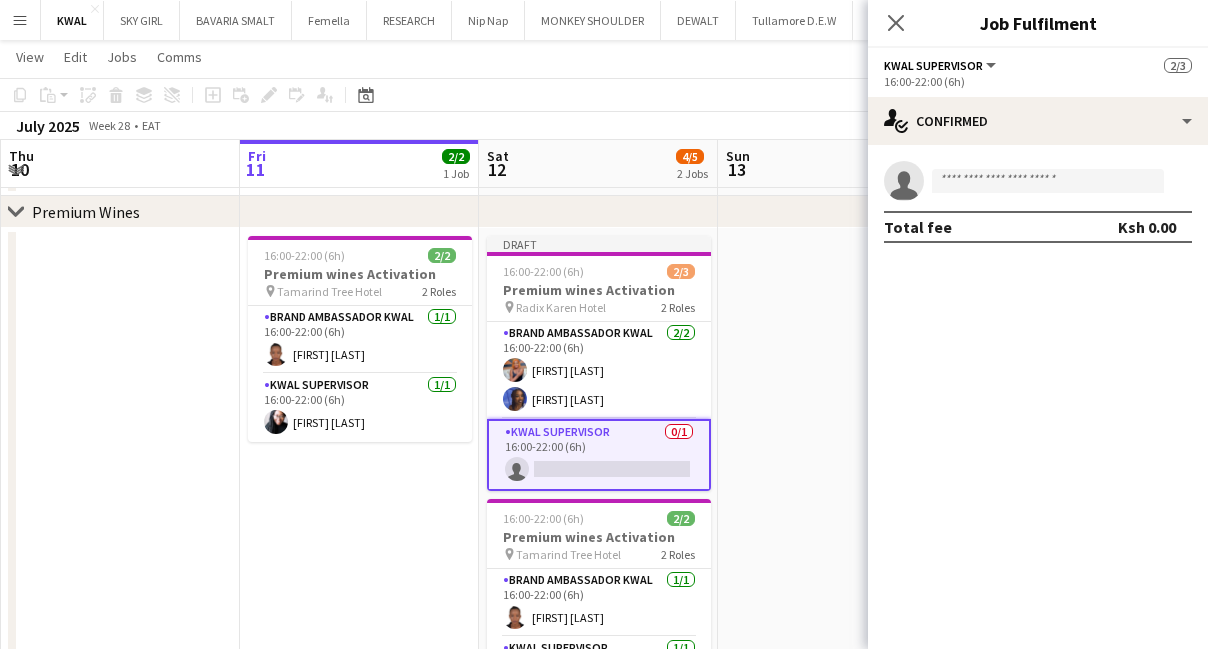 scroll, scrollTop: 363, scrollLeft: 0, axis: vertical 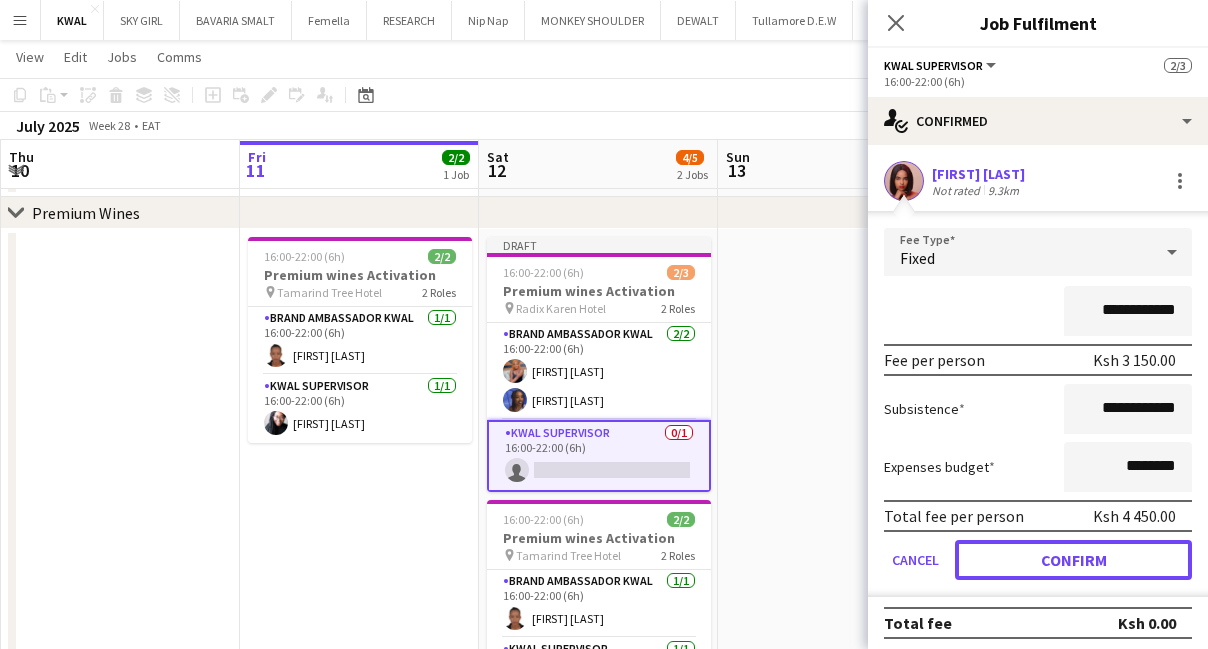 click on "Confirm" at bounding box center (1073, 560) 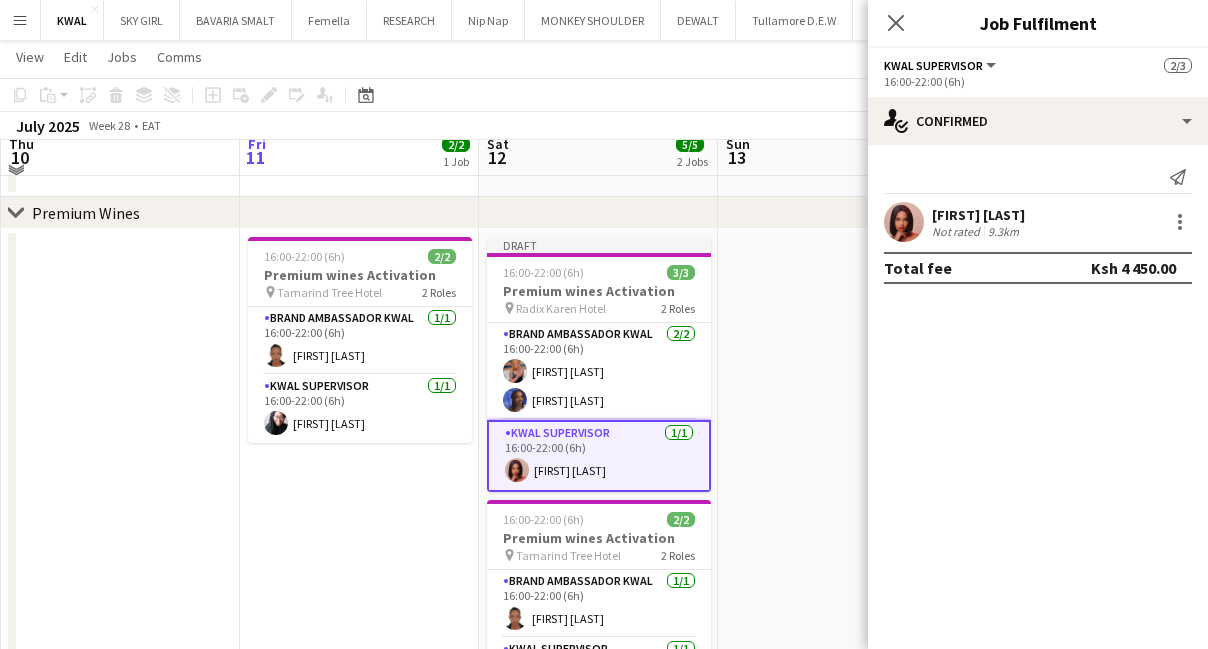 scroll, scrollTop: 272, scrollLeft: 0, axis: vertical 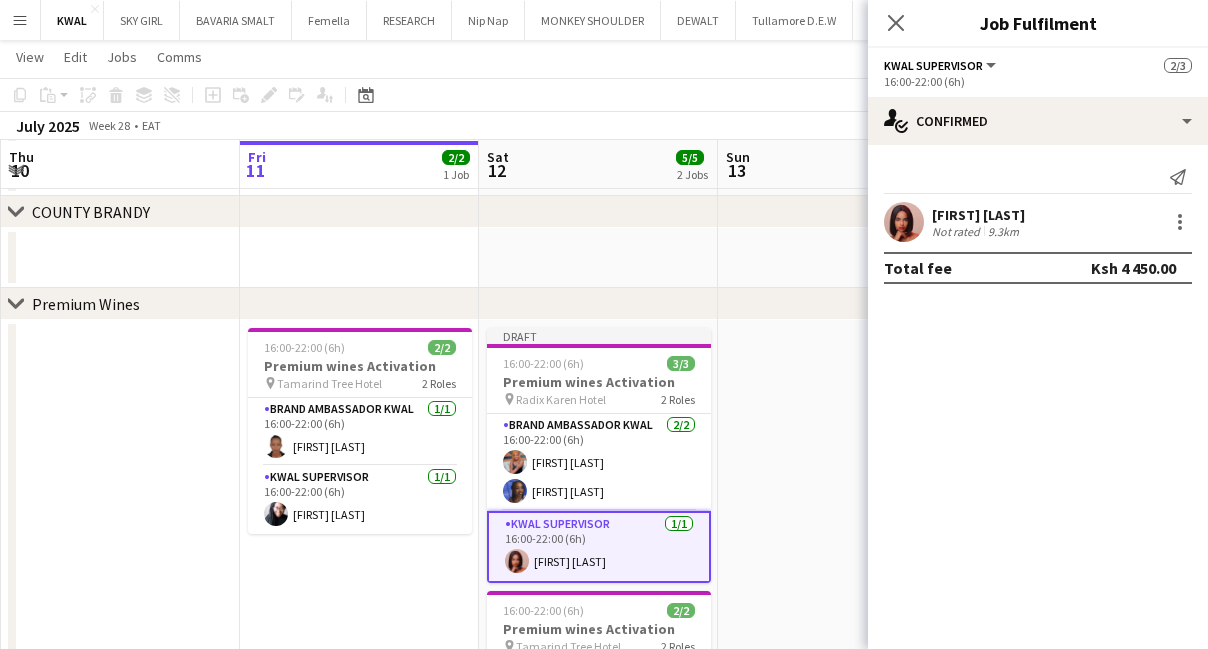 click at bounding box center (837, 602) 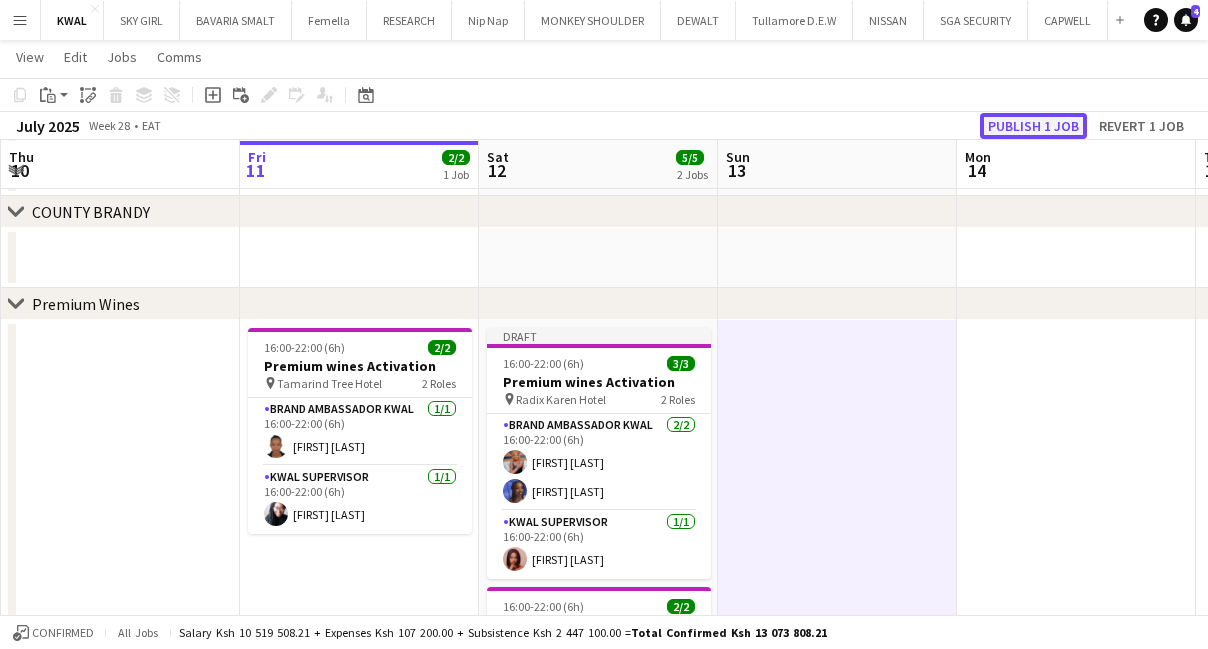 click on "Publish 1 job" 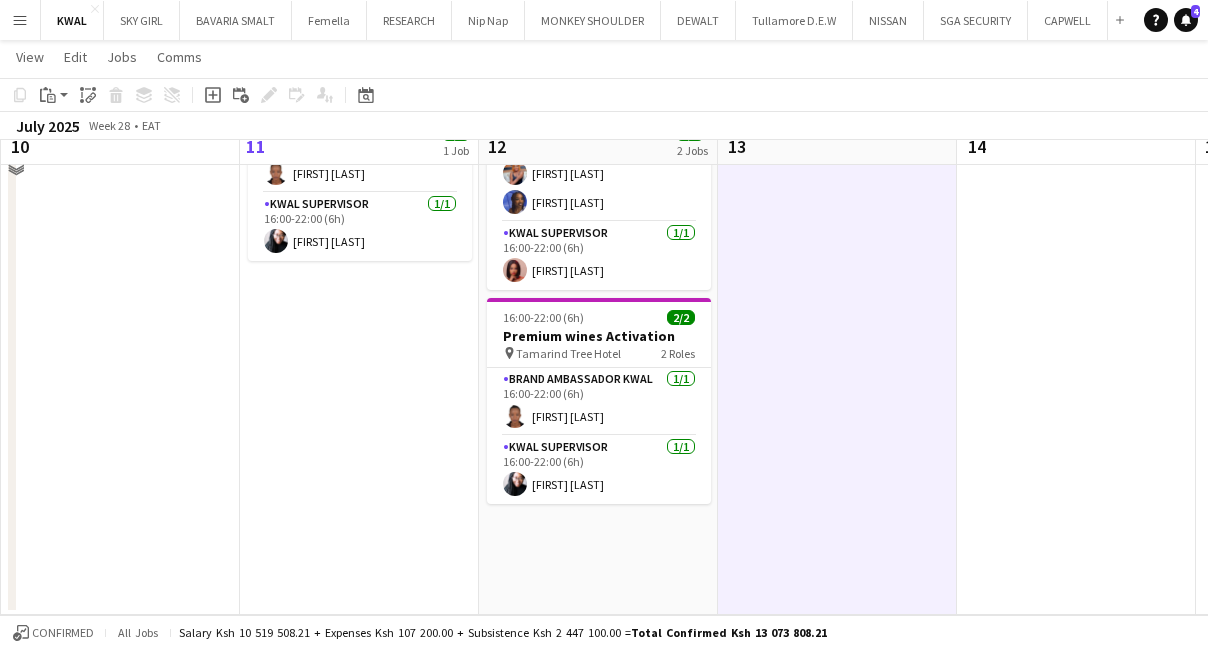scroll, scrollTop: 454, scrollLeft: 0, axis: vertical 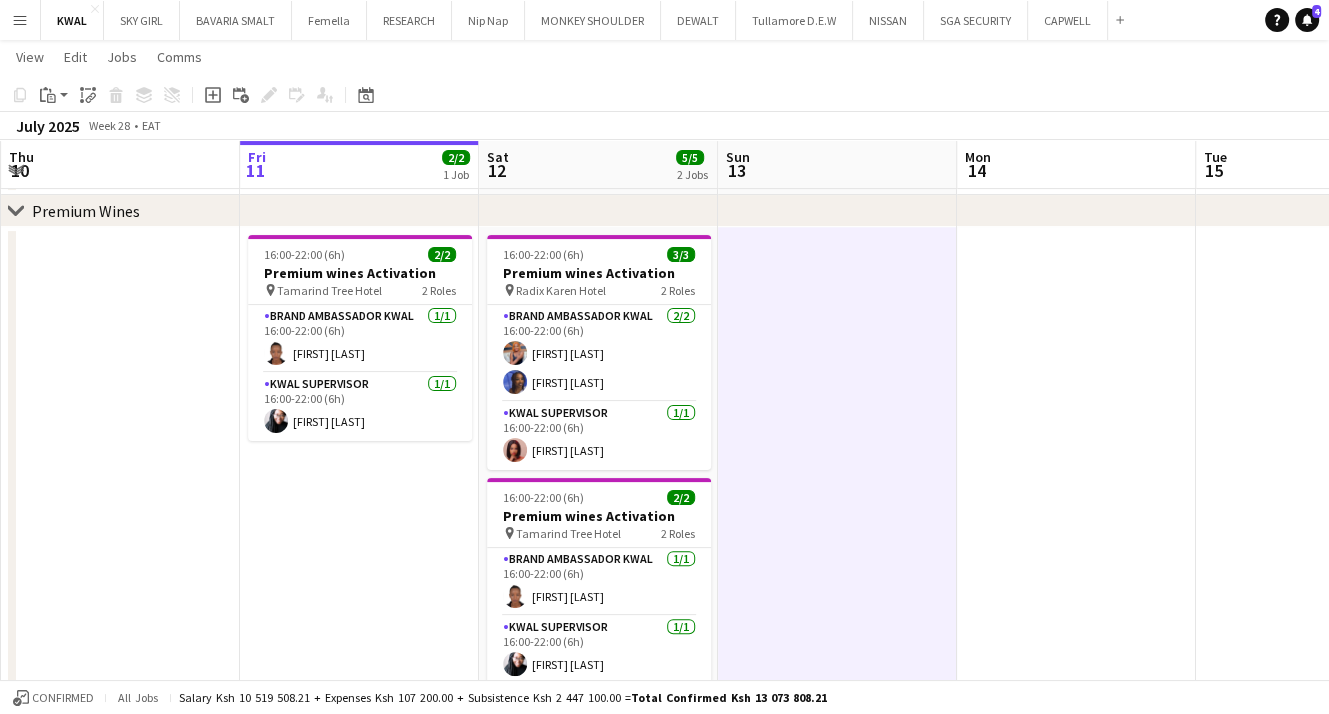 drag, startPoint x: 1179, startPoint y: 0, endPoint x: 824, endPoint y: 458, distance: 579.473 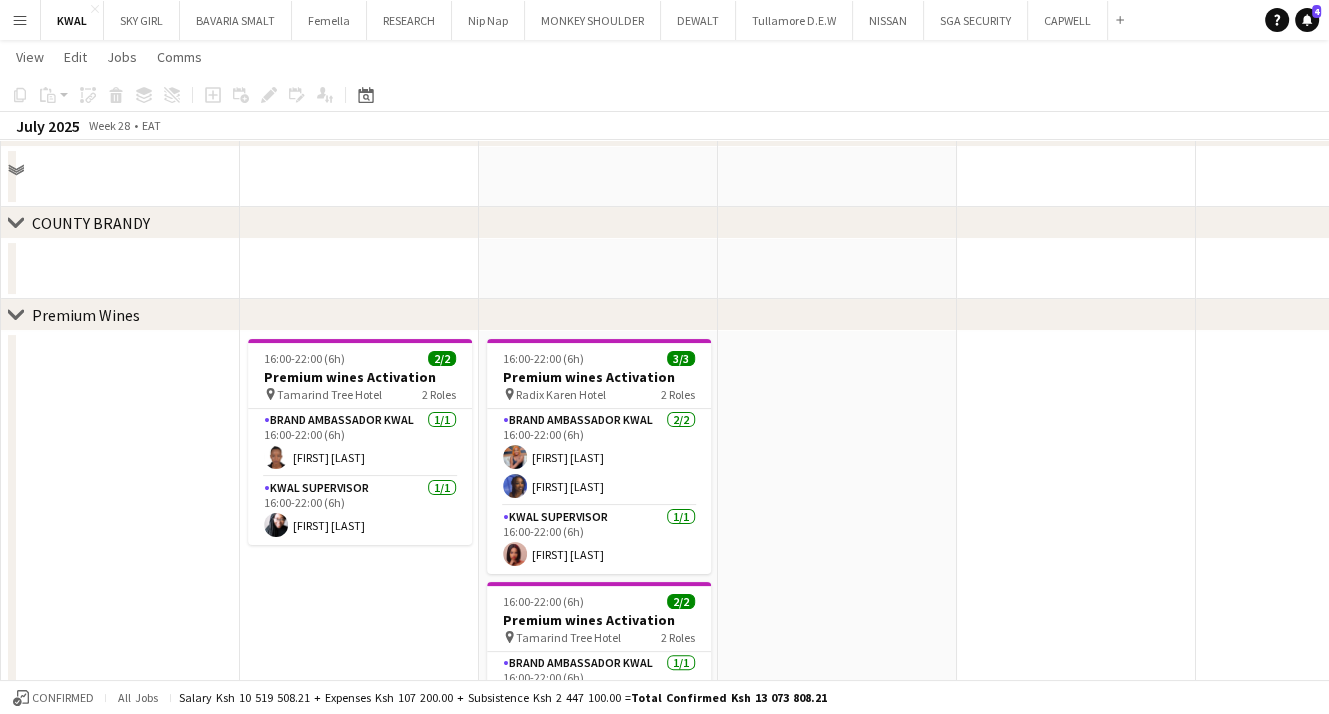 scroll, scrollTop: 400, scrollLeft: 0, axis: vertical 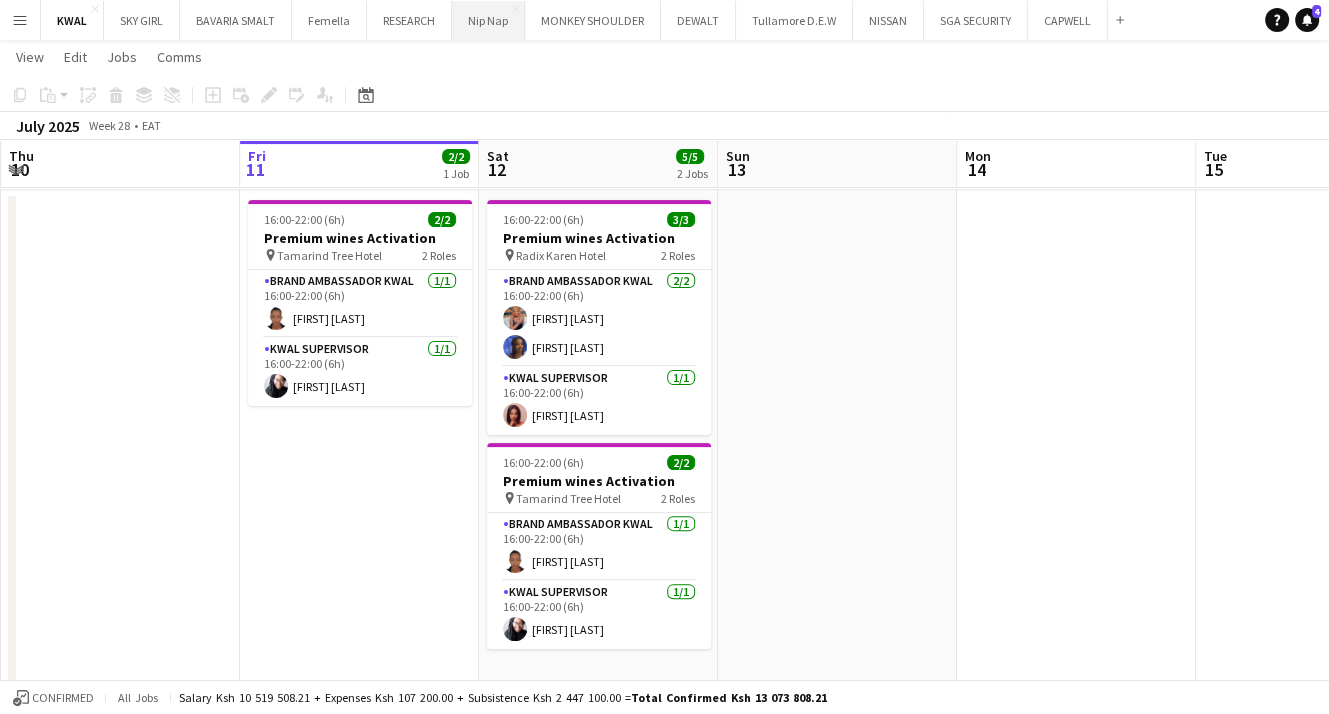 click on "Nip Nap
Close" at bounding box center (488, 20) 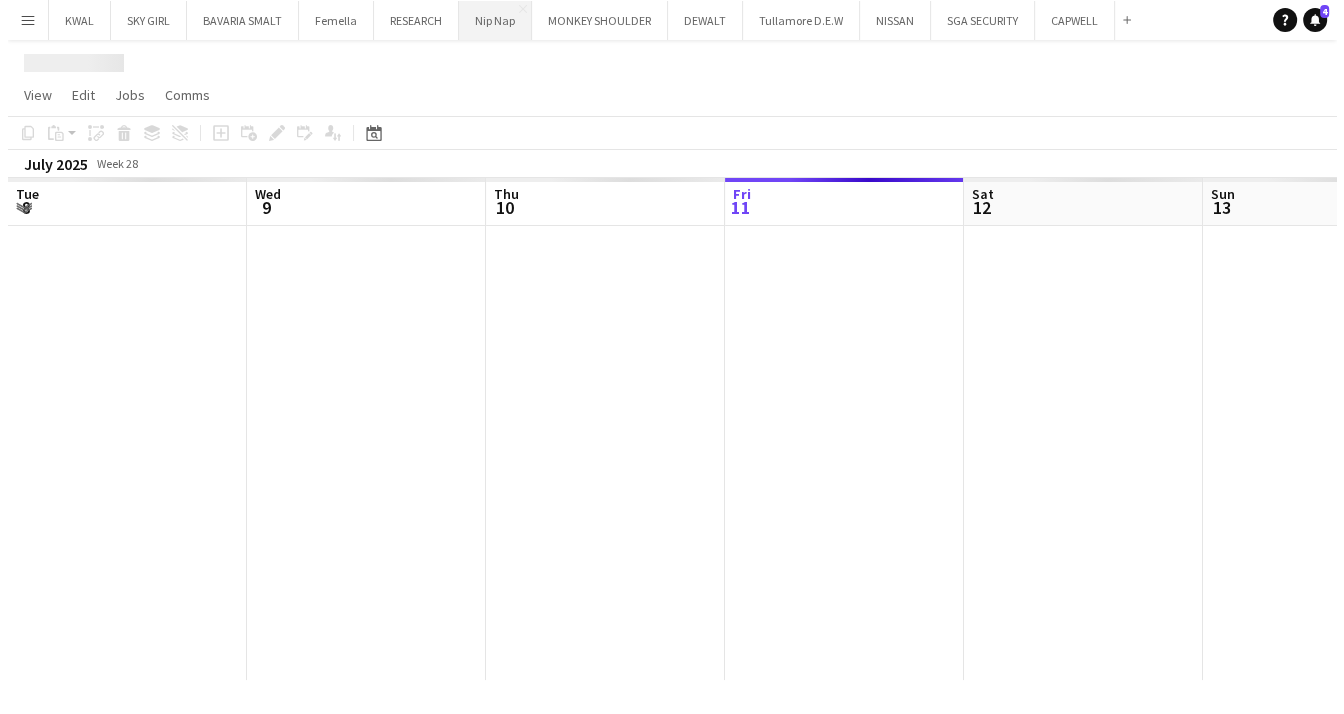 scroll, scrollTop: 0, scrollLeft: 0, axis: both 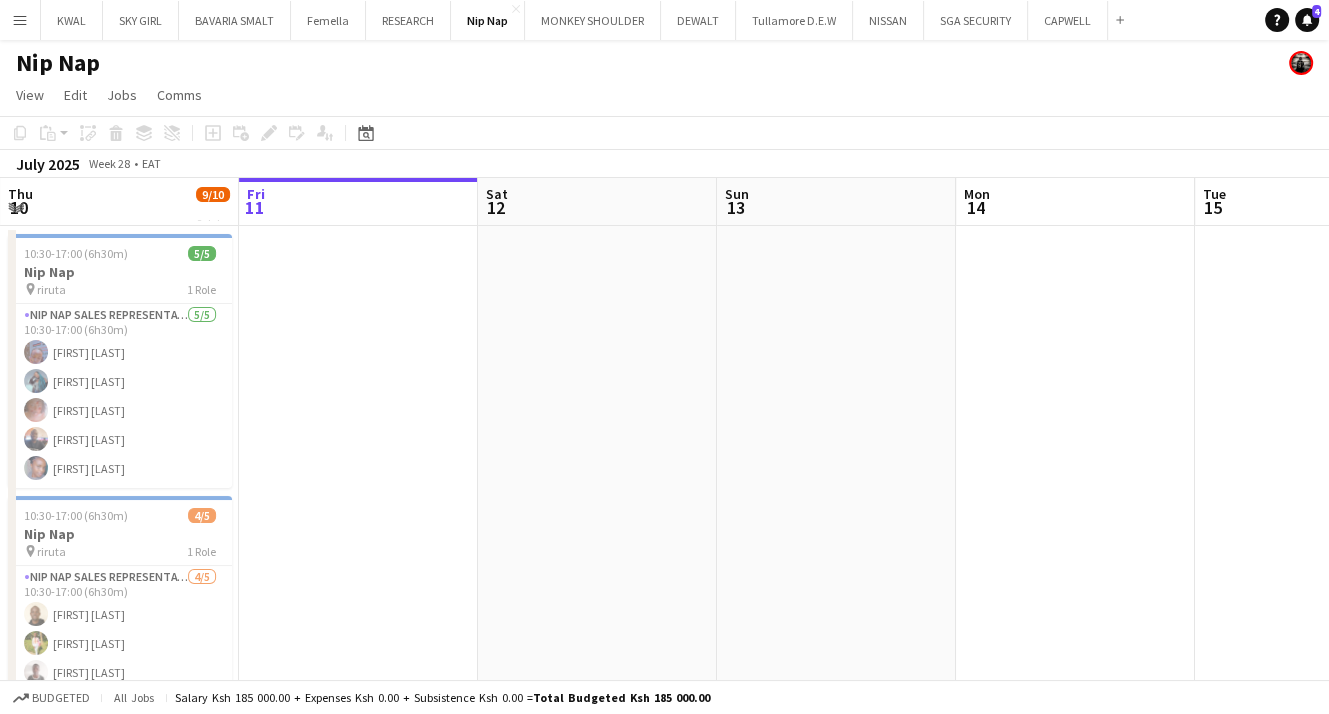 click at bounding box center (597, 509) 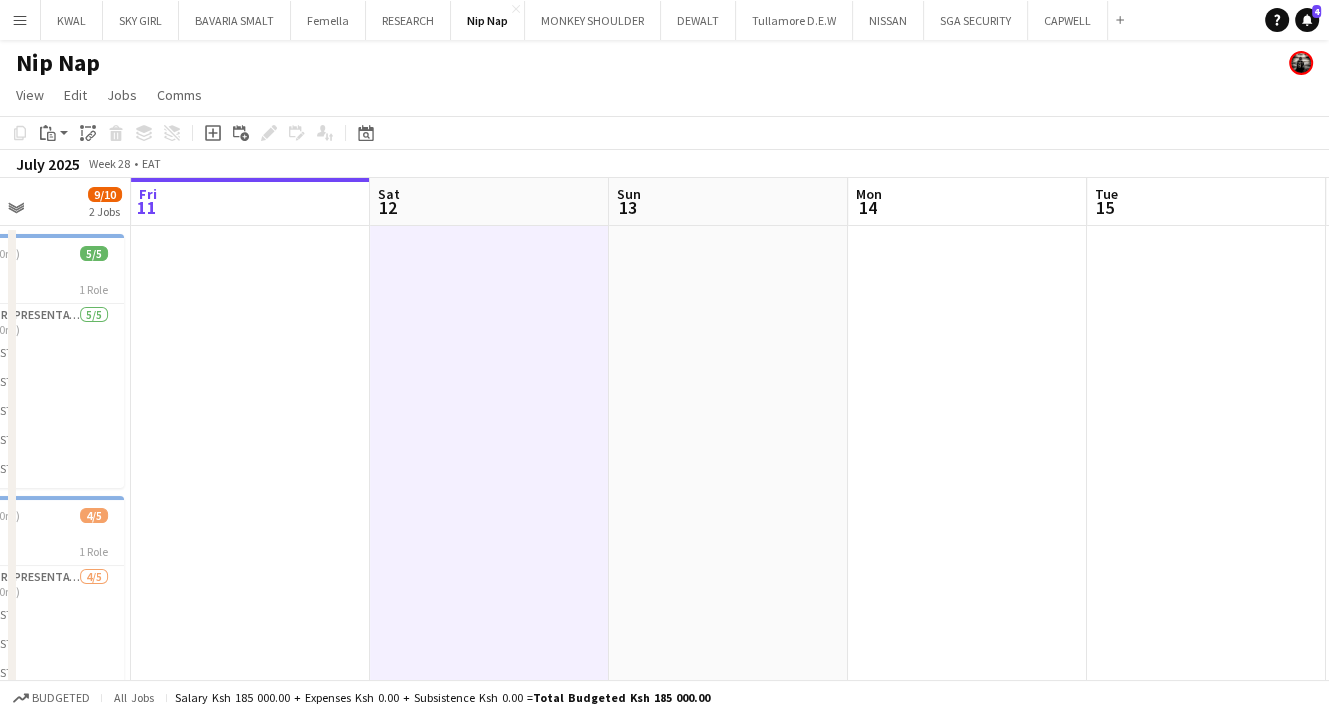 drag, startPoint x: 330, startPoint y: 412, endPoint x: 730, endPoint y: 365, distance: 402.75177 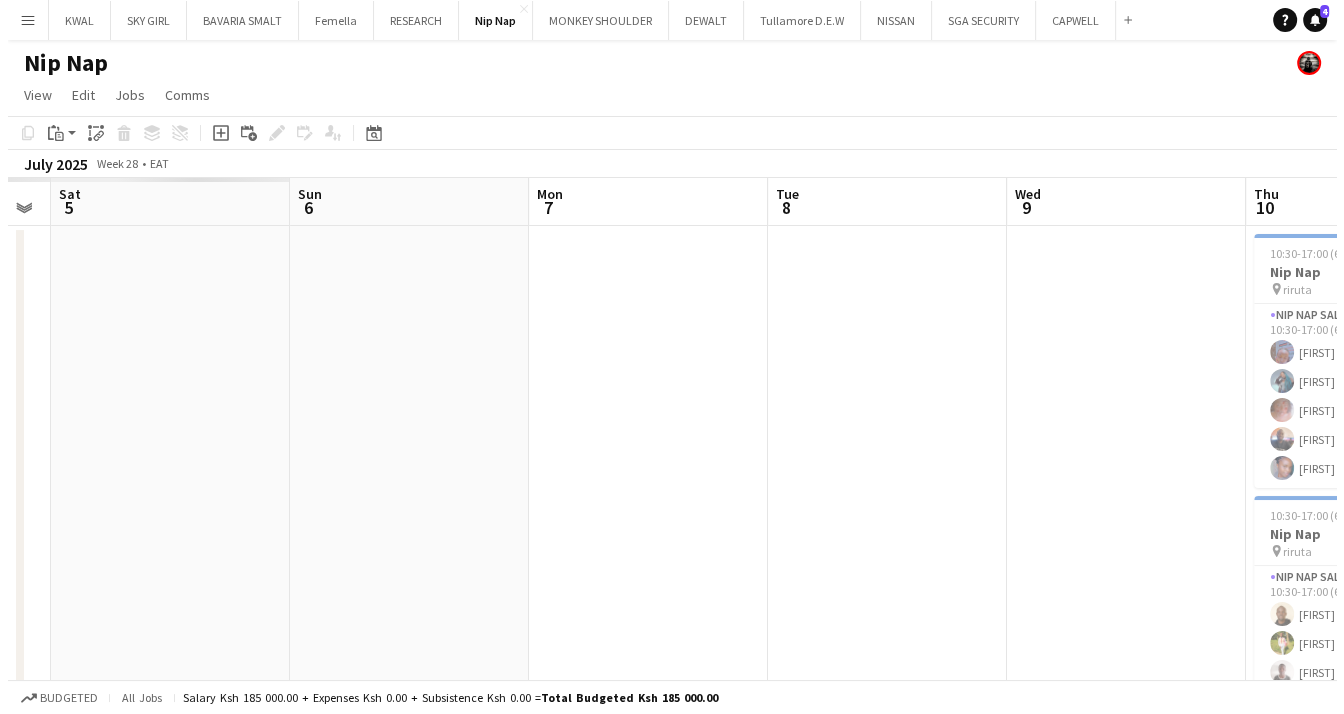 scroll, scrollTop: 0, scrollLeft: 555, axis: horizontal 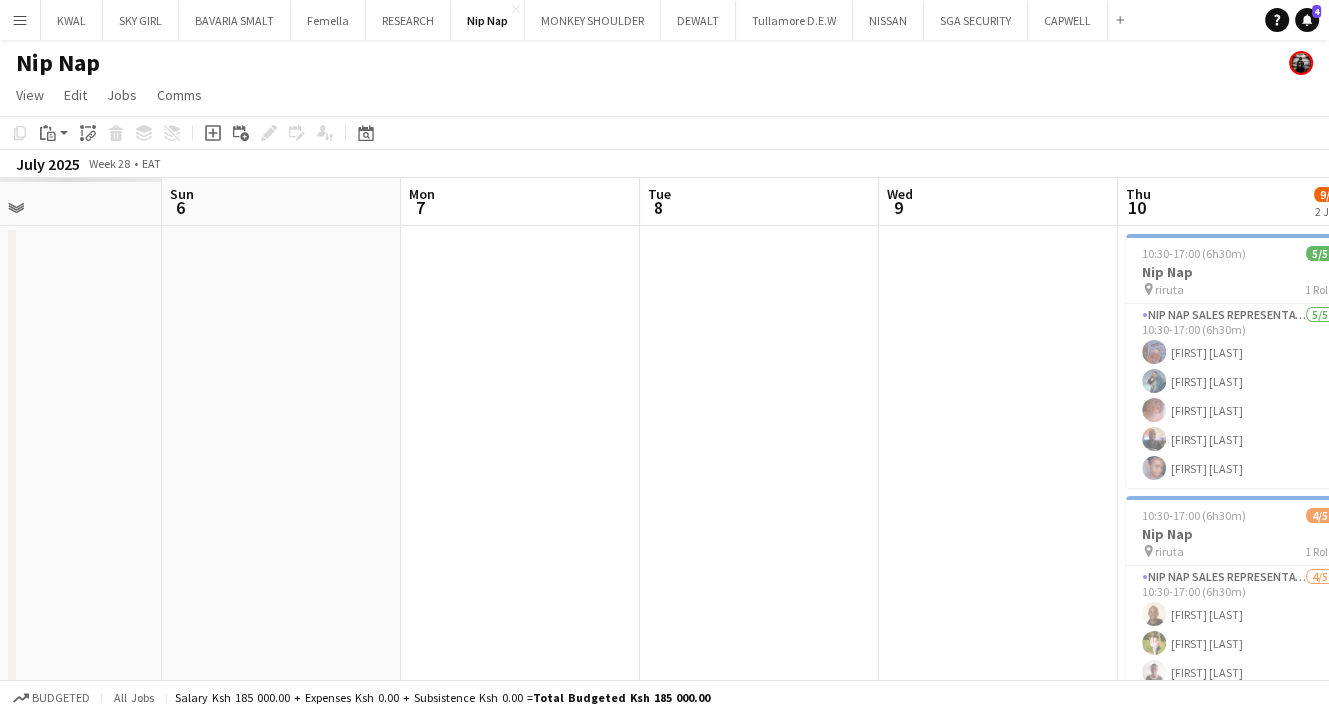 drag, startPoint x: 309, startPoint y: 409, endPoint x: 1267, endPoint y: 341, distance: 960.41034 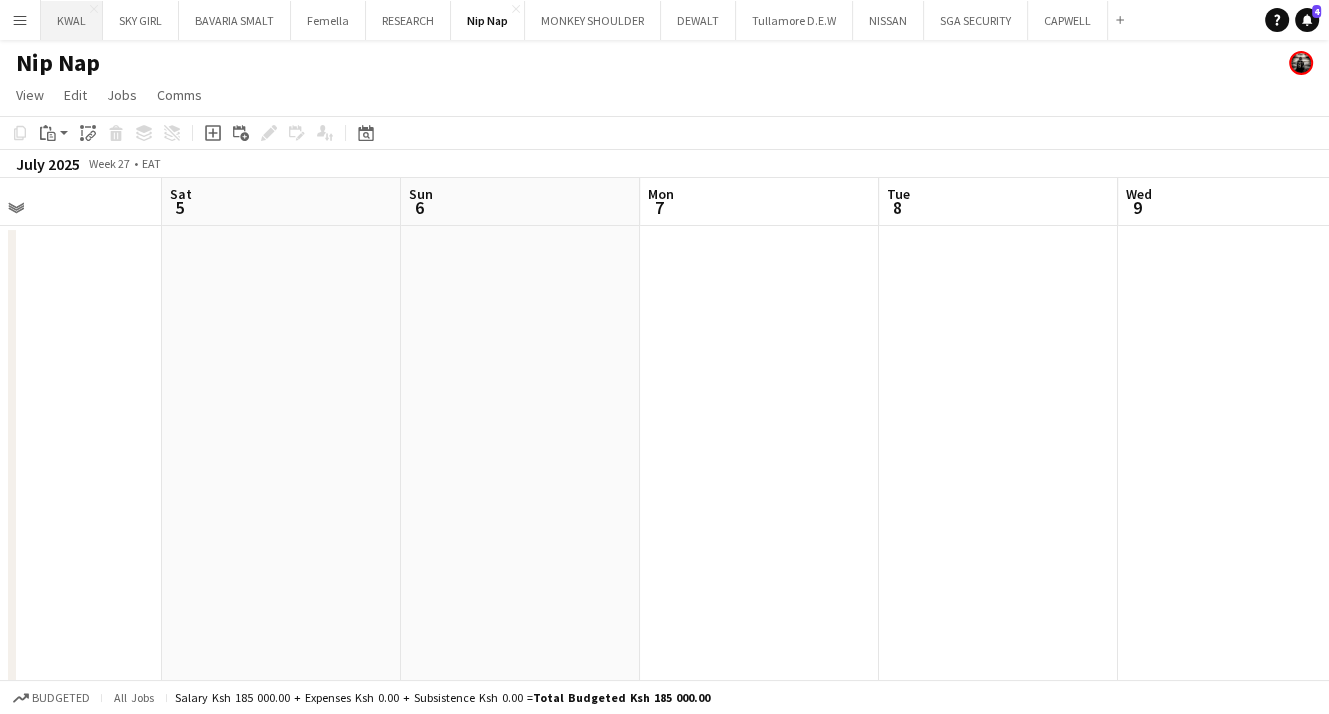 click on "KWAL
Close" at bounding box center [72, 20] 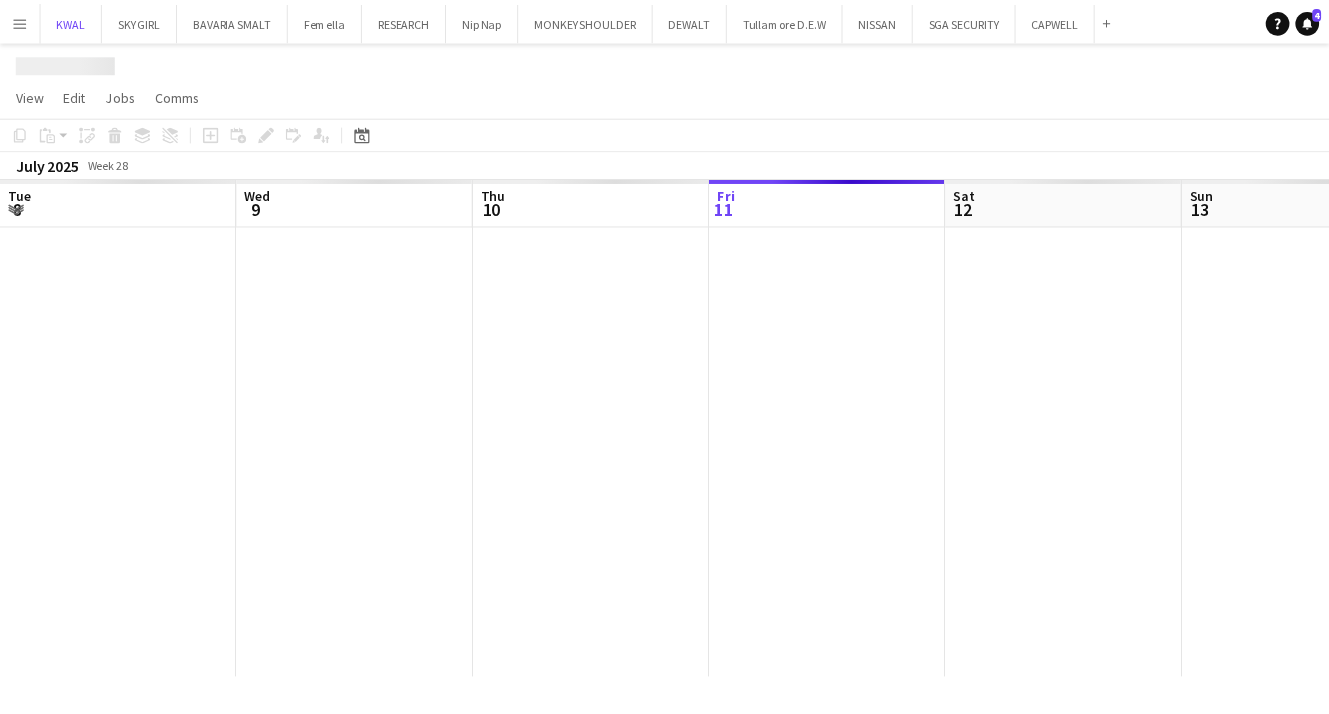 scroll, scrollTop: 0, scrollLeft: 478, axis: horizontal 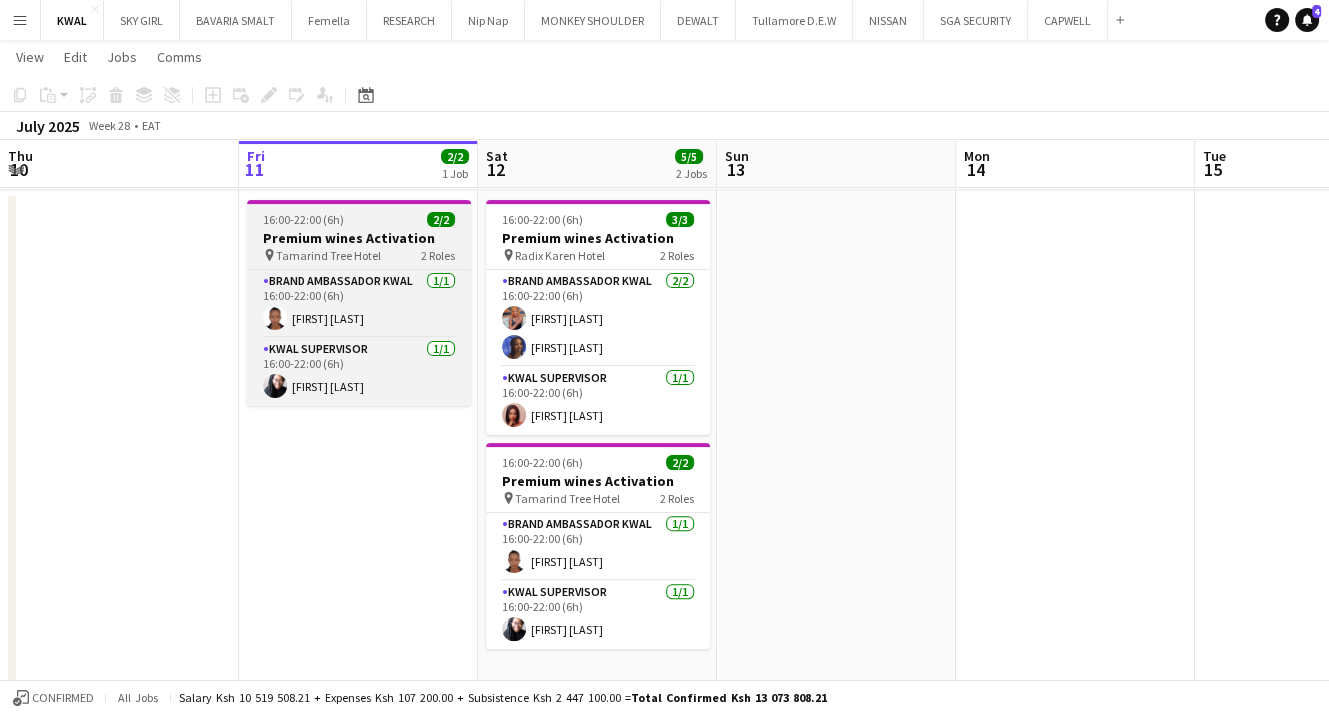 click on "Premium wines Activation" at bounding box center [359, 238] 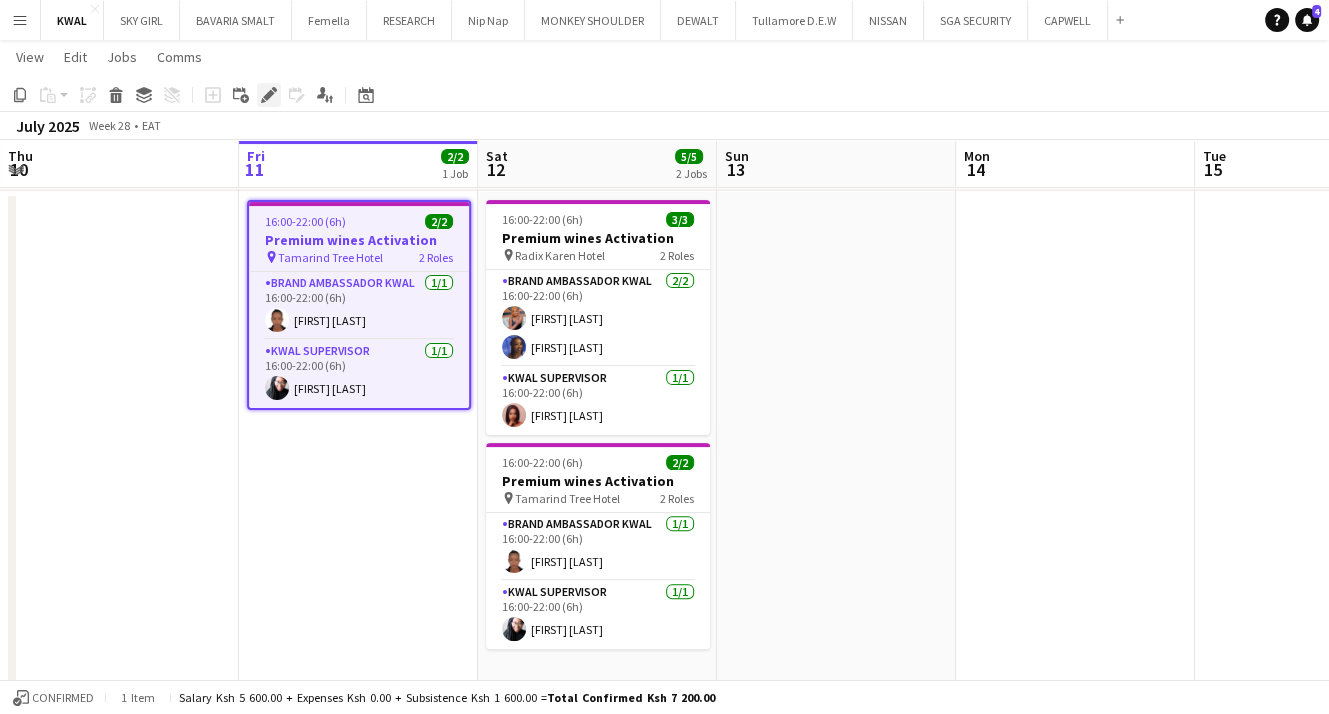 click on "Edit" 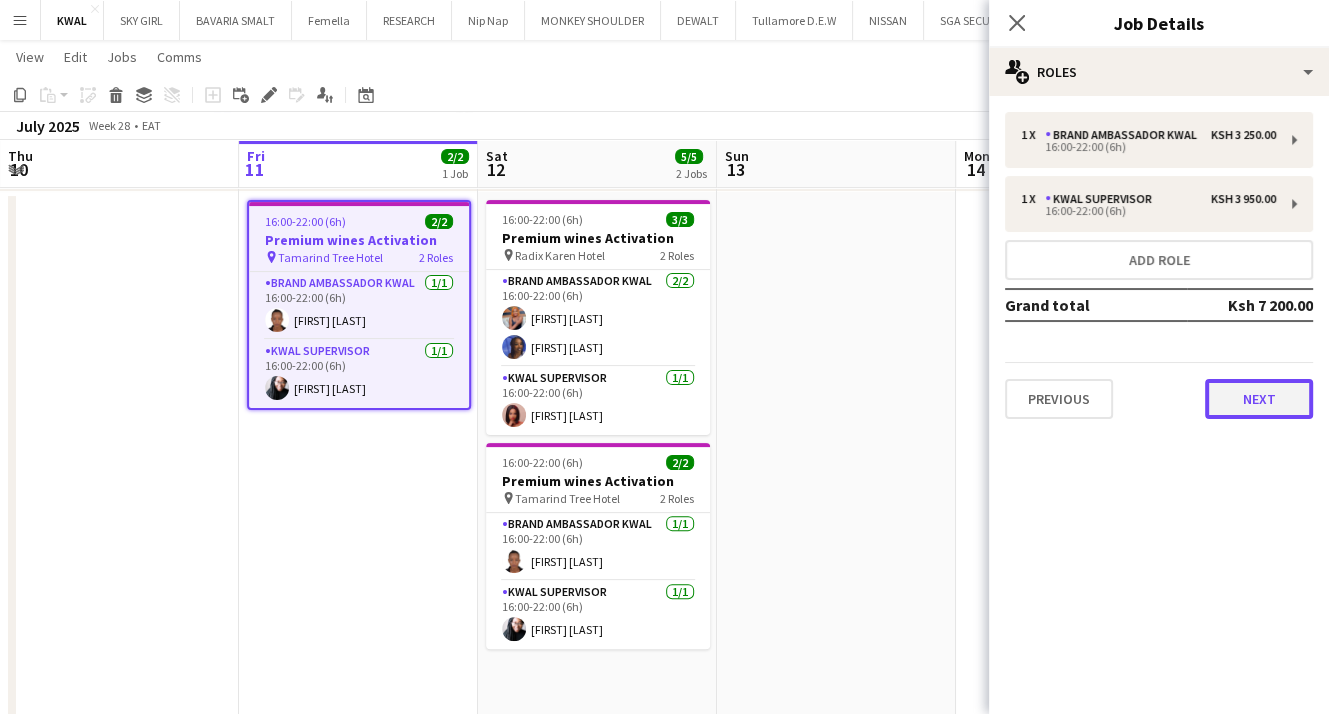 click on "Next" at bounding box center [1259, 399] 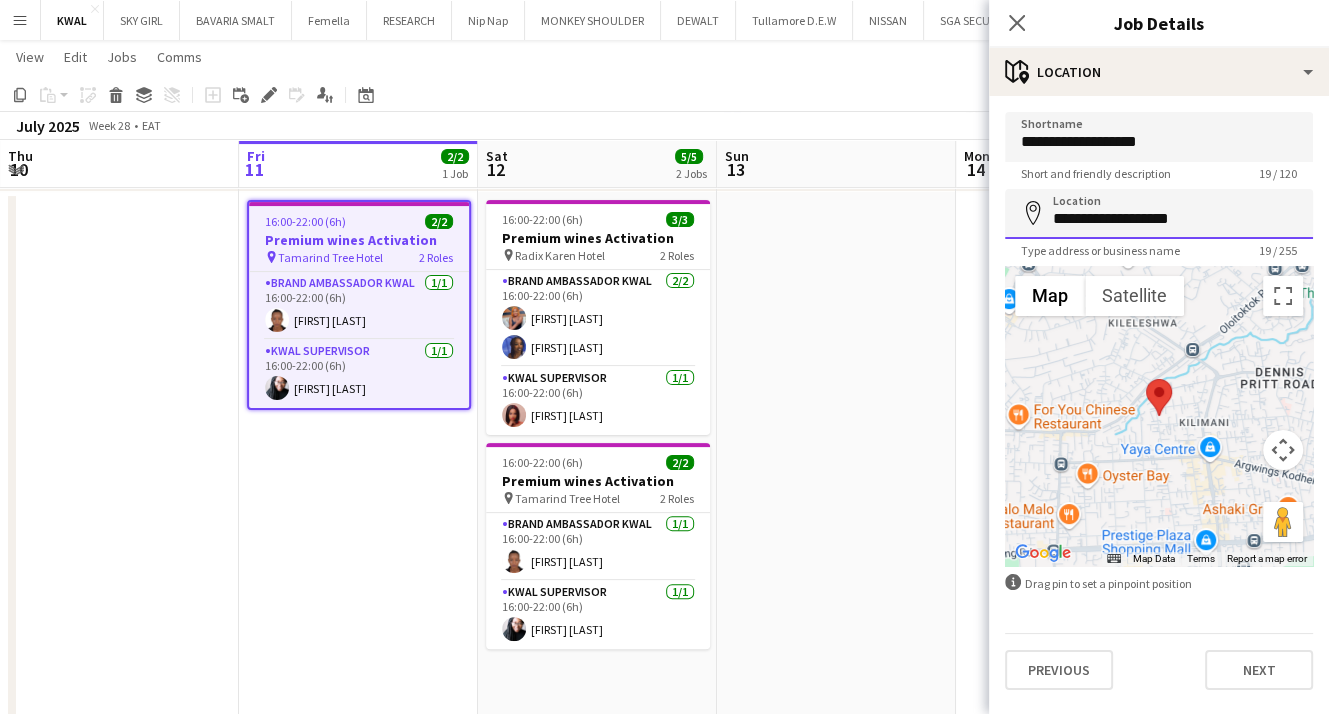 click on "**********" at bounding box center [1159, 214] 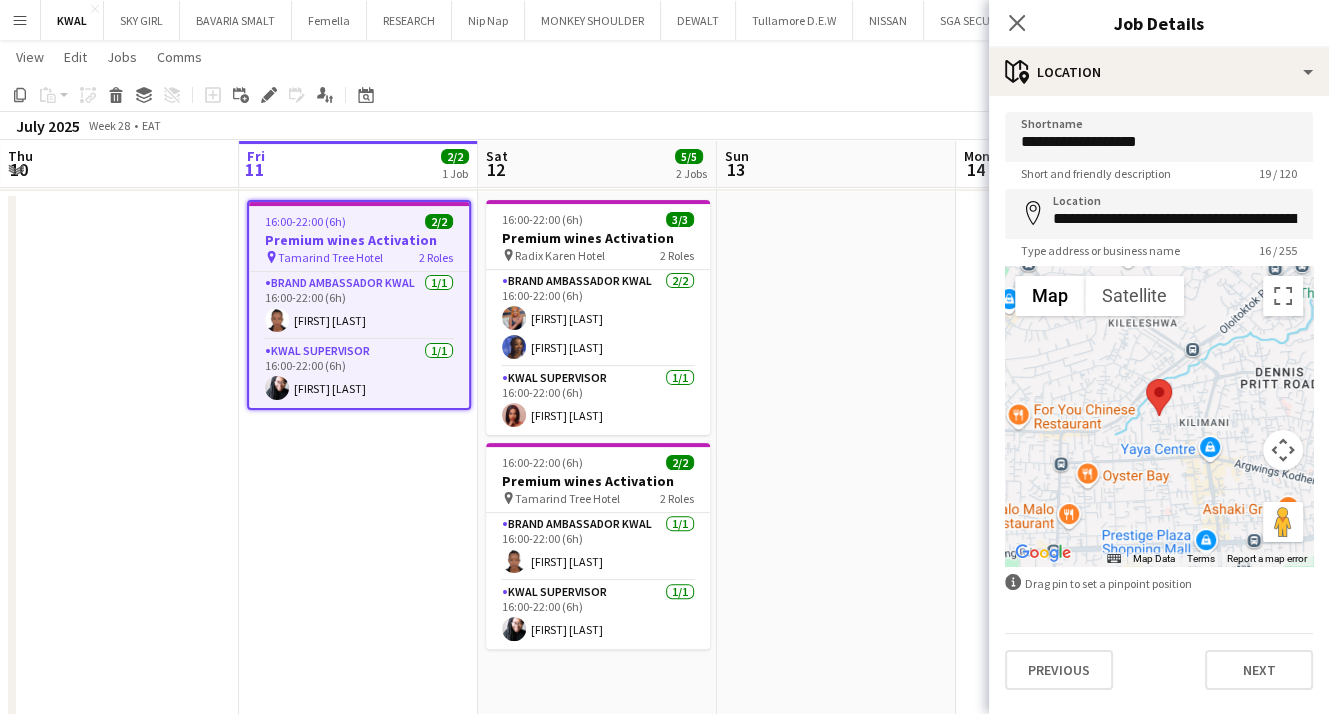 type on "**********" 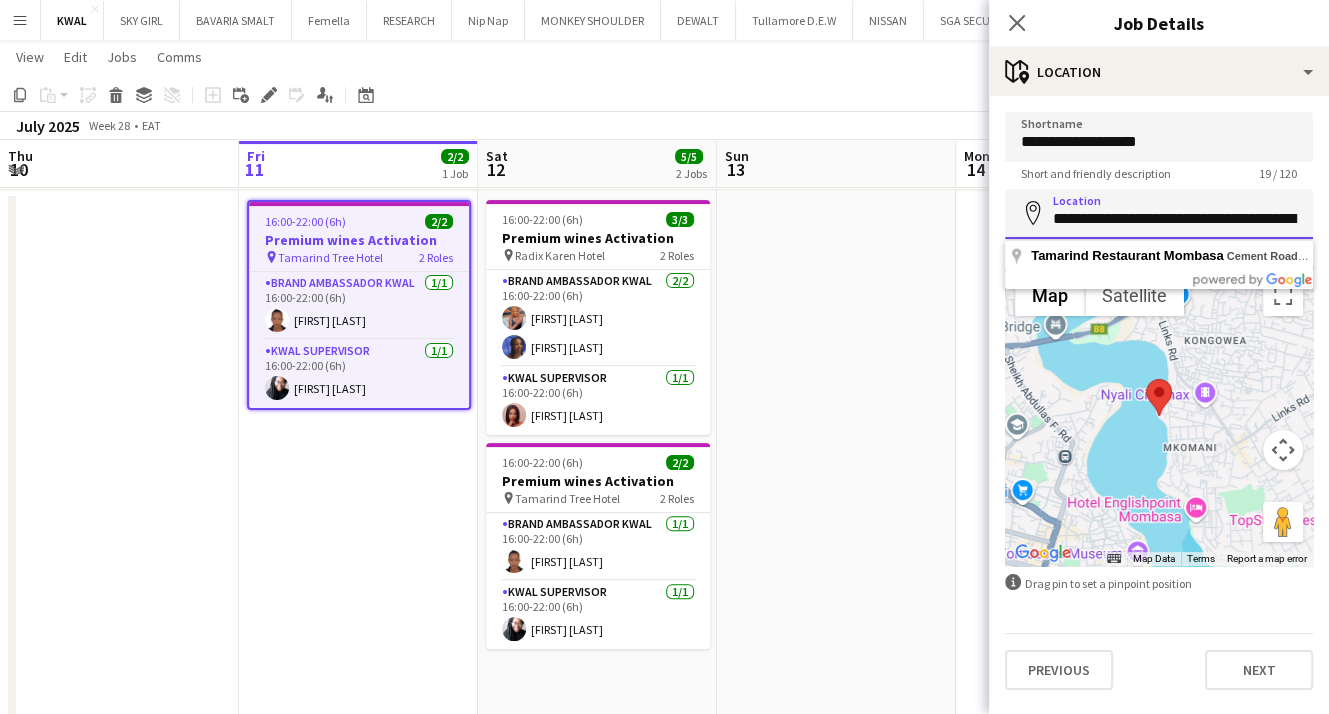 scroll, scrollTop: 0, scrollLeft: 372, axis: horizontal 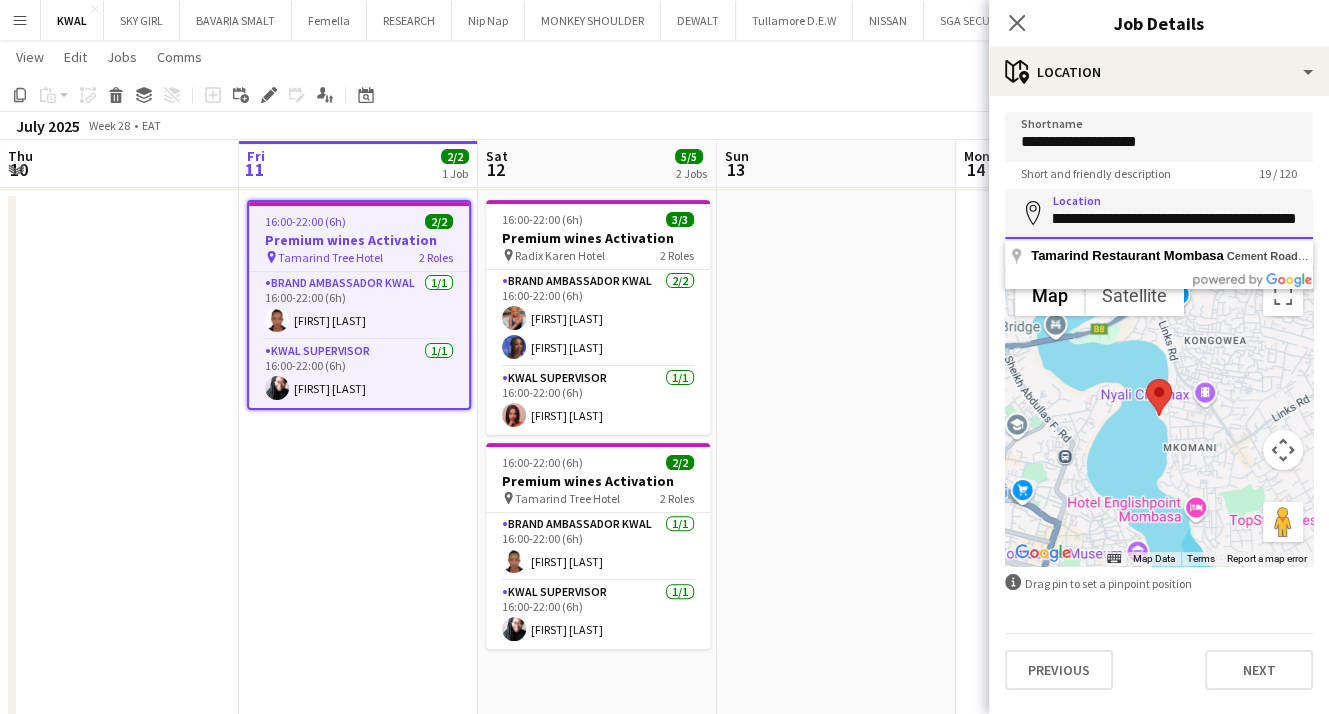 drag, startPoint x: 1052, startPoint y: 225, endPoint x: 1343, endPoint y: 209, distance: 291.43954 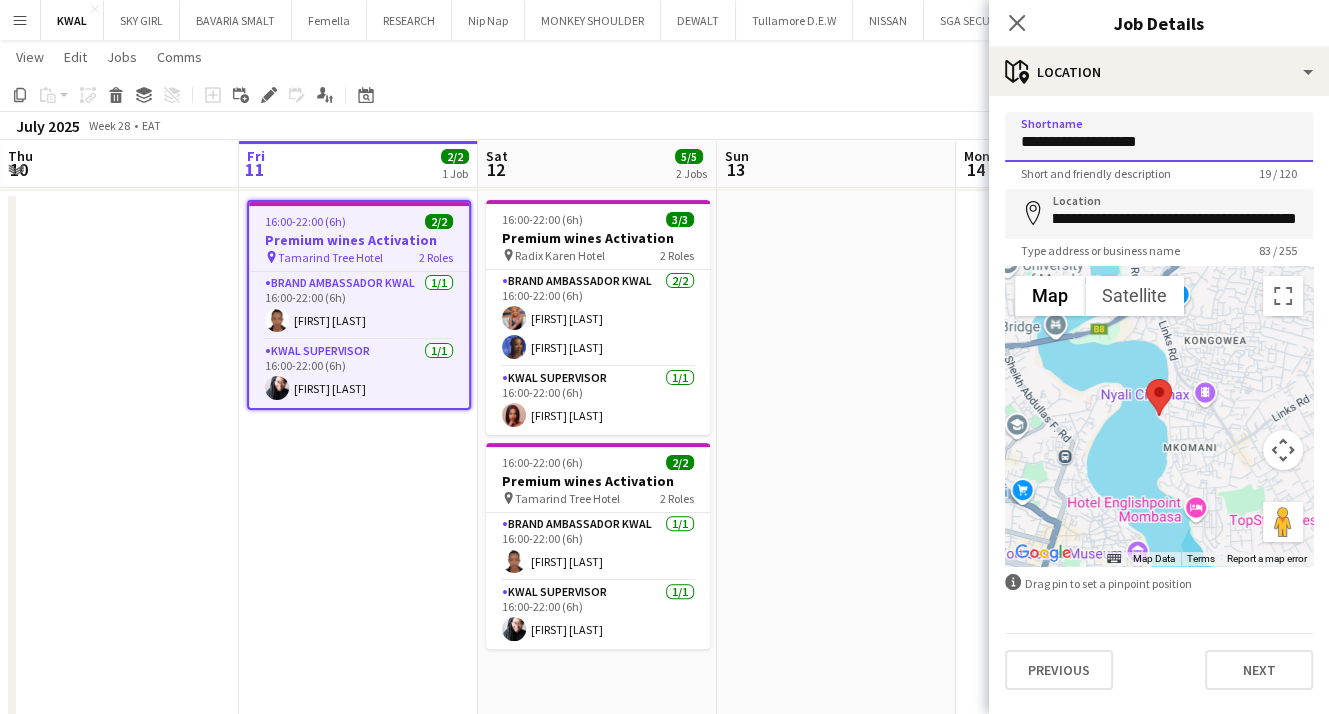 scroll, scrollTop: 0, scrollLeft: 0, axis: both 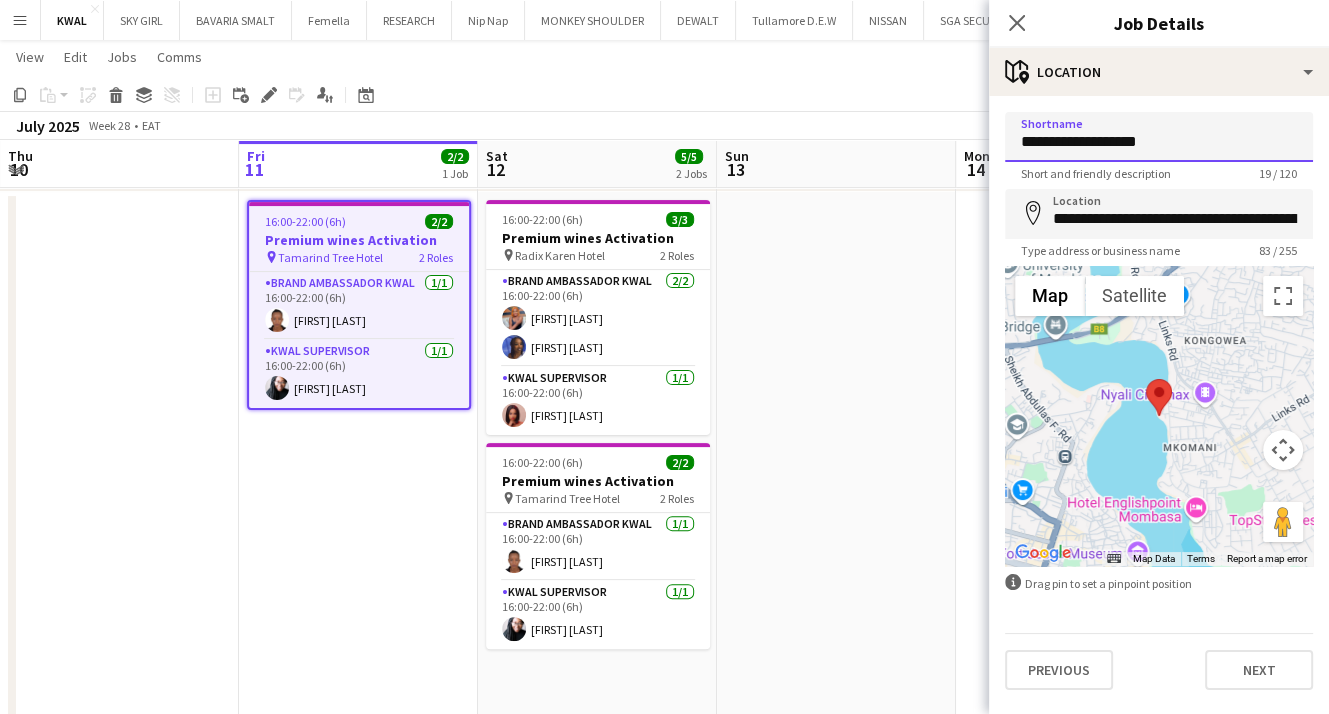 click on "**********" at bounding box center [1159, 137] 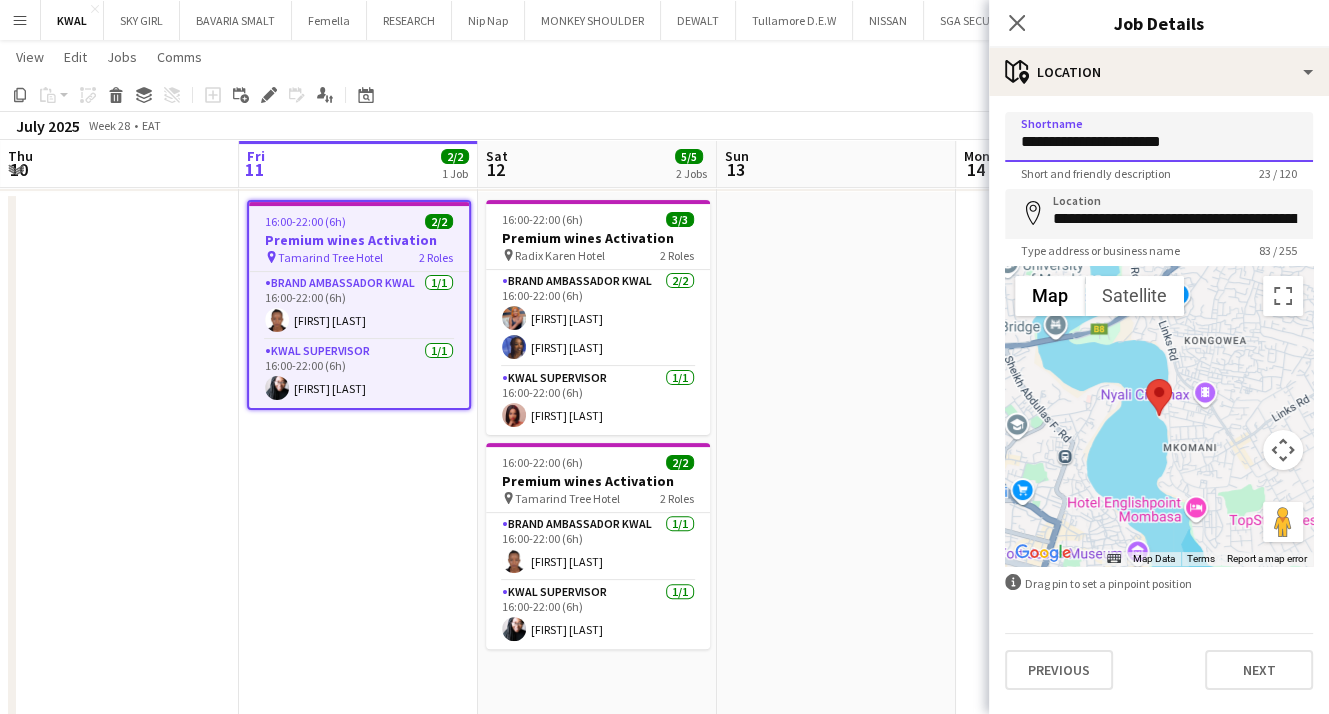 click on "**********" at bounding box center (1159, 137) 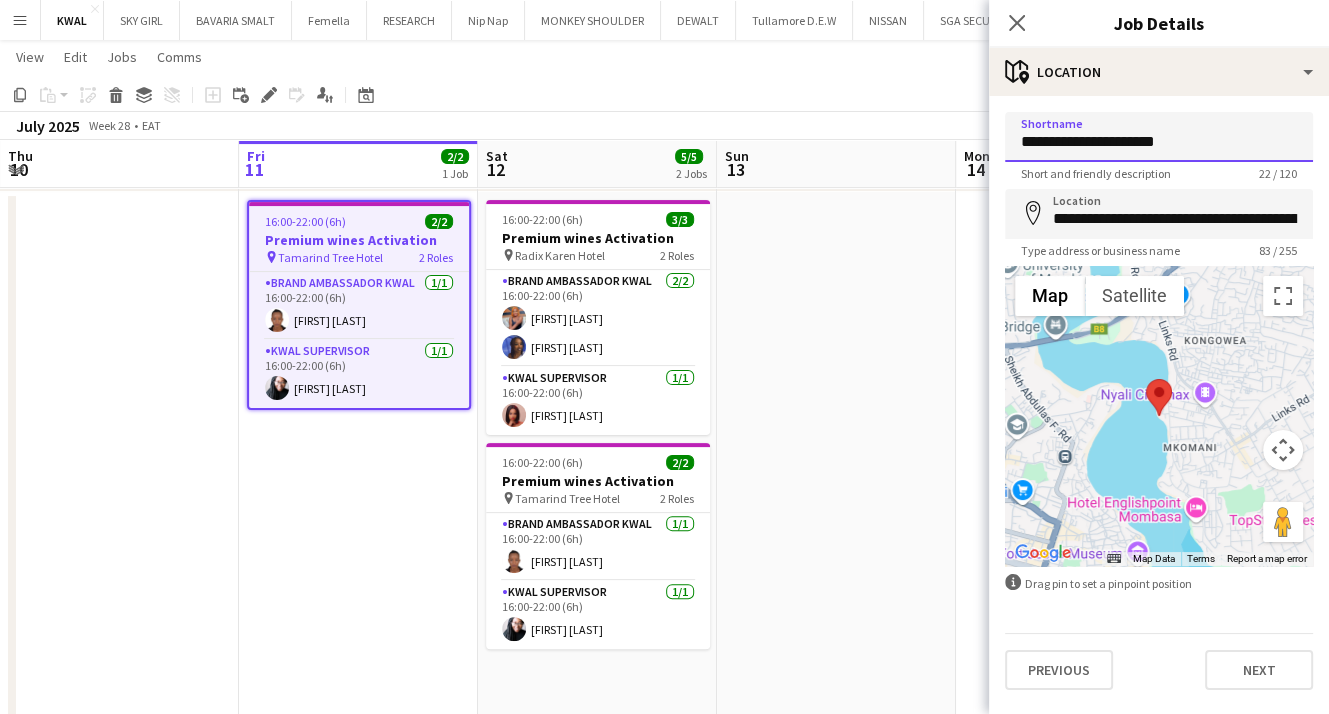 click on "**********" at bounding box center (1159, 137) 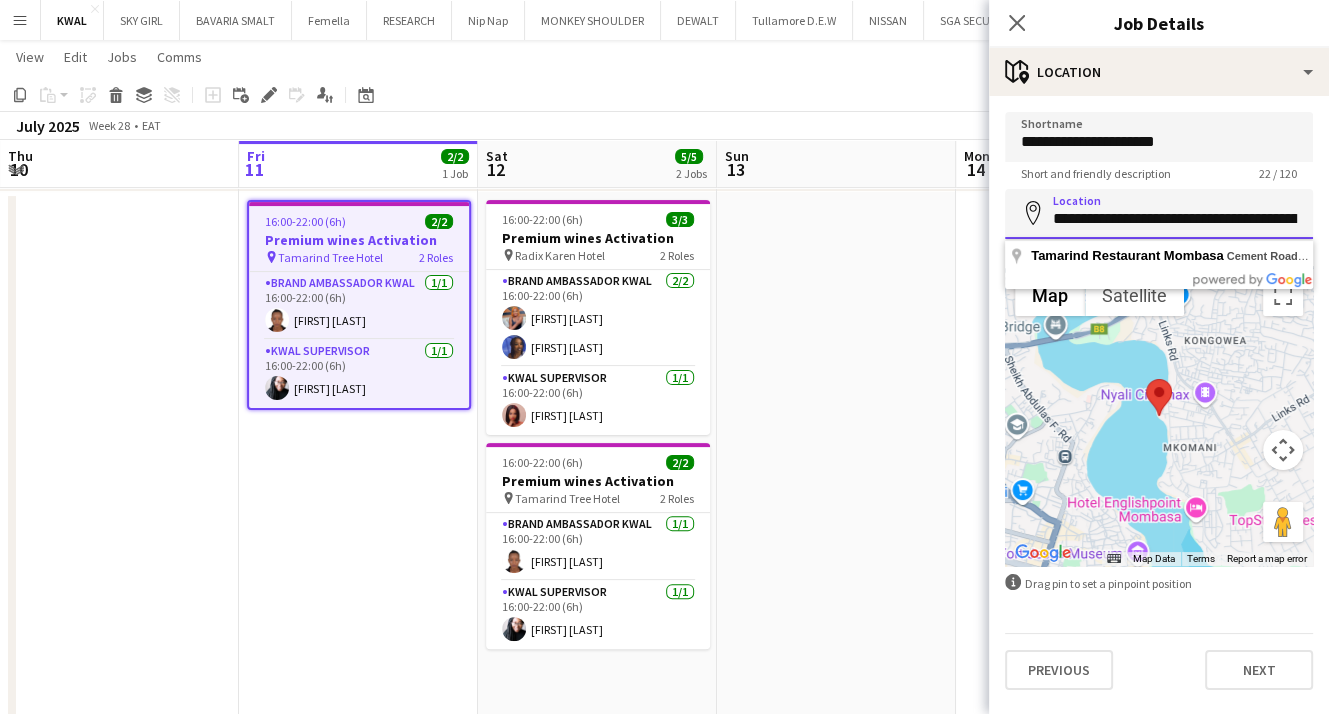 scroll, scrollTop: 0, scrollLeft: 372, axis: horizontal 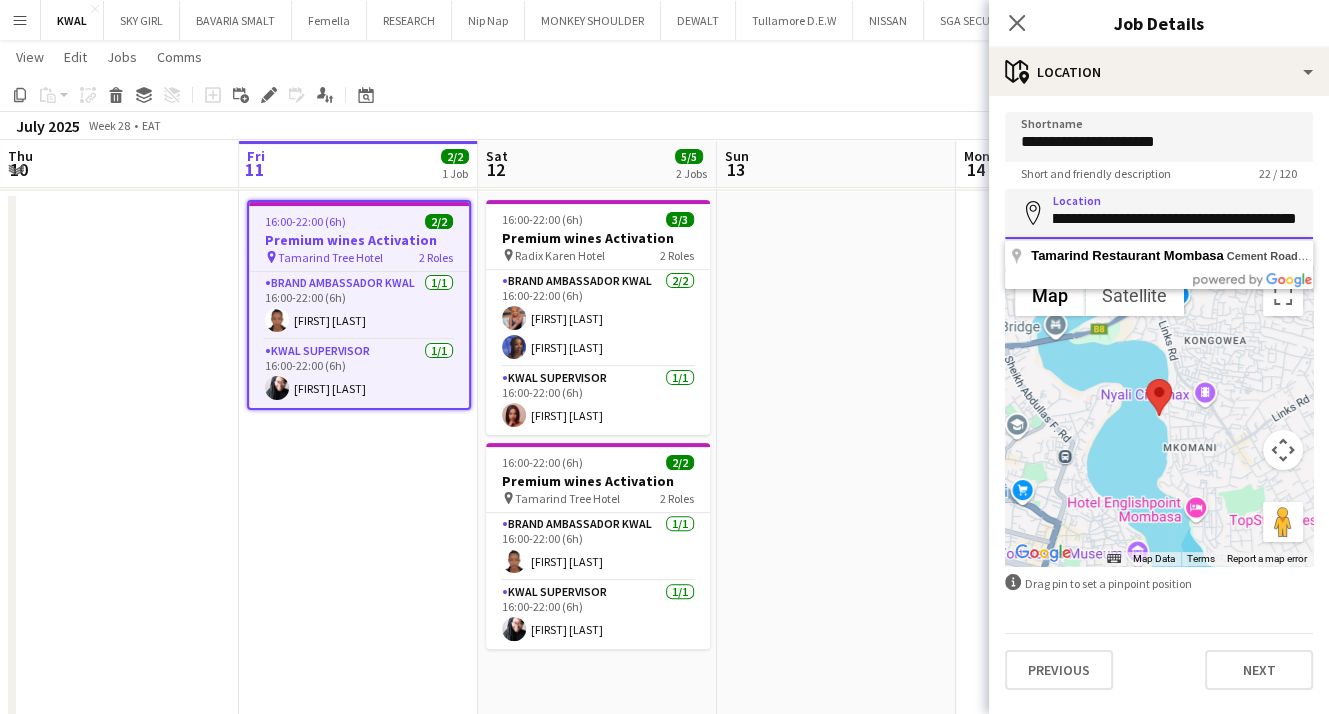 drag, startPoint x: 1052, startPoint y: 217, endPoint x: 1288, endPoint y: 195, distance: 237.02321 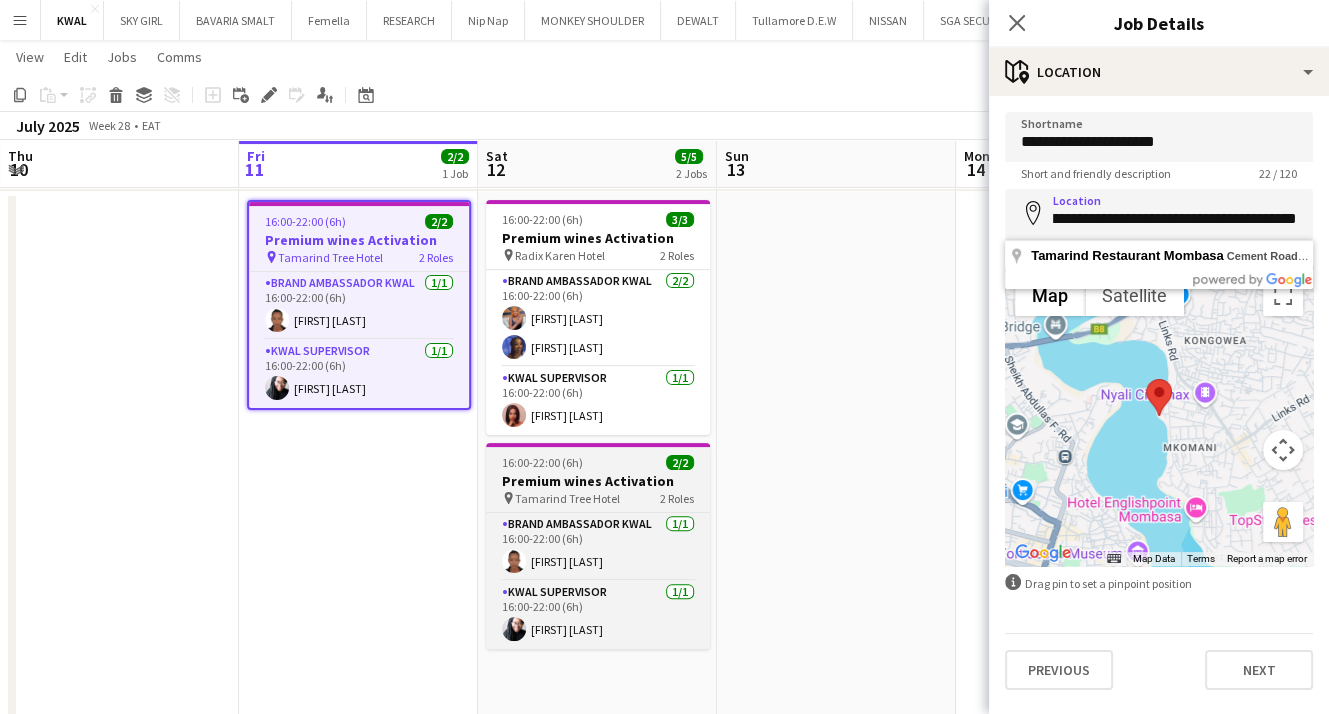 drag, startPoint x: 535, startPoint y: 494, endPoint x: 526, endPoint y: 481, distance: 15.811388 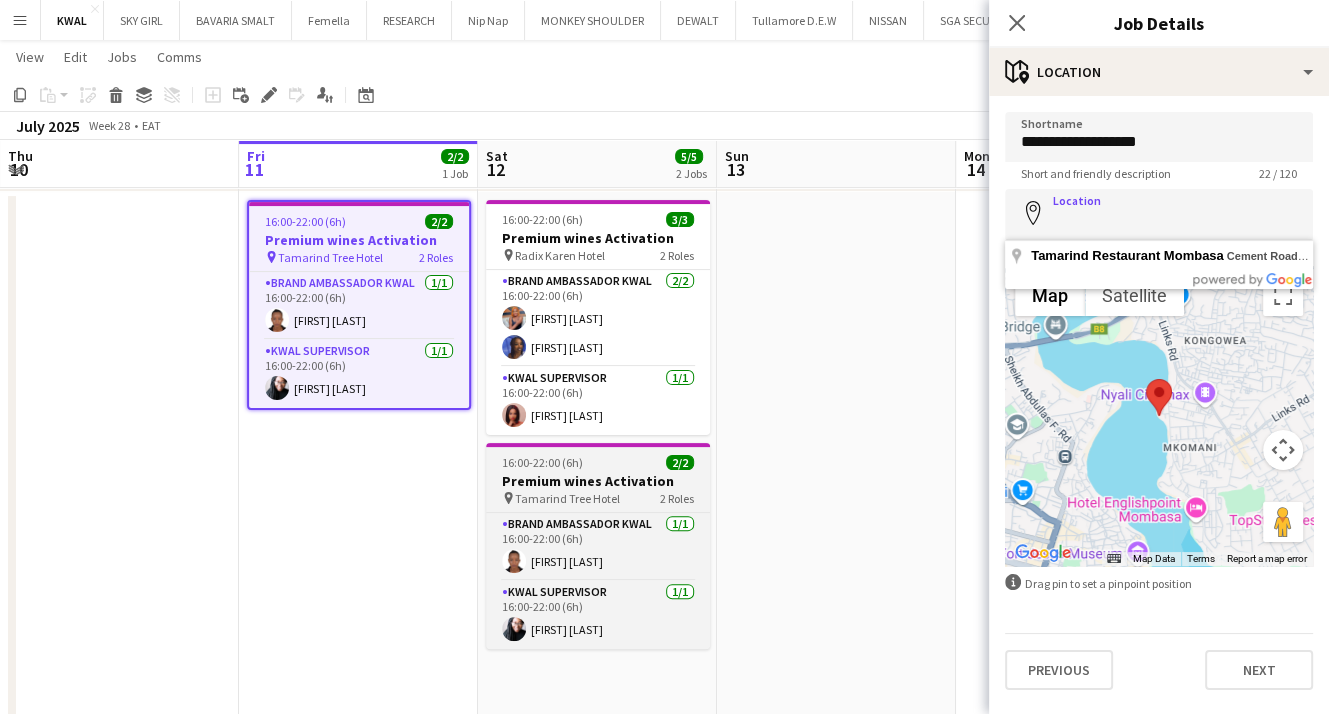 scroll, scrollTop: 0, scrollLeft: 0, axis: both 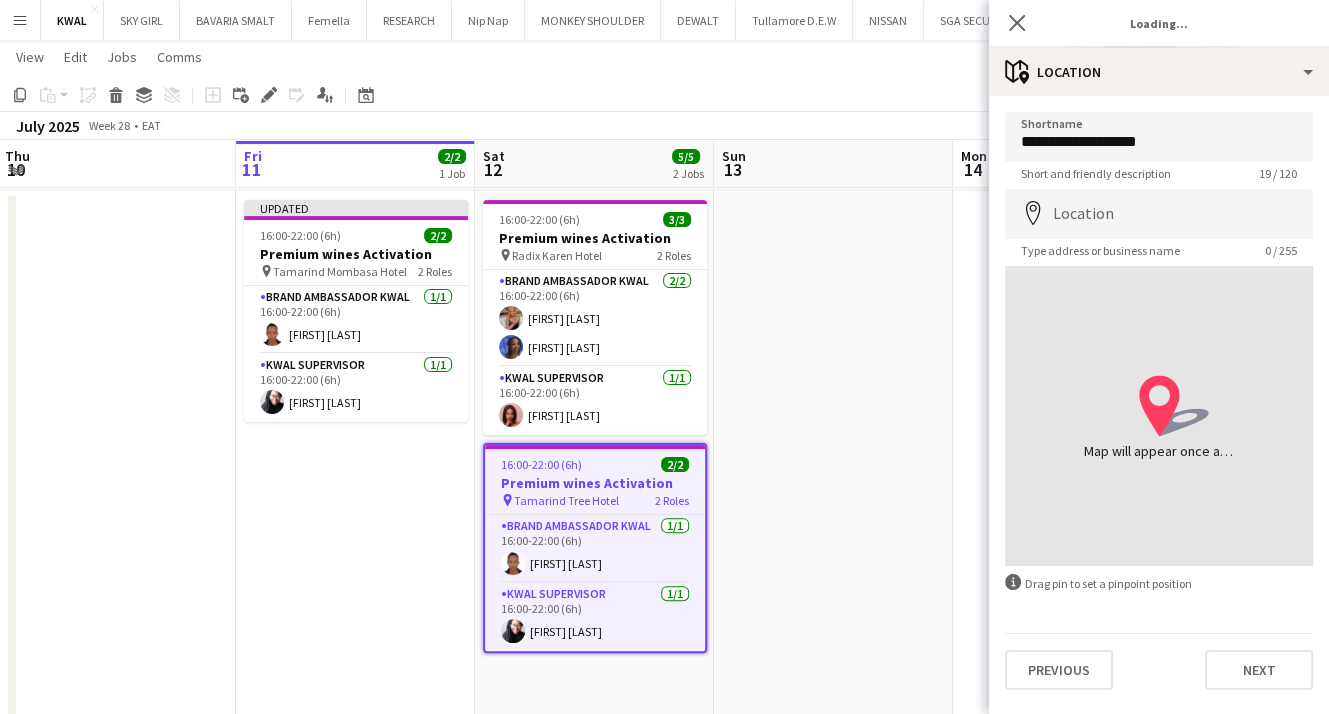 type on "**********" 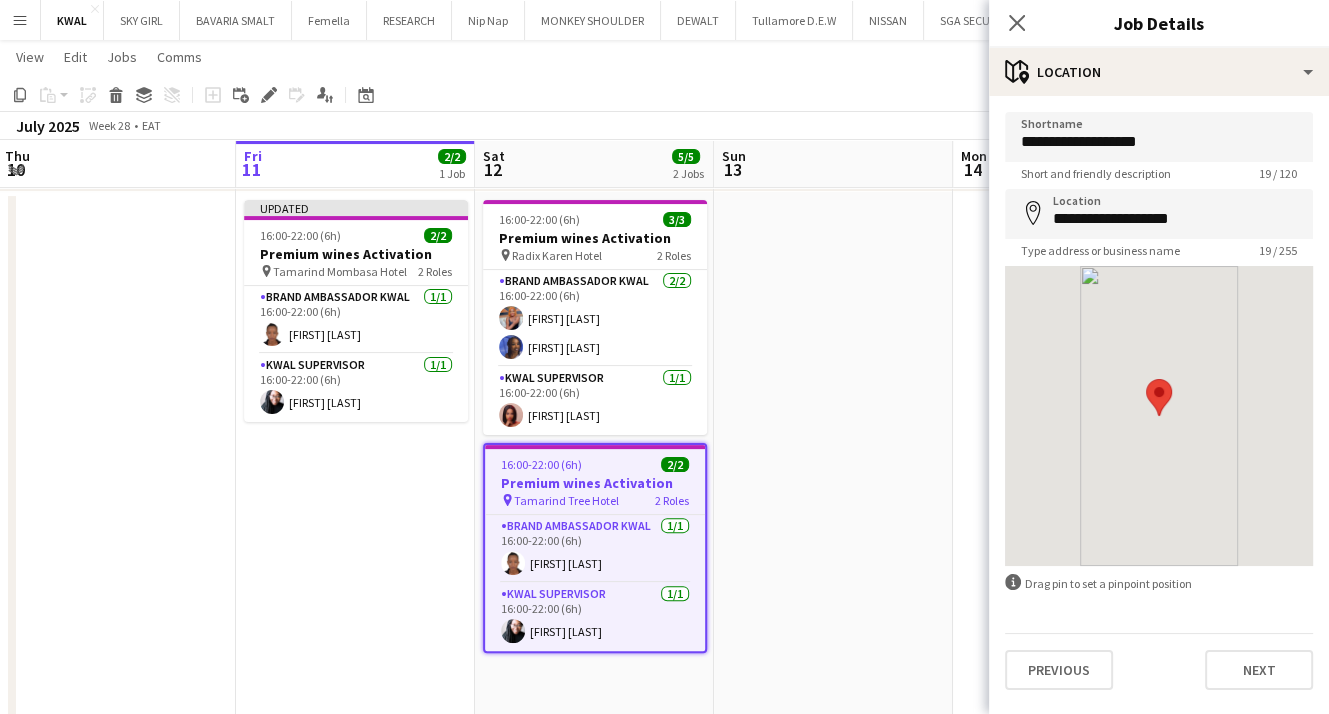 click on "Edit" 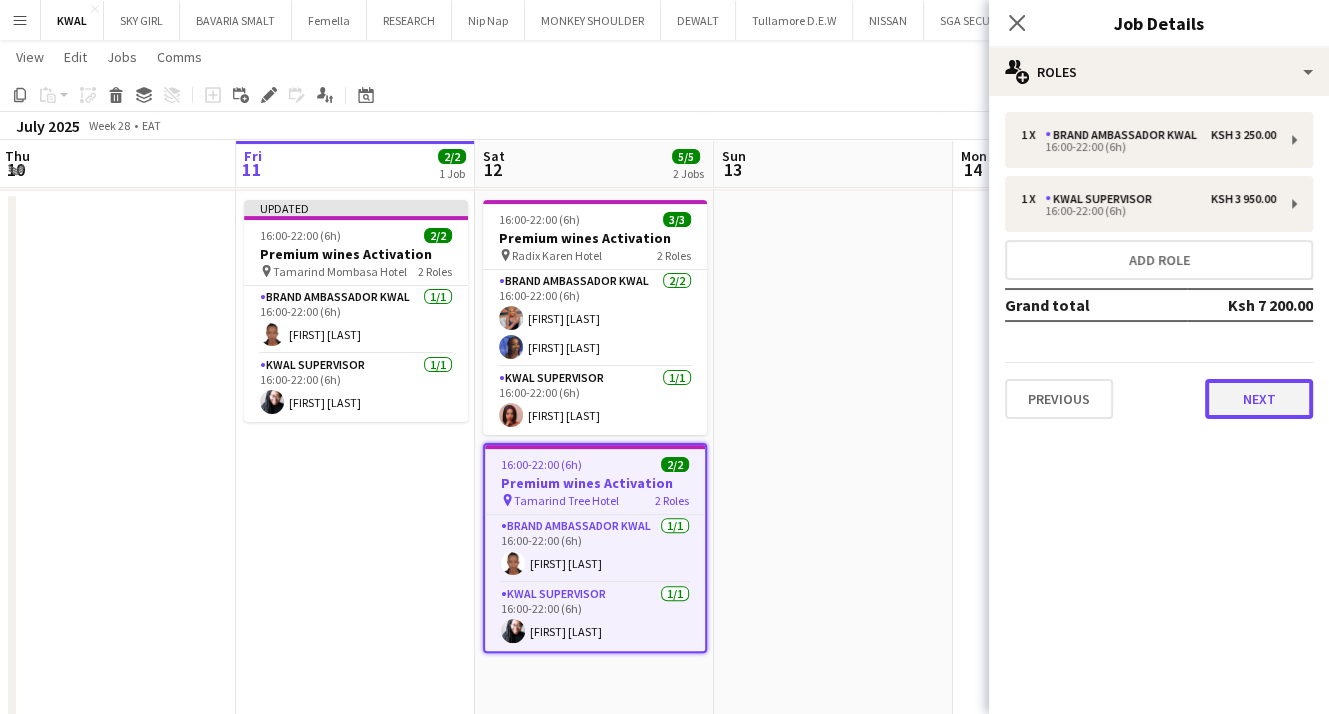 click on "Next" at bounding box center (1259, 399) 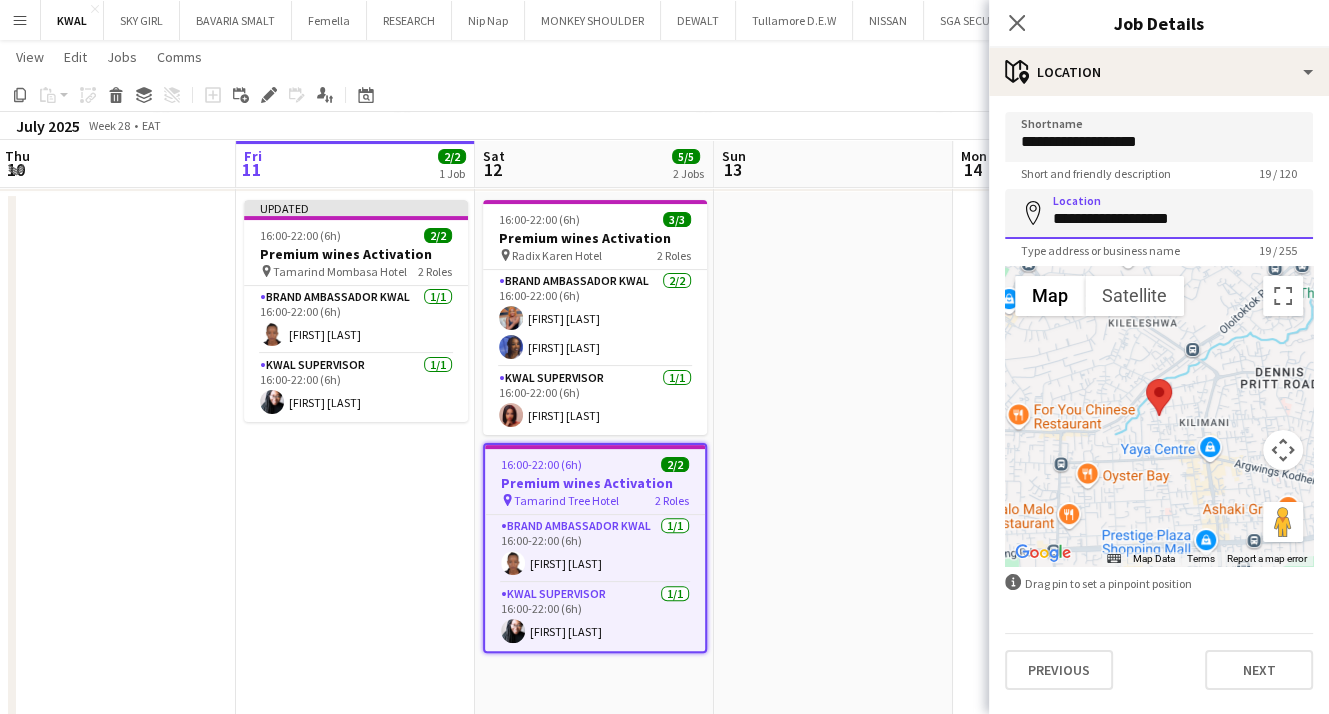 drag, startPoint x: 1227, startPoint y: 225, endPoint x: 891, endPoint y: 253, distance: 337.16464 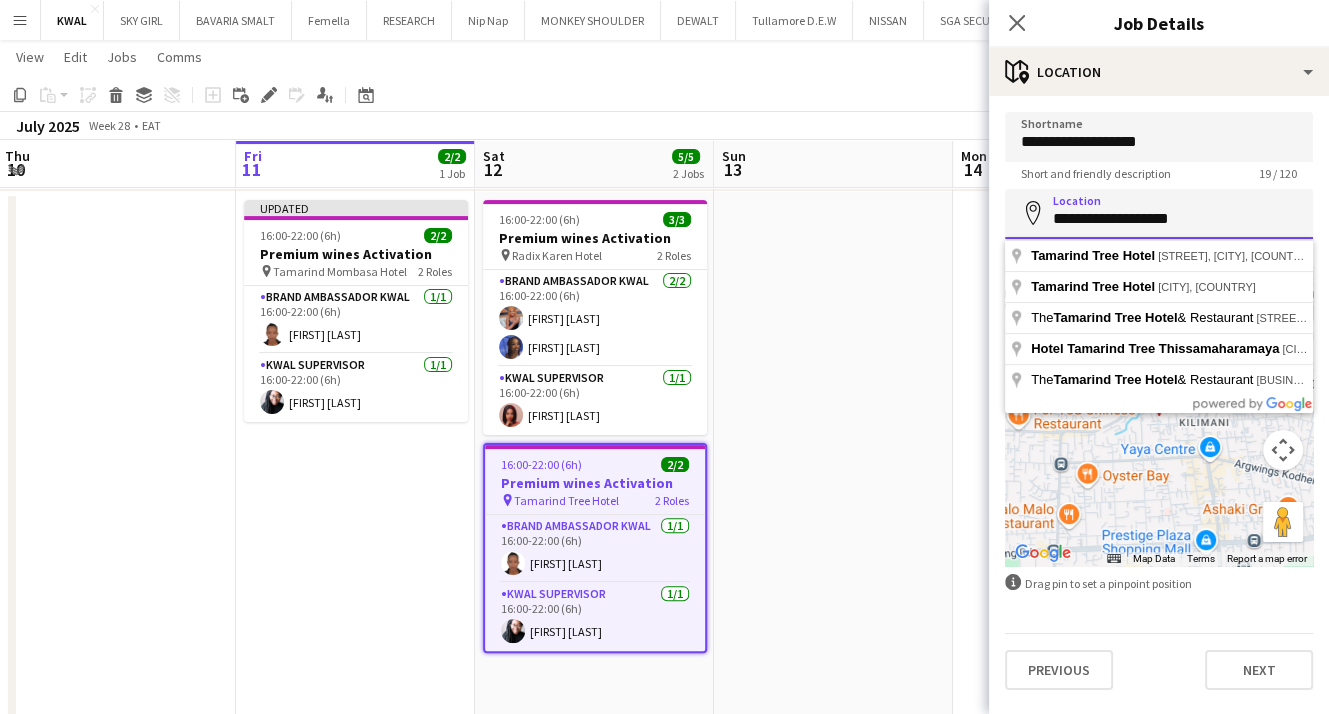 paste on "**********" 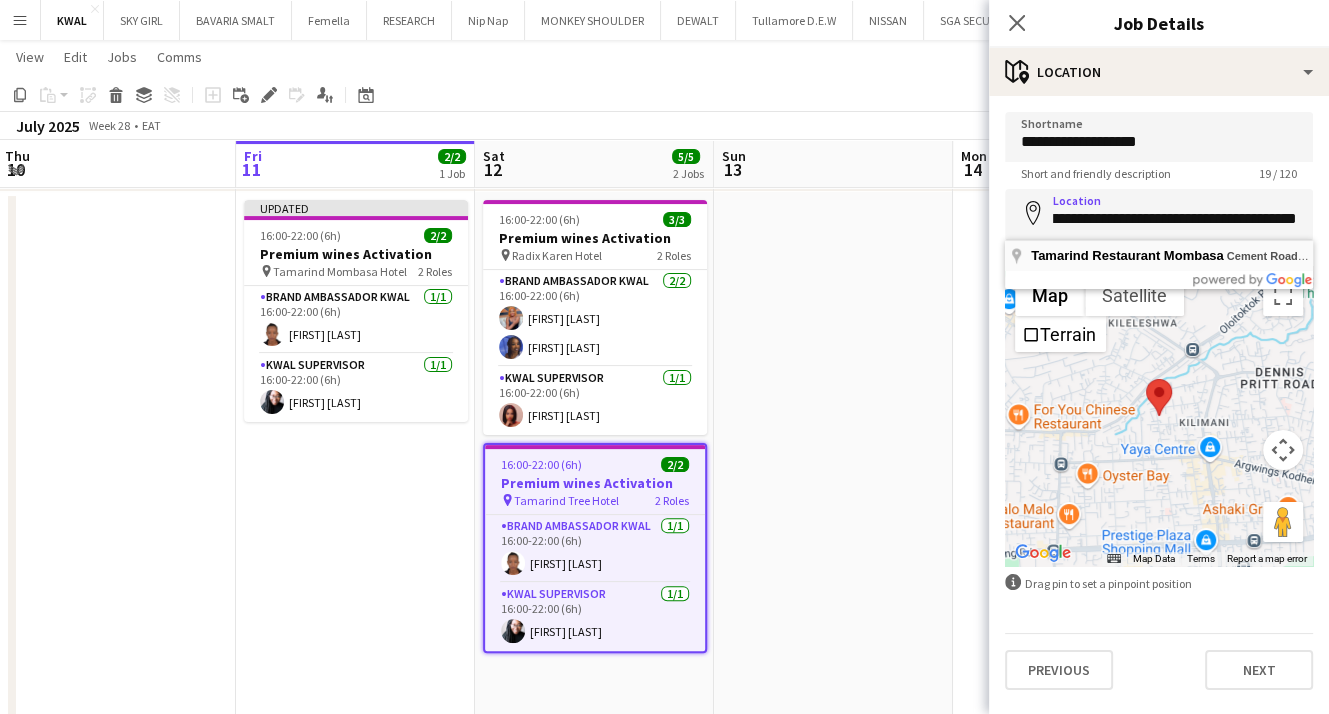 scroll, scrollTop: 0, scrollLeft: 0, axis: both 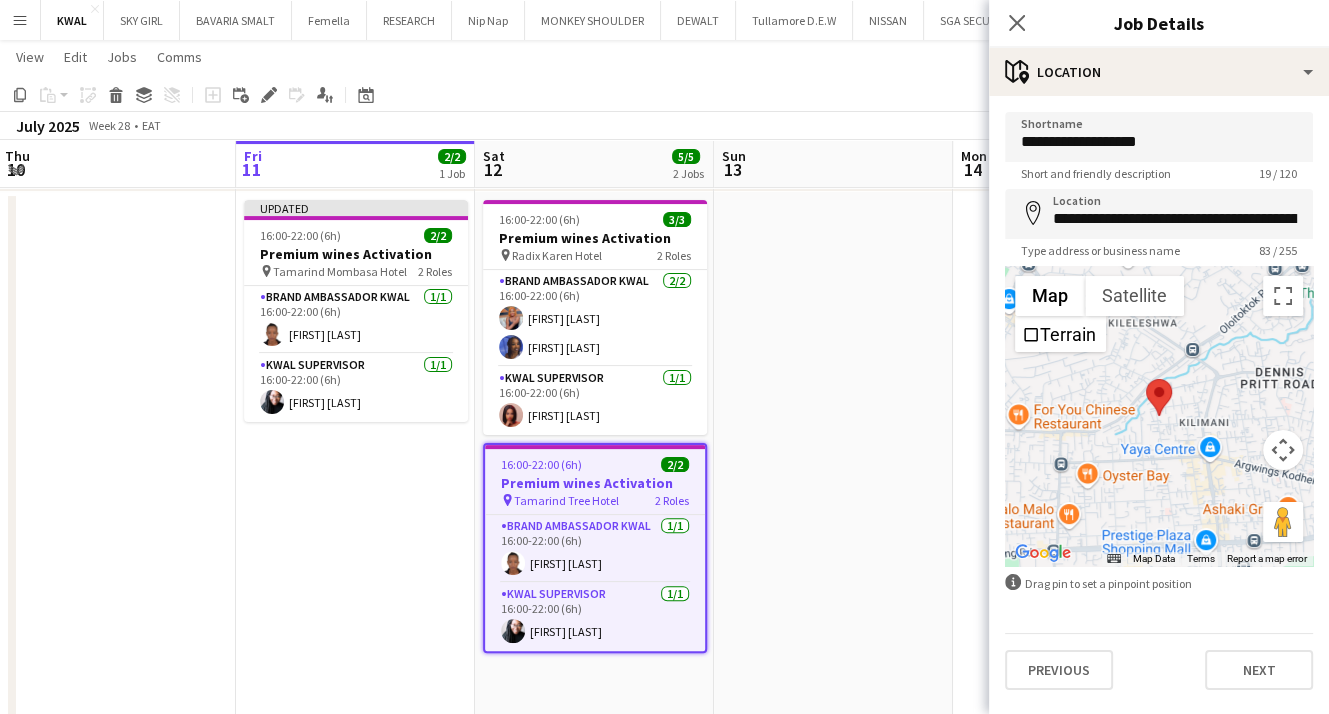 type on "**********" 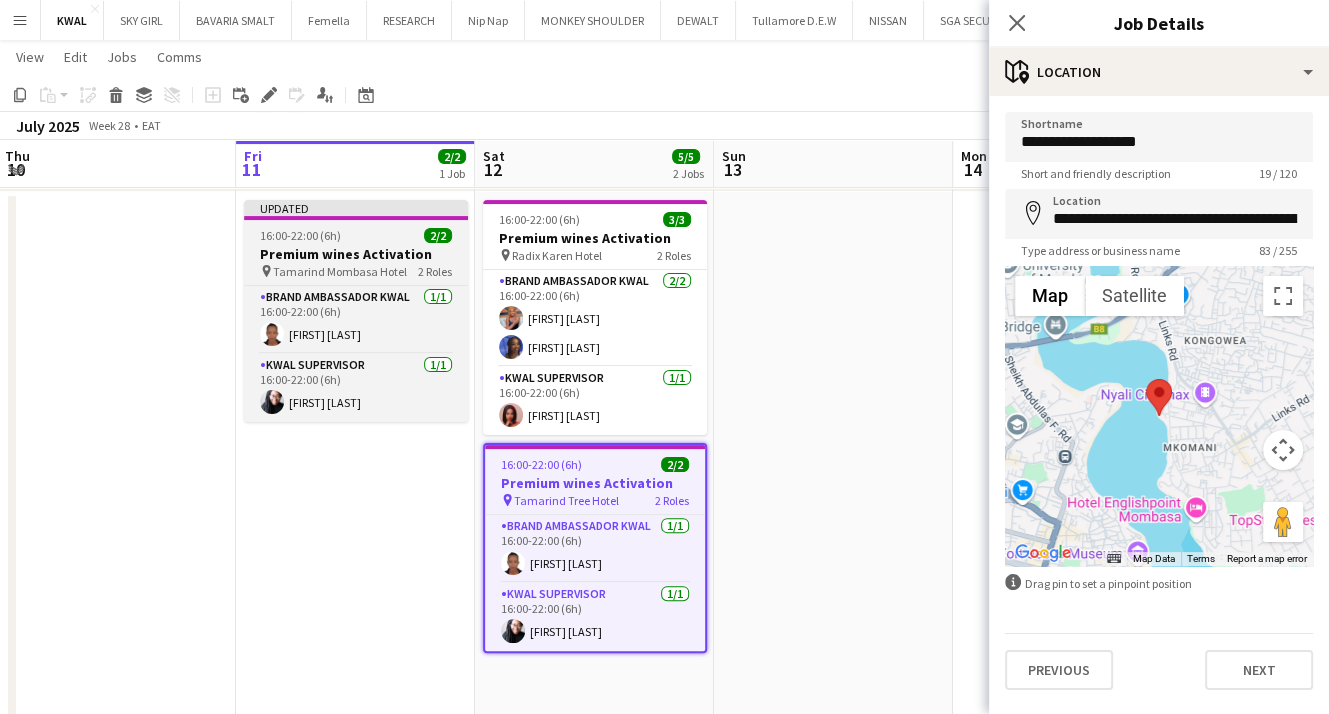 click on "16:00-22:00 (6h)    2/2" at bounding box center (356, 235) 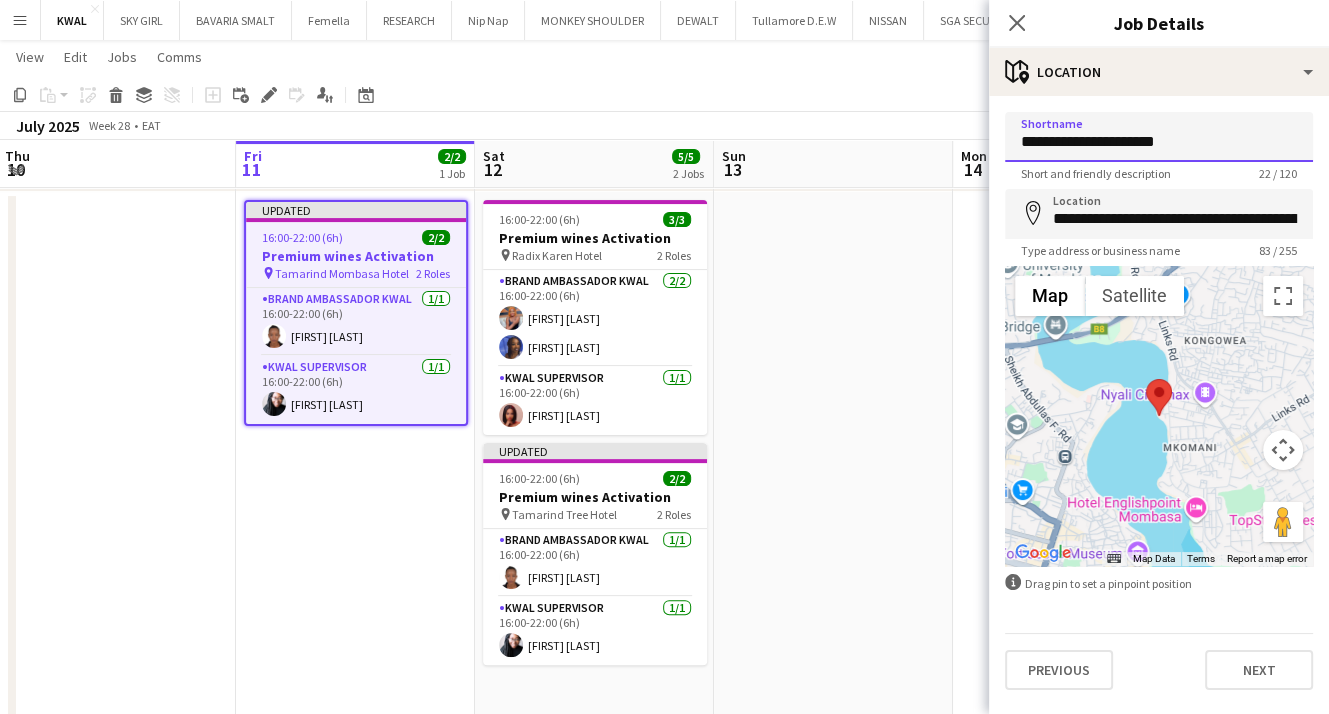 drag, startPoint x: 1219, startPoint y: 134, endPoint x: 906, endPoint y: 153, distance: 313.57614 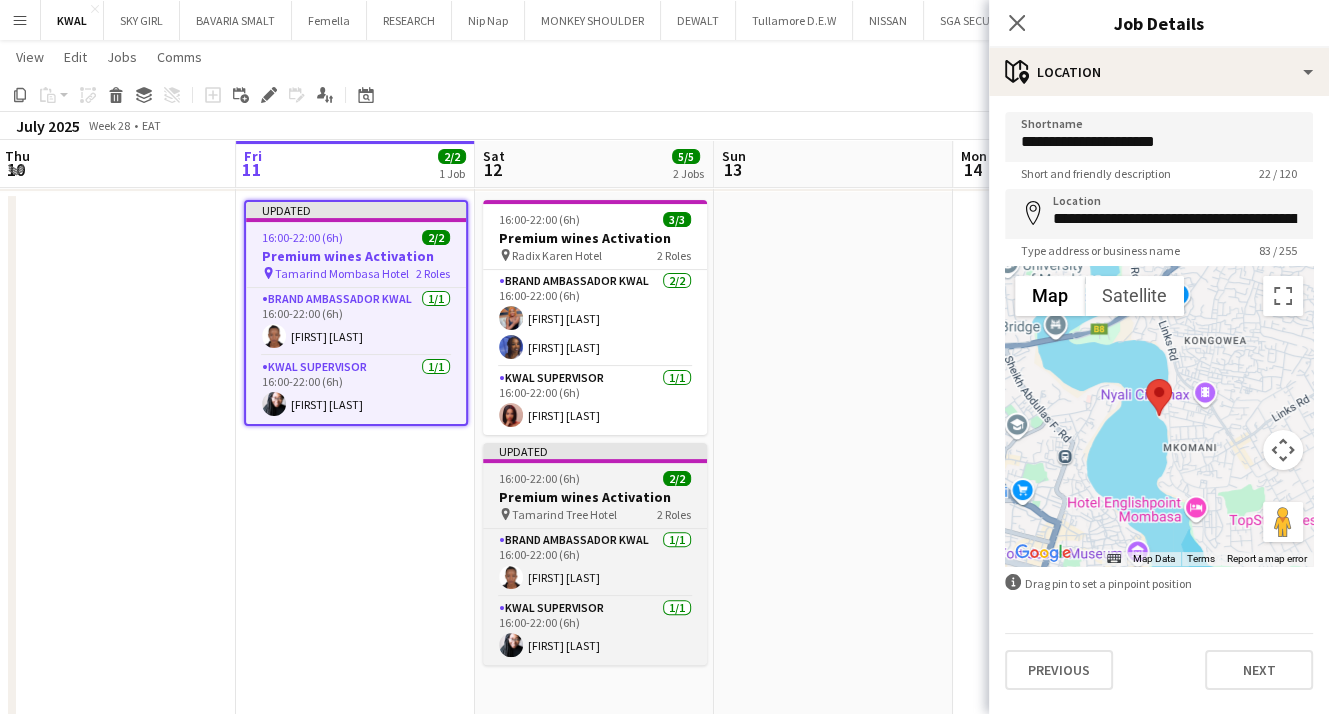 click on "Tamarind Tree Hotel" at bounding box center [564, 514] 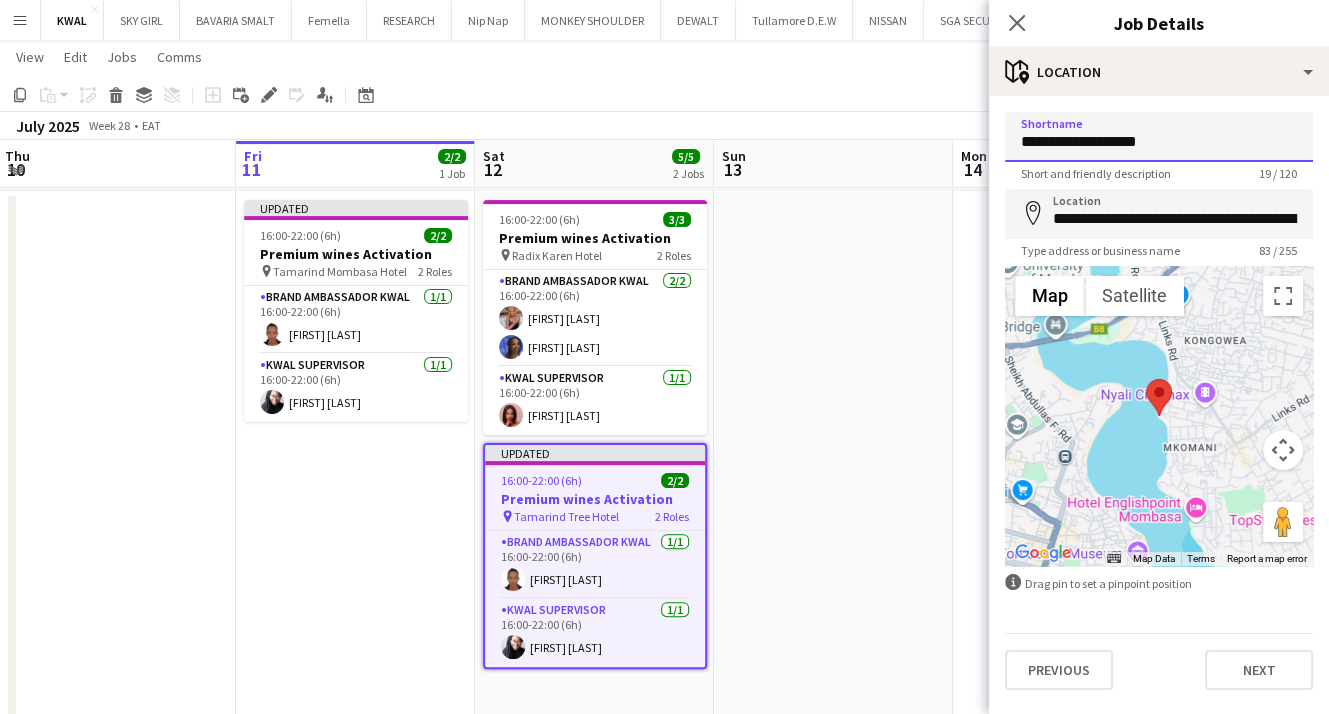 drag, startPoint x: 1172, startPoint y: 145, endPoint x: 973, endPoint y: 148, distance: 199.02261 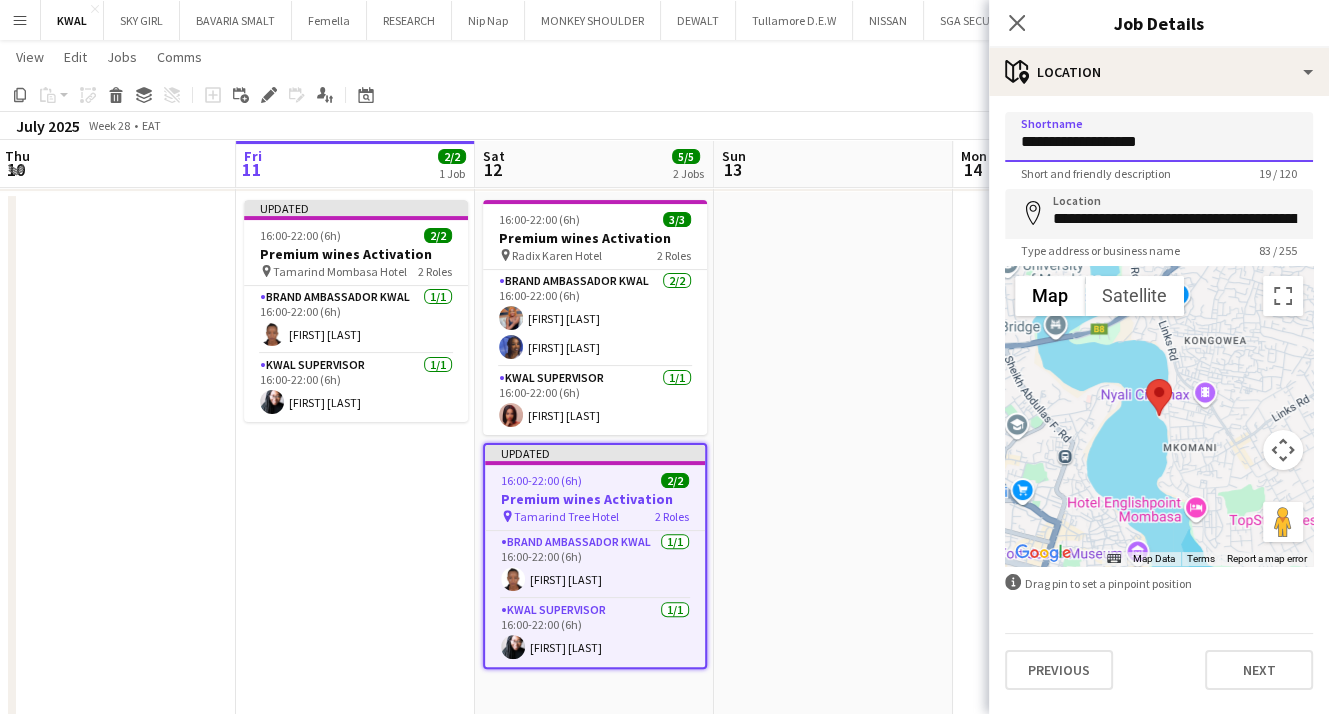 paste on "***" 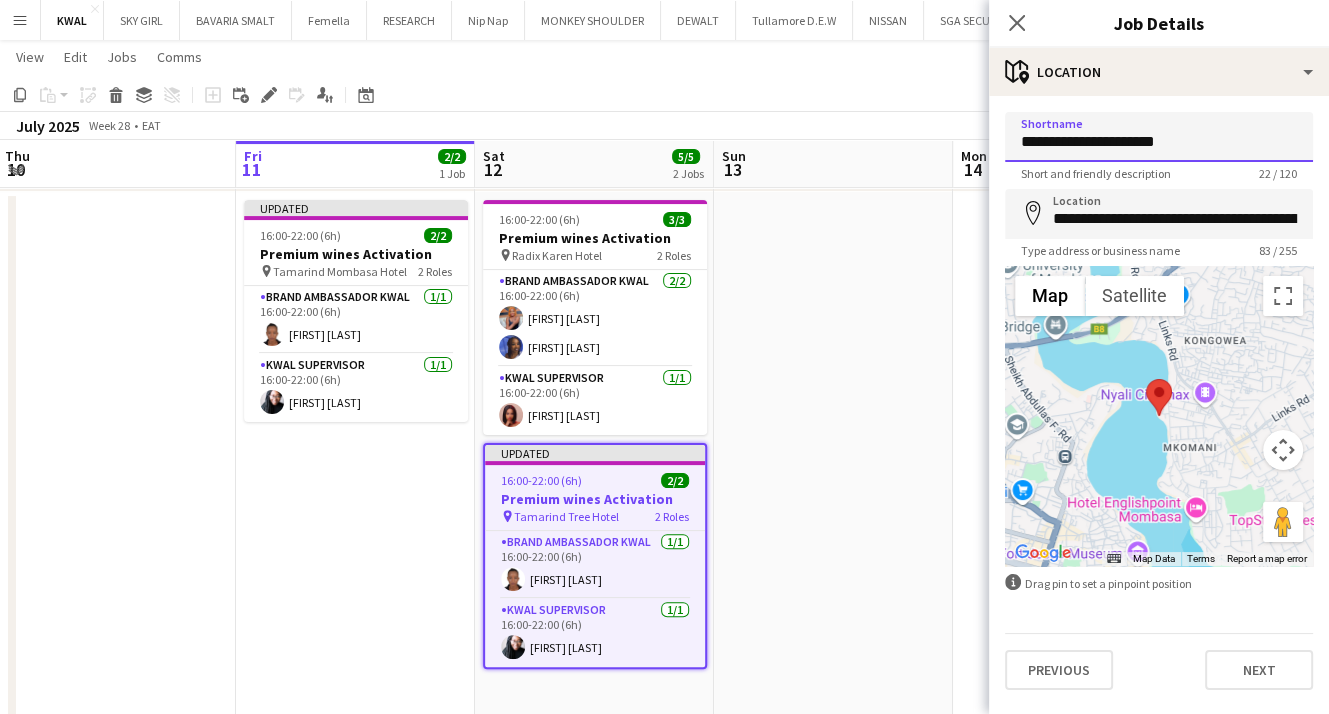 type on "**********" 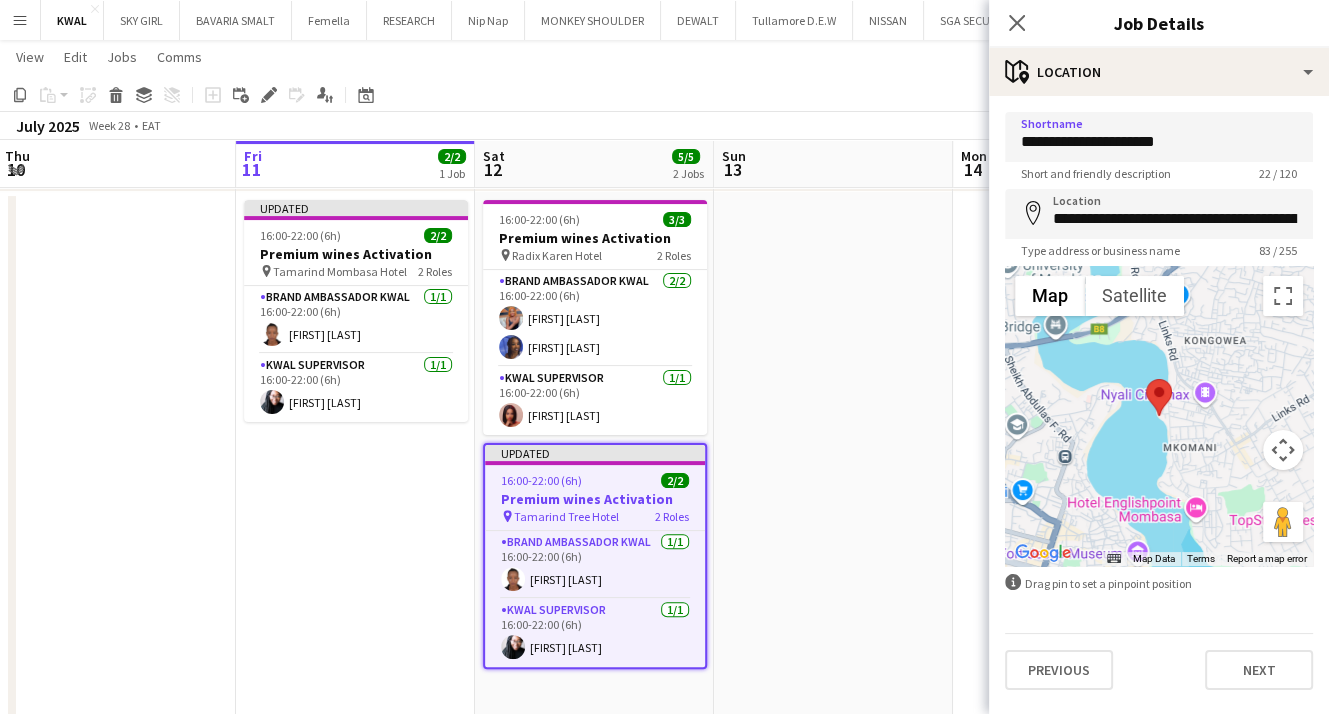 click at bounding box center [833, 460] 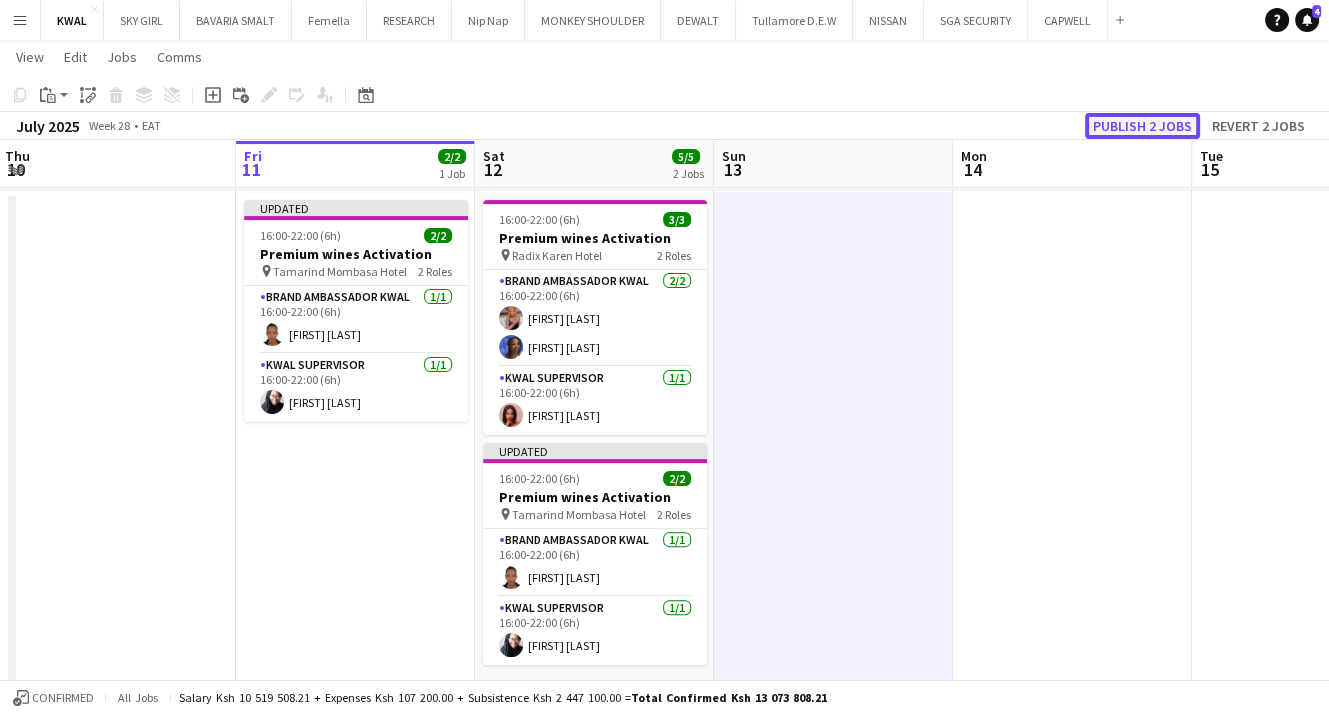 click on "Publish 2 jobs" 